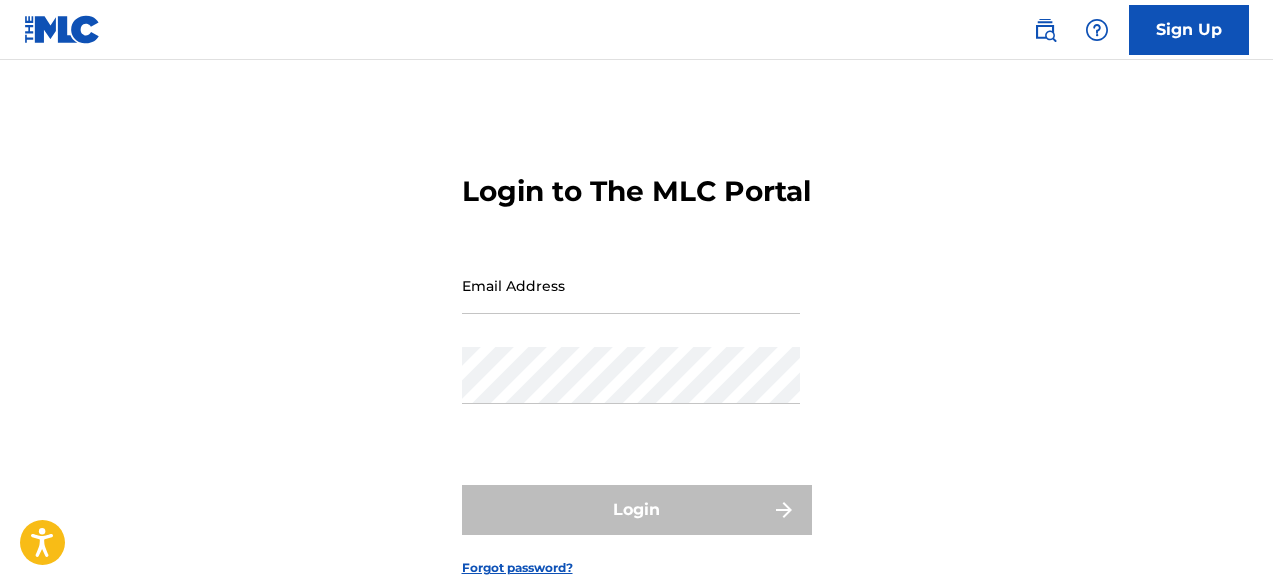 scroll, scrollTop: 0, scrollLeft: 0, axis: both 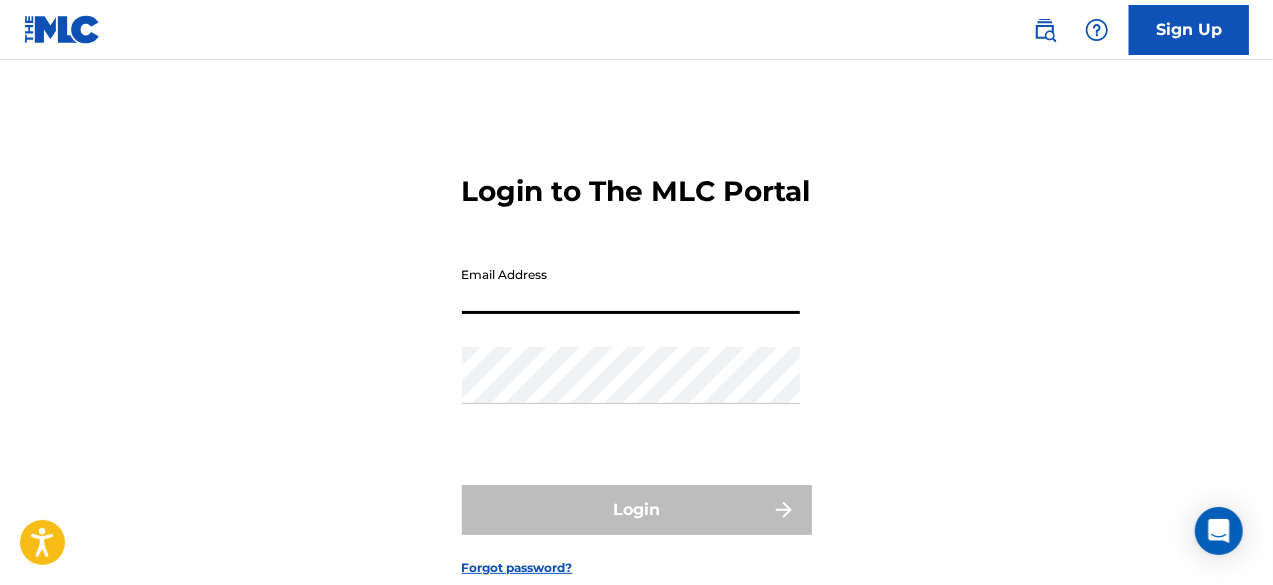 click on "Email Address" at bounding box center (631, 285) 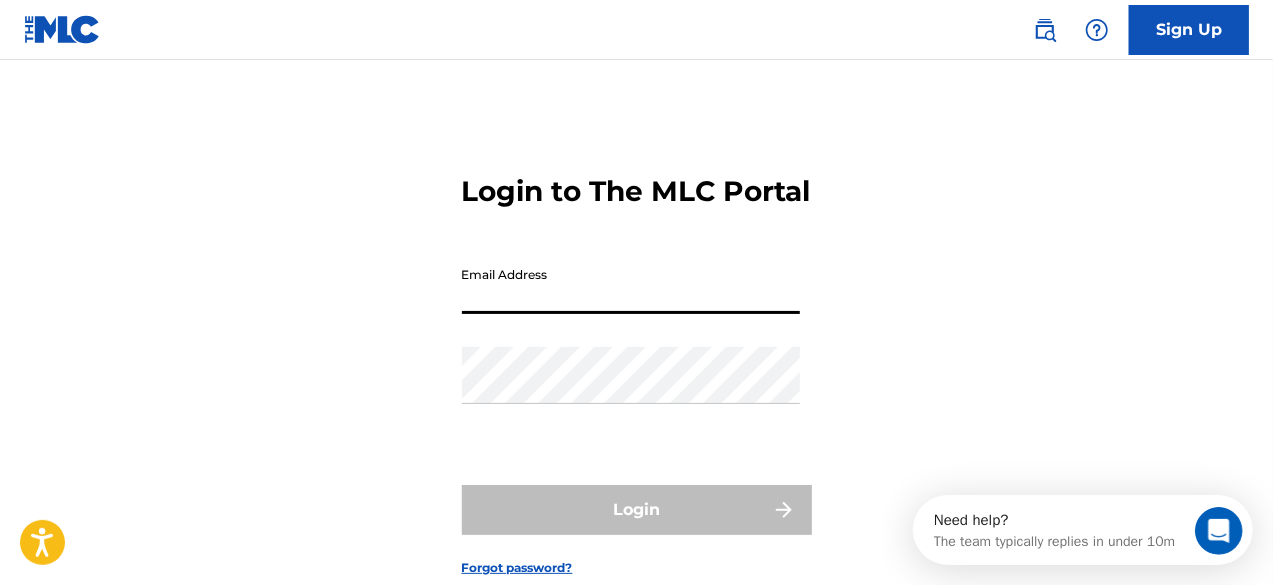scroll, scrollTop: 0, scrollLeft: 0, axis: both 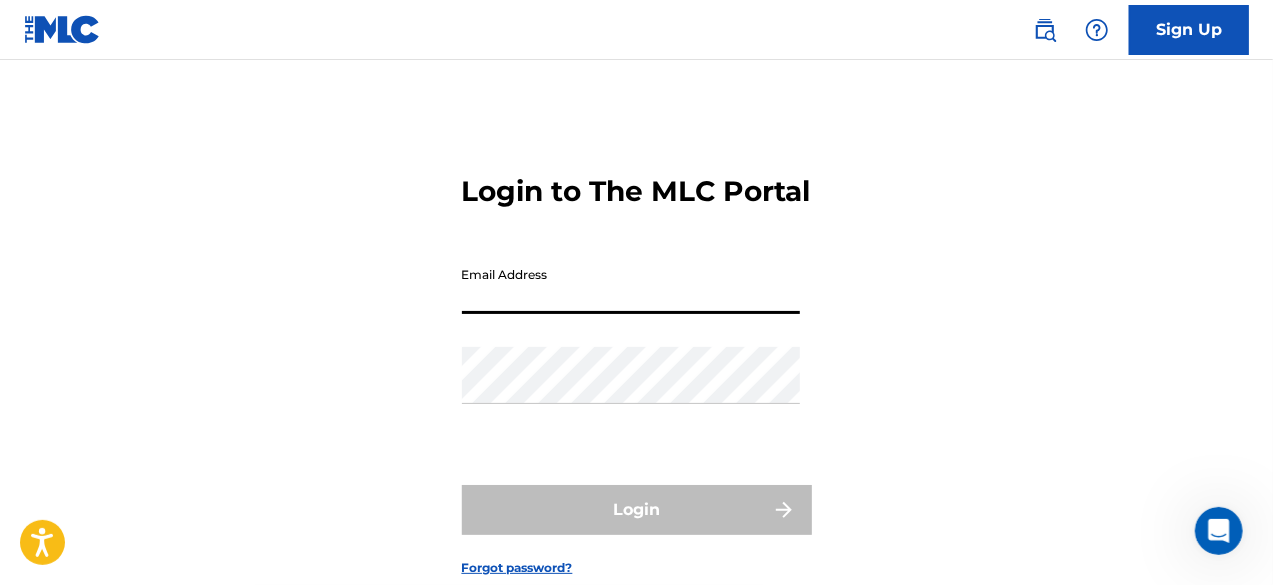 click on "Email Address" at bounding box center (631, 285) 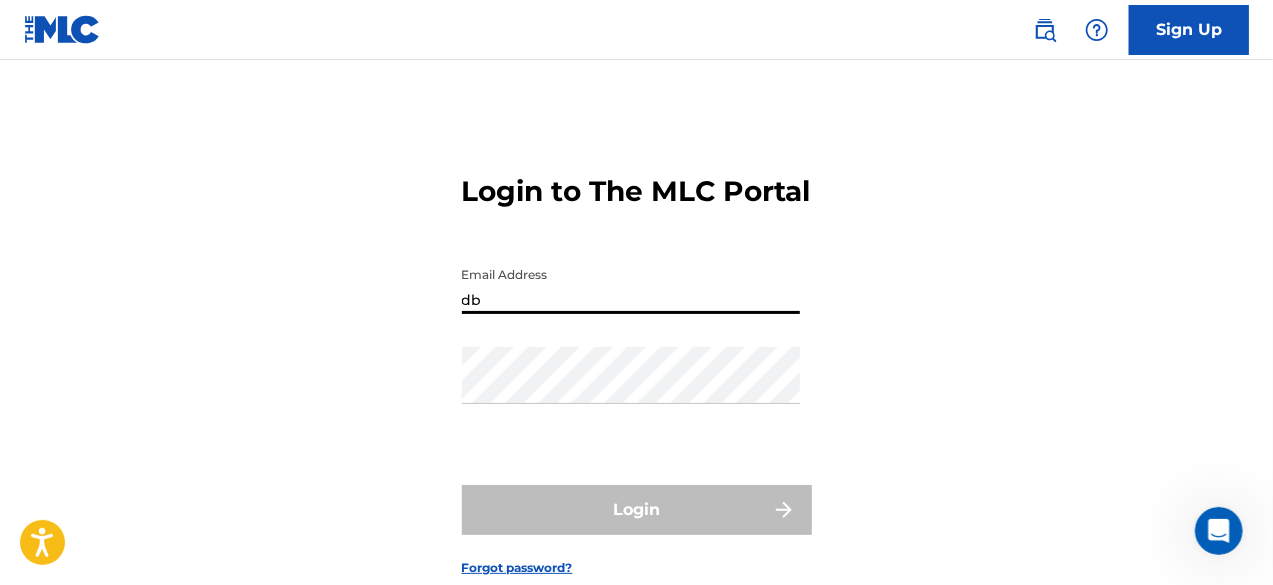 type on "[EMAIL_ADDRESS][DOMAIN_NAME]" 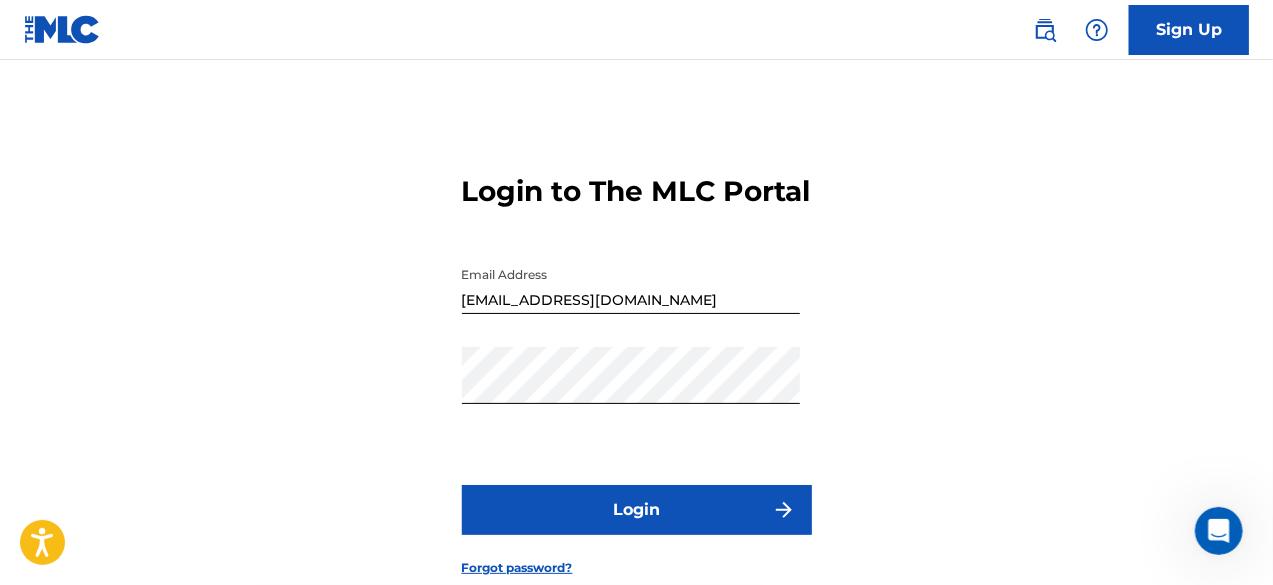 click on "Login" at bounding box center (637, 510) 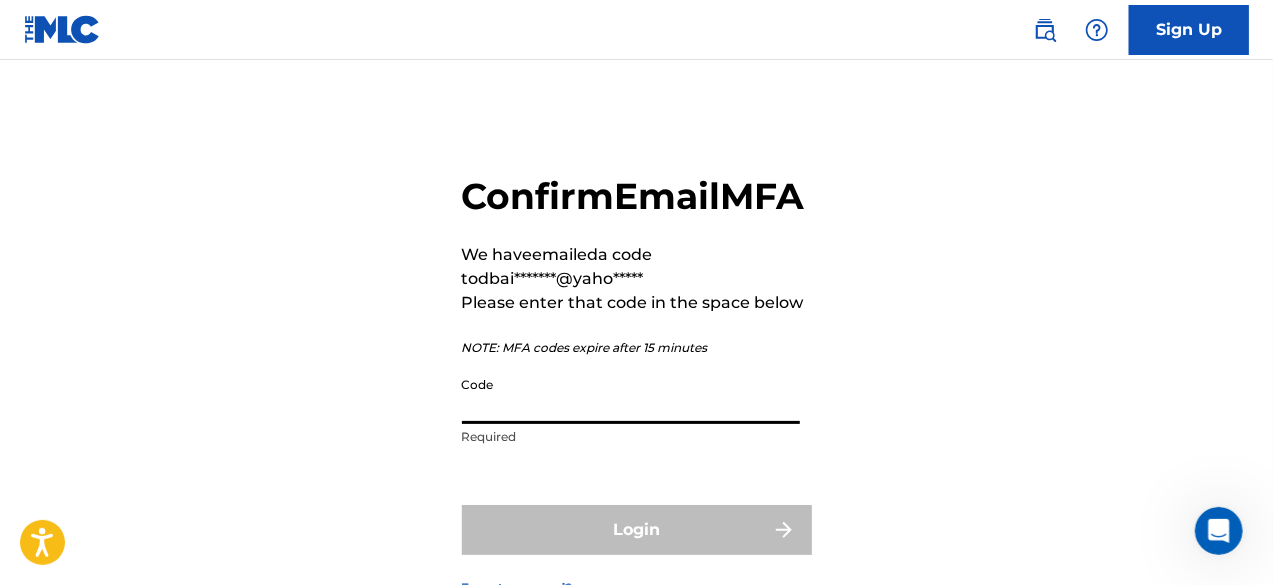 click on "Code" at bounding box center (631, 395) 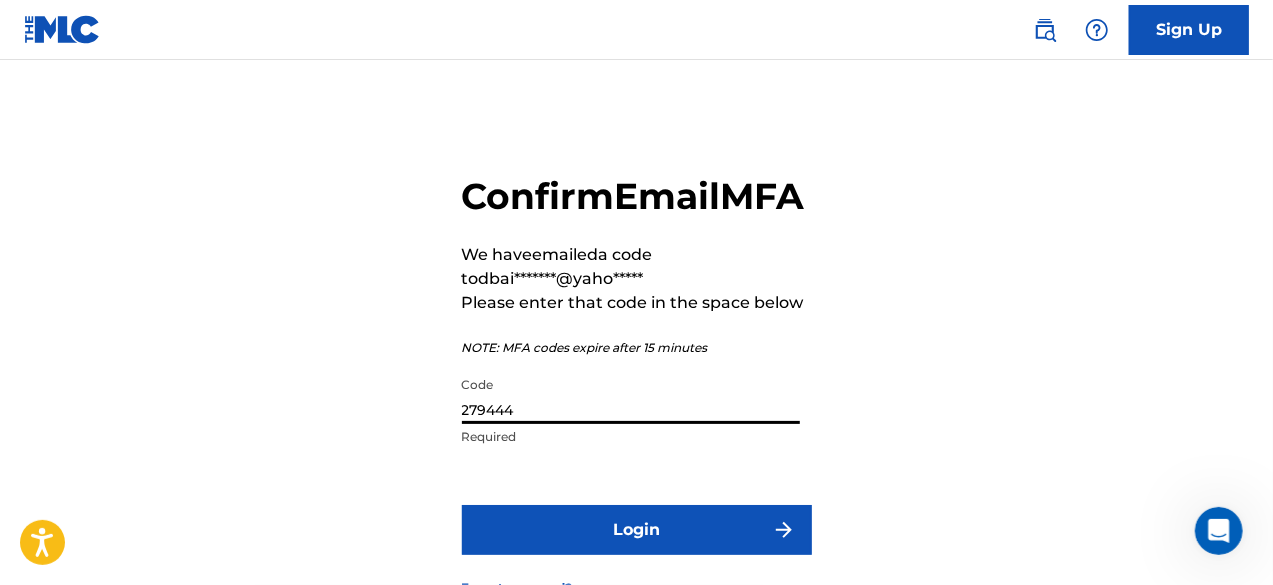 type on "279444" 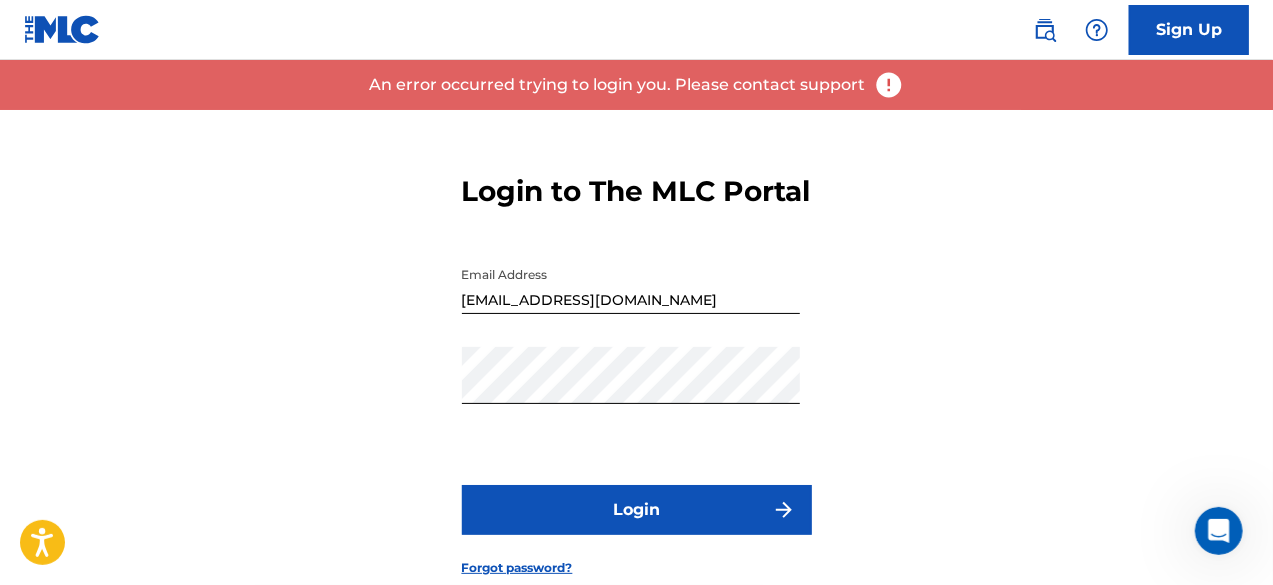 click on "Login" at bounding box center [637, 510] 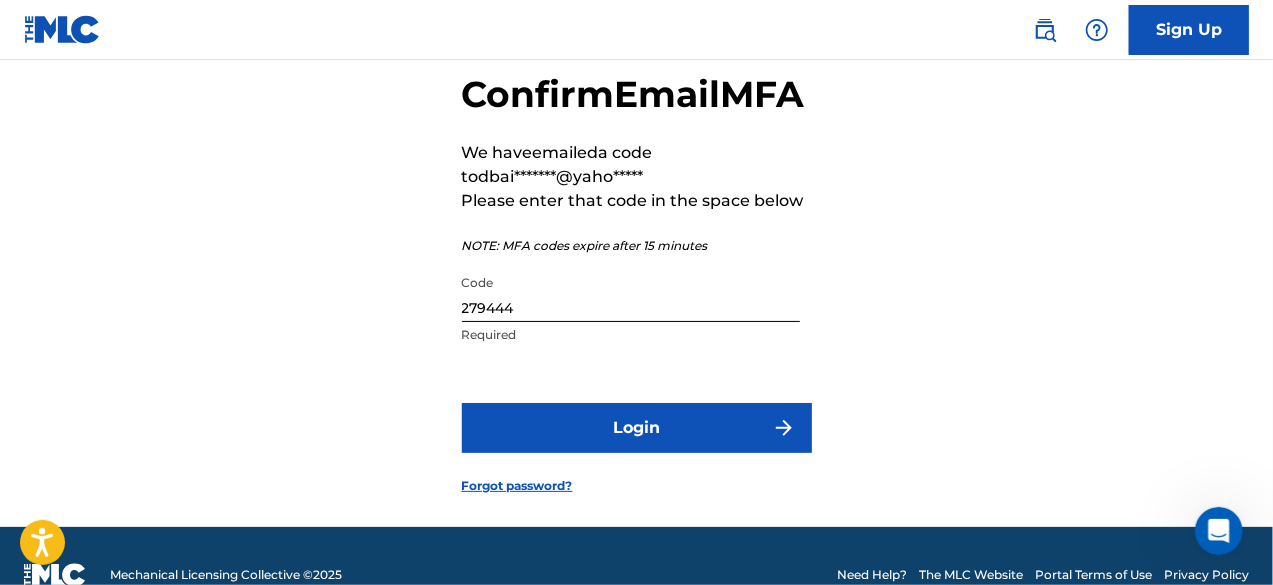 scroll, scrollTop: 106, scrollLeft: 0, axis: vertical 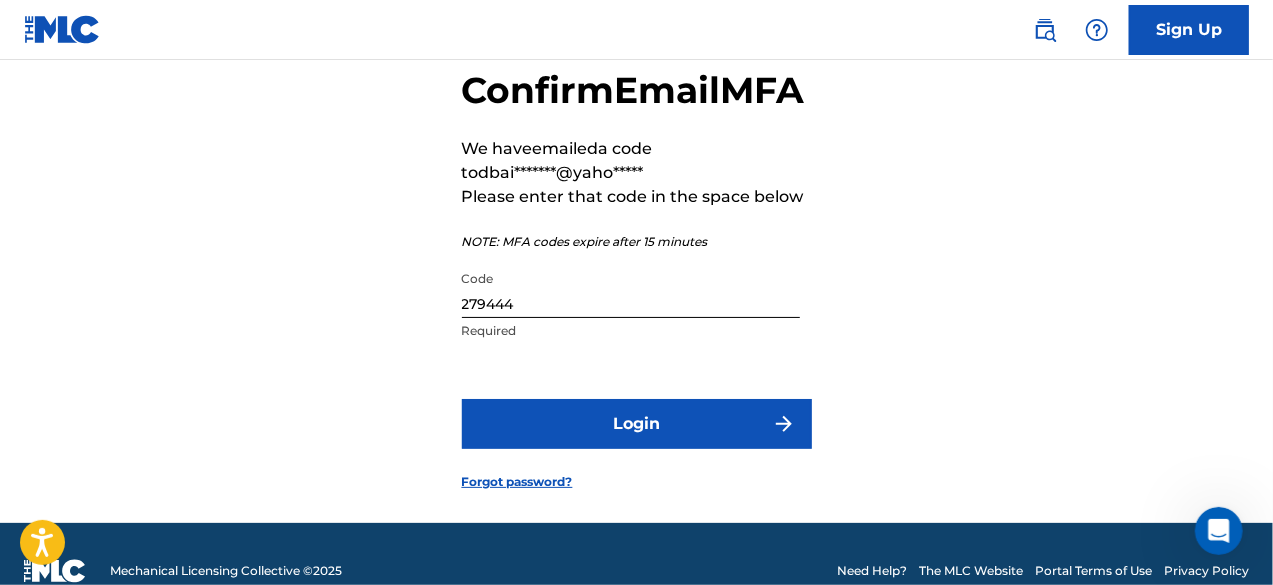 click on "279444" at bounding box center [631, 289] 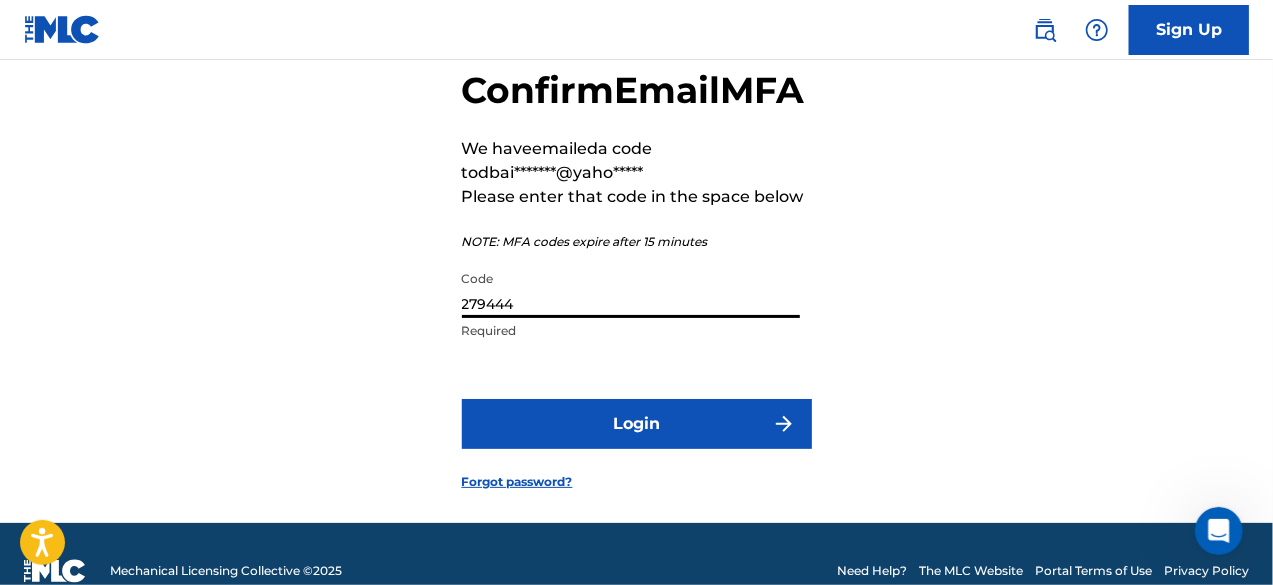 click on "279444" at bounding box center (631, 289) 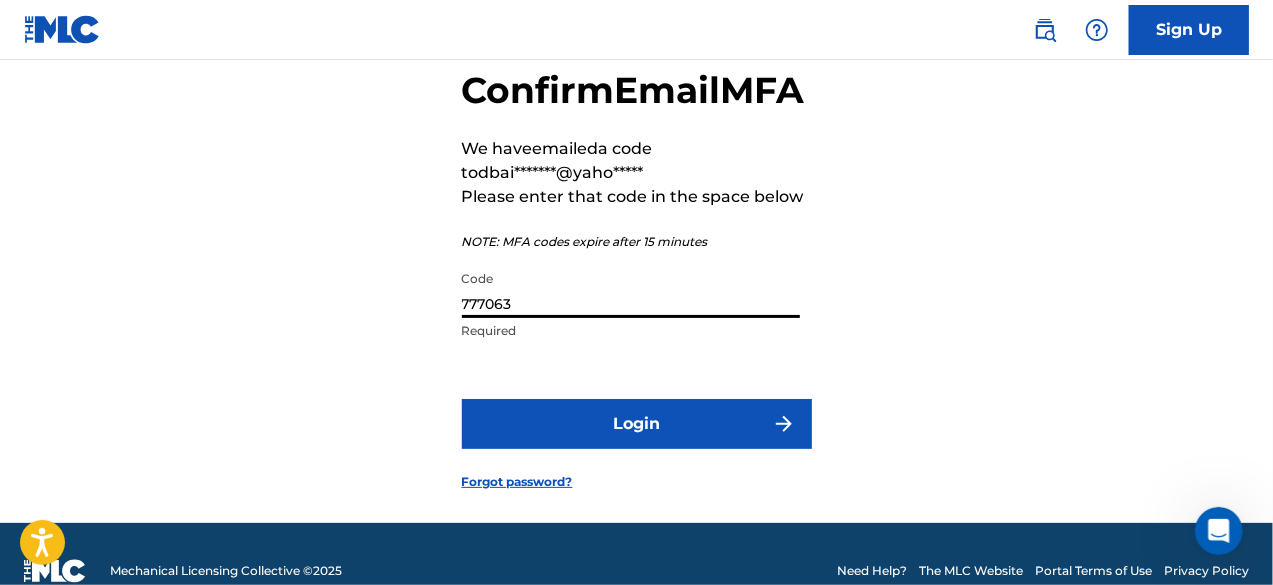 type on "777063" 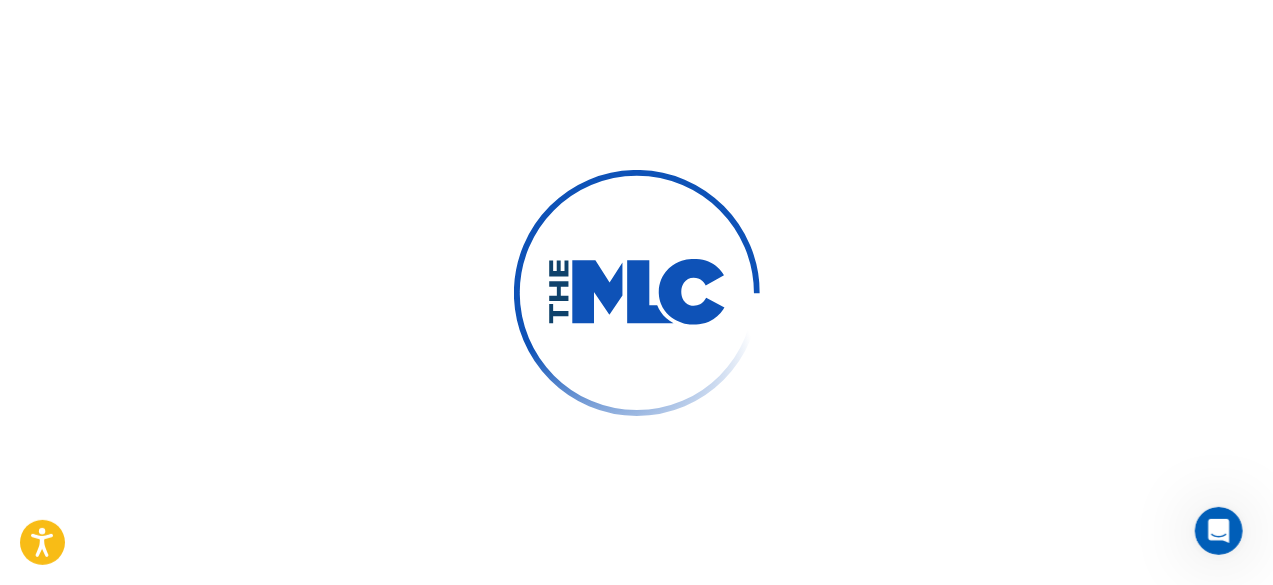 scroll, scrollTop: 0, scrollLeft: 0, axis: both 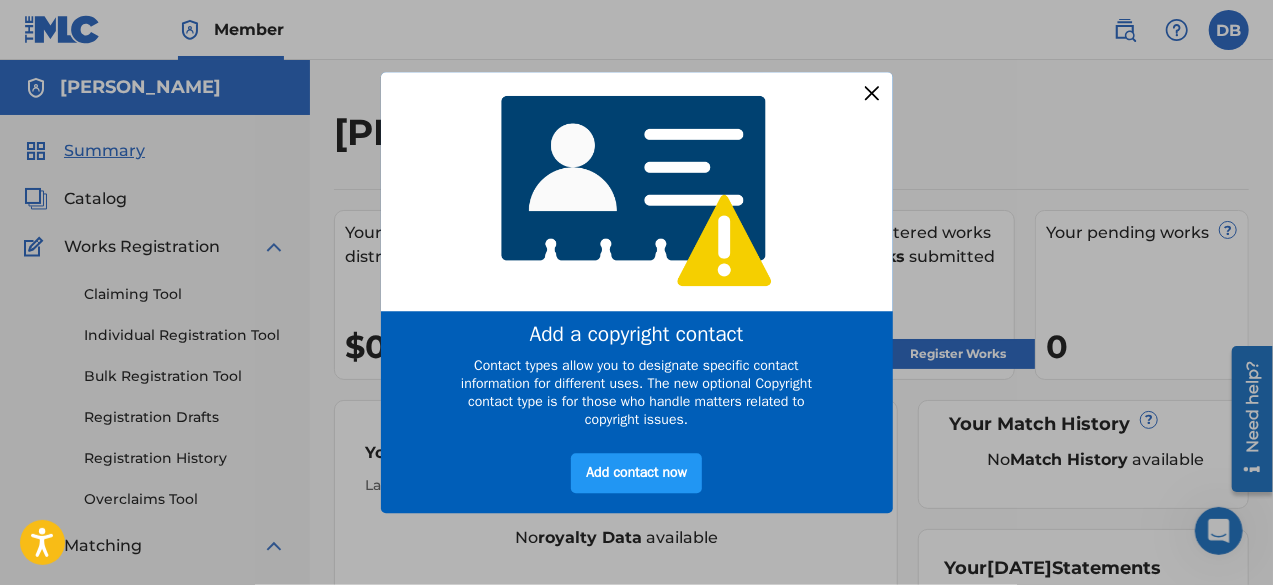click at bounding box center [871, 93] 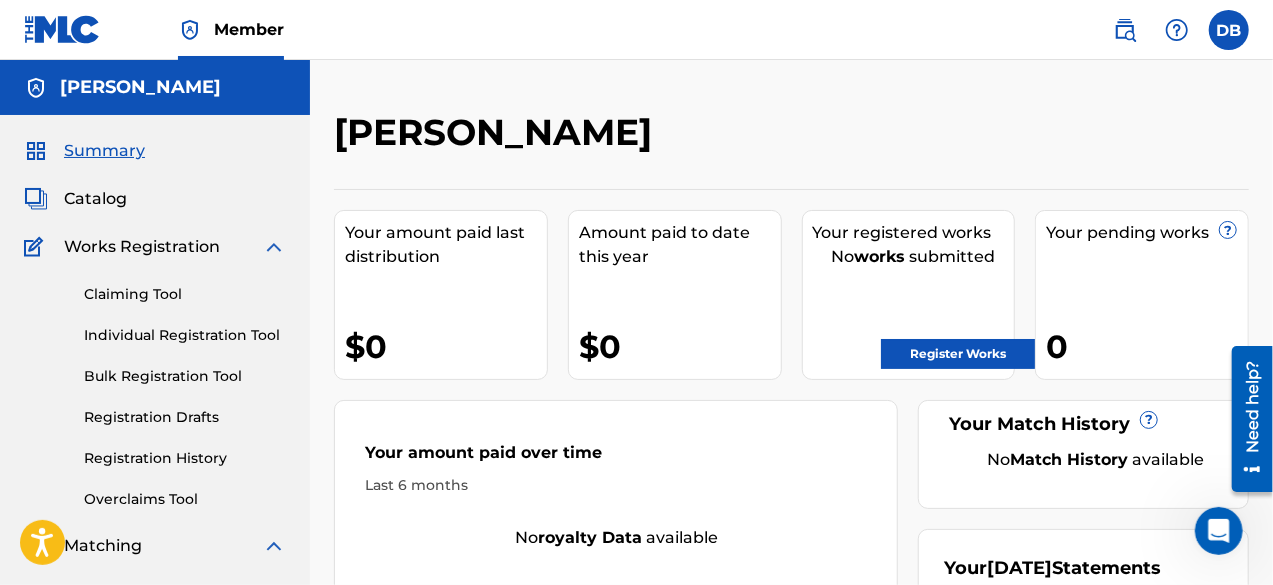 click on "Register Works" at bounding box center (958, 354) 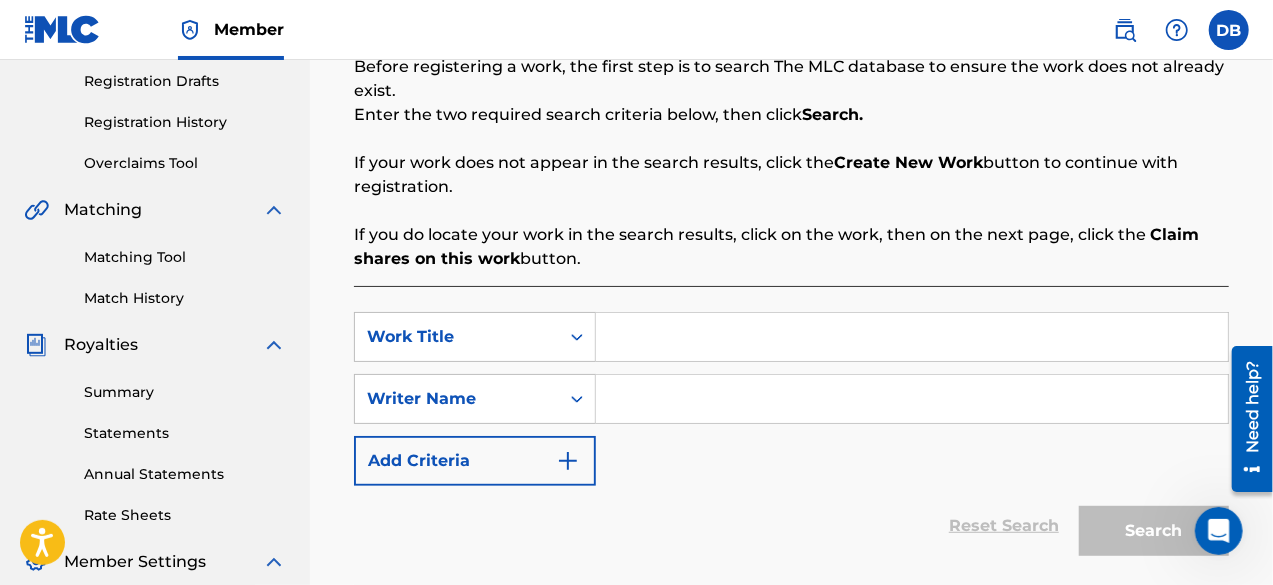scroll, scrollTop: 343, scrollLeft: 0, axis: vertical 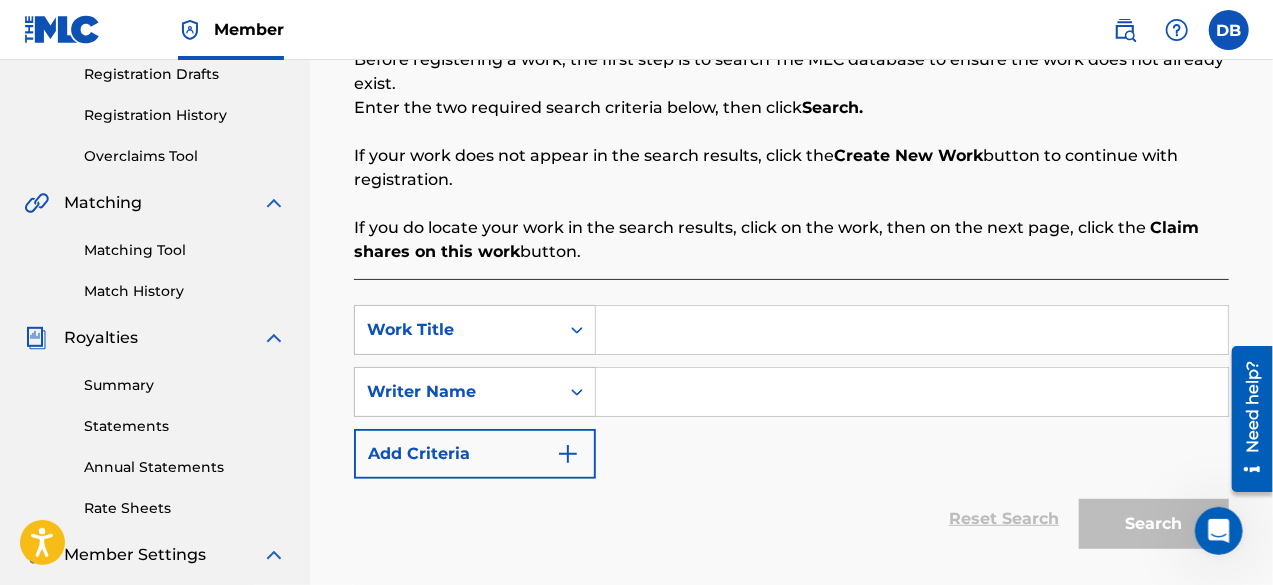click at bounding box center (912, 392) 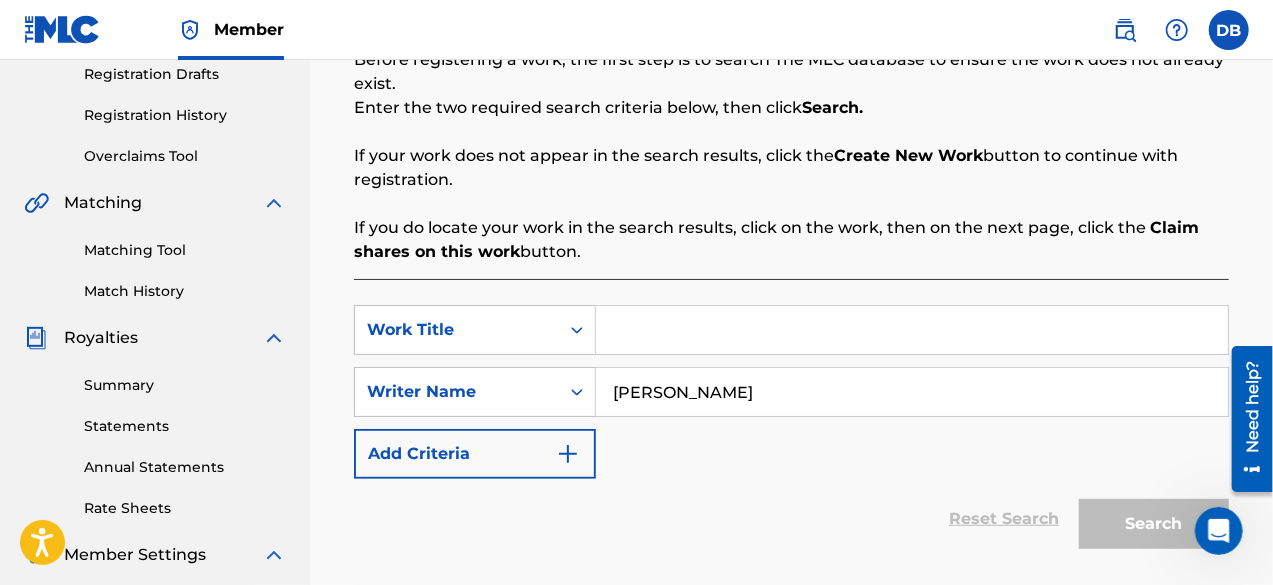 click on "SearchWithCriteria5ae18fb0-5d7d-4701-ae82-d097b5ad1b4d Work Title SearchWithCriteria1cb91995-cd13-438d-a6b9-e357a32b3cdf Writer Name [PERSON_NAME] Add Criteria" at bounding box center [791, 392] 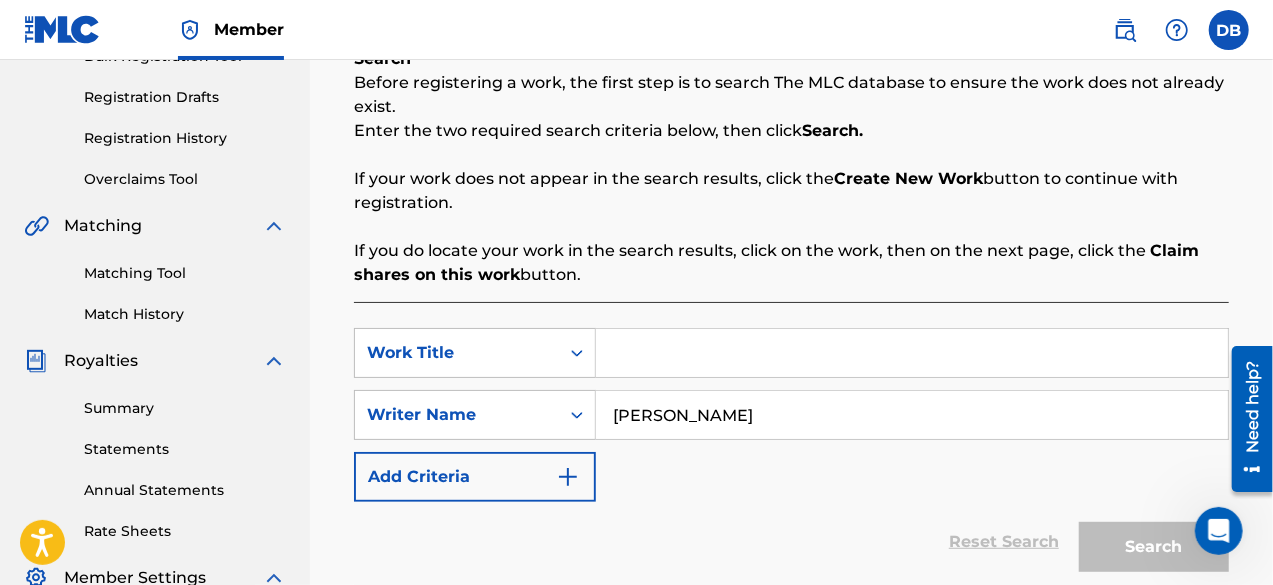 scroll, scrollTop: 322, scrollLeft: 0, axis: vertical 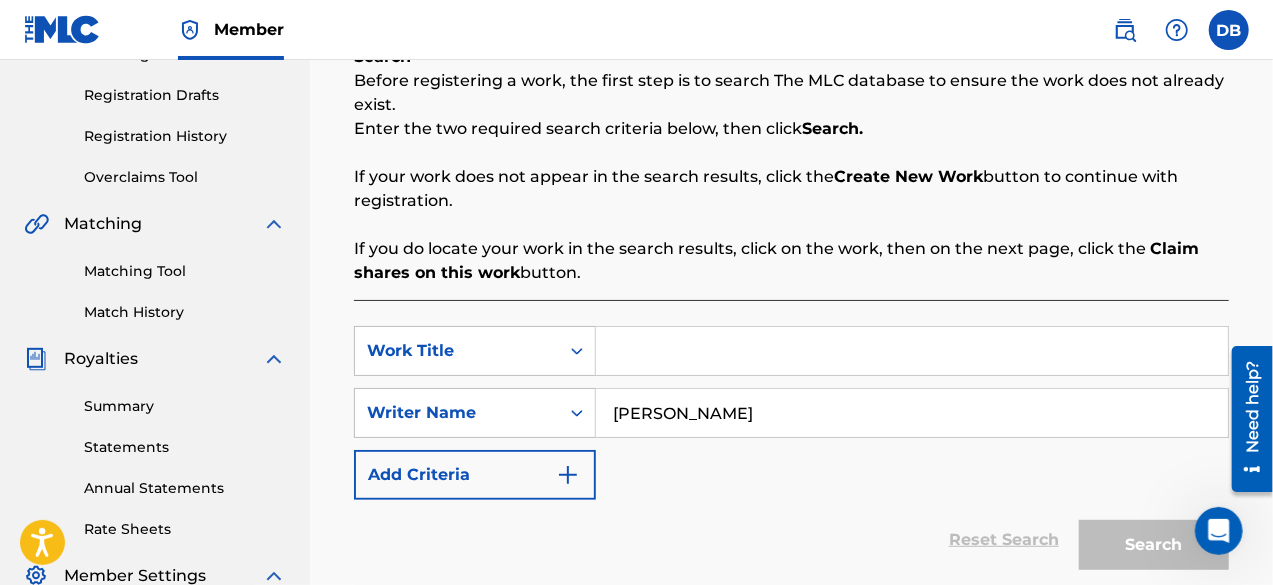click at bounding box center (912, 351) 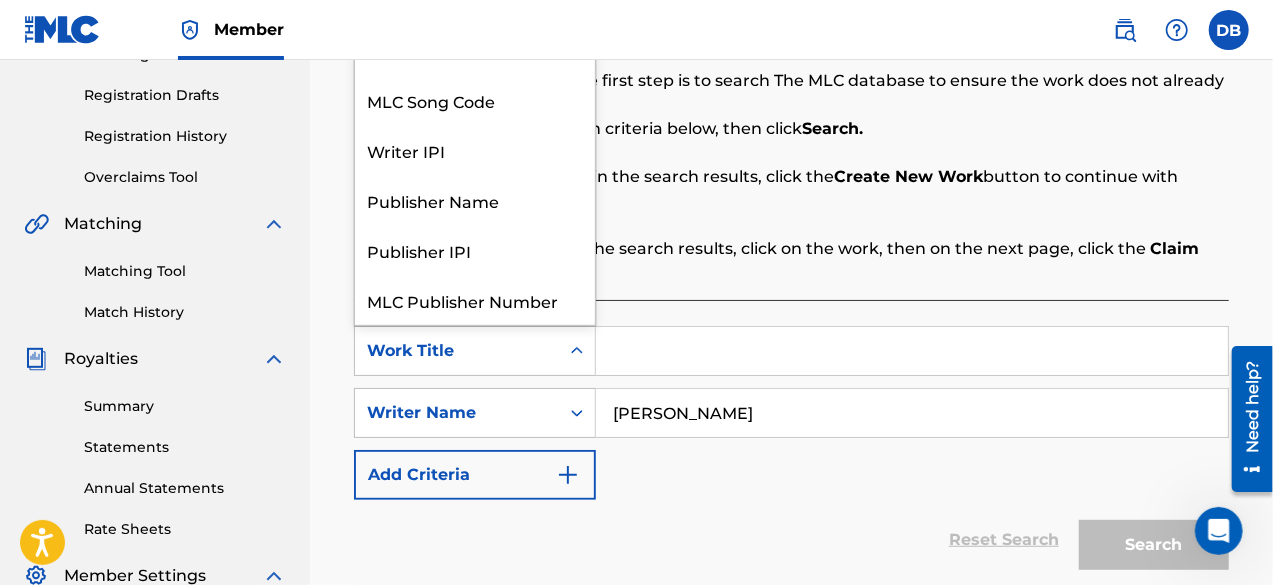 scroll, scrollTop: 50, scrollLeft: 0, axis: vertical 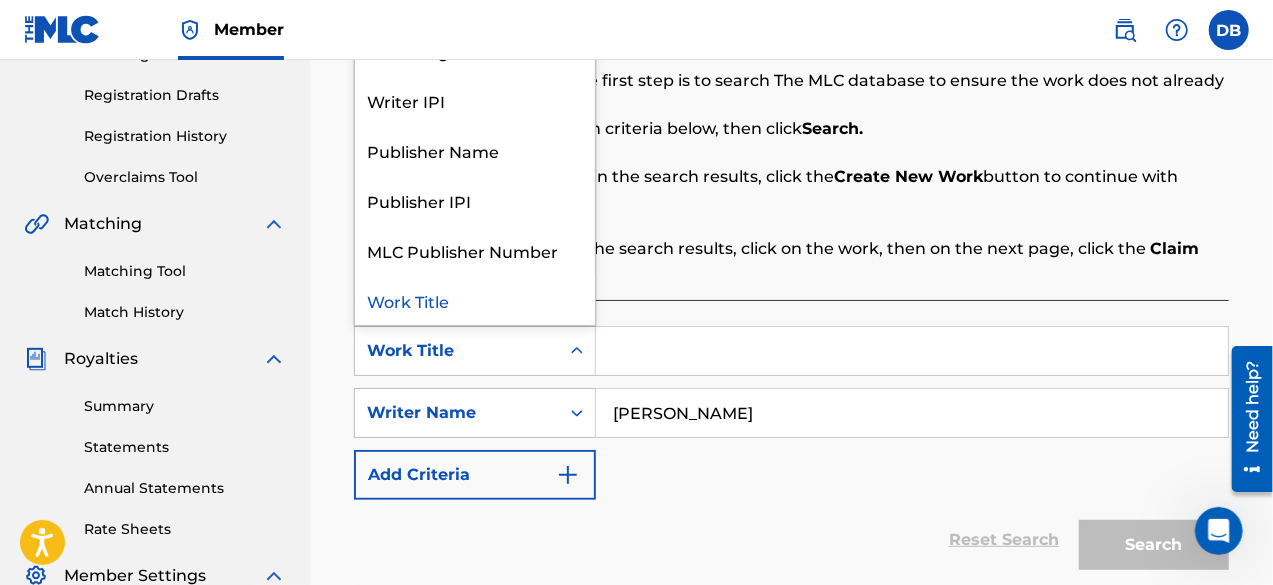 click 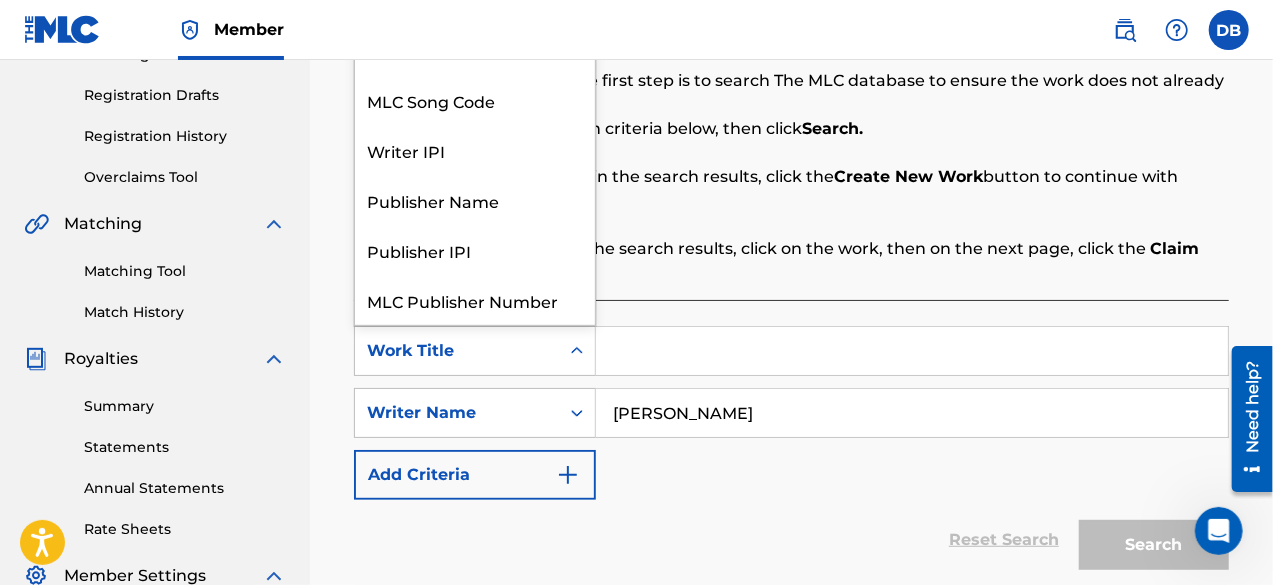 scroll, scrollTop: 50, scrollLeft: 0, axis: vertical 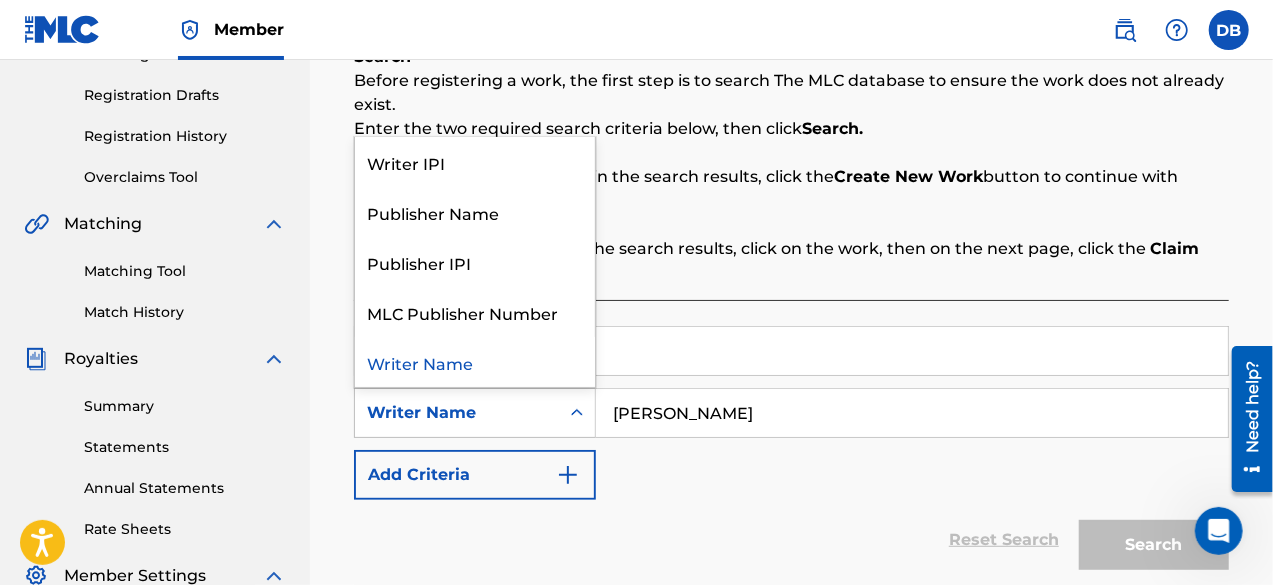 click 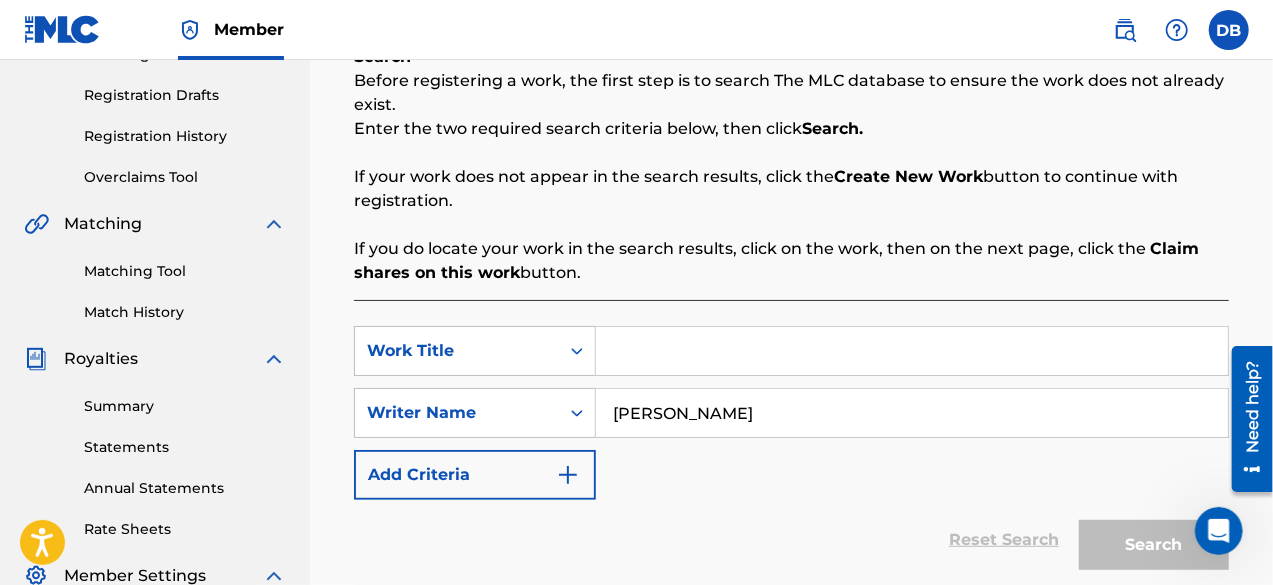 click 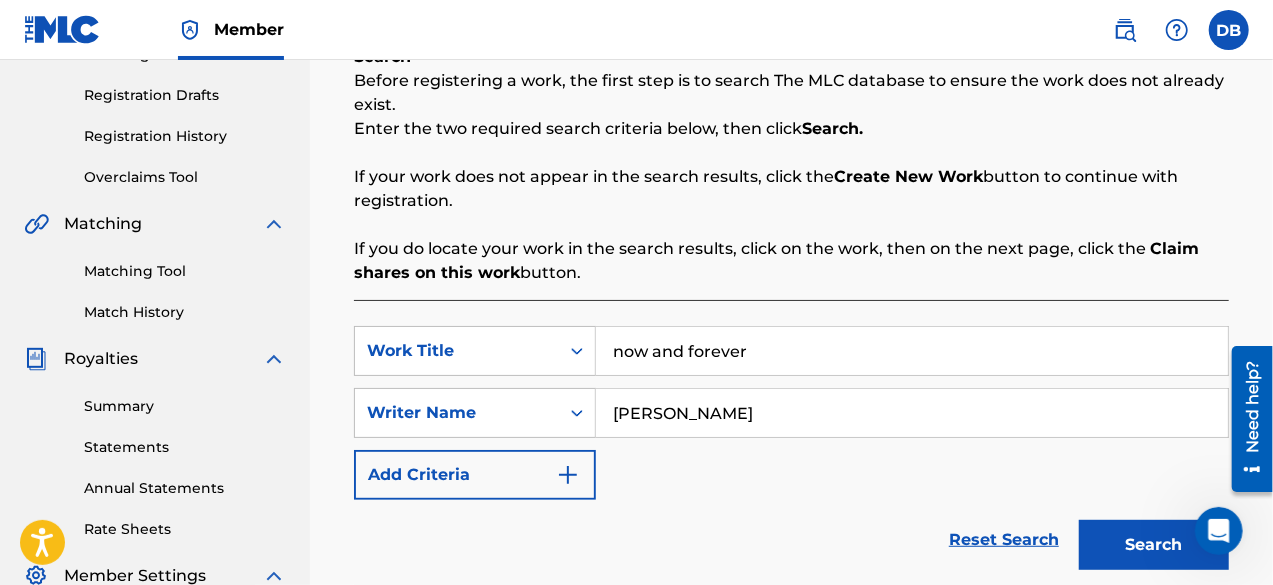 click on "Search" at bounding box center [1154, 545] 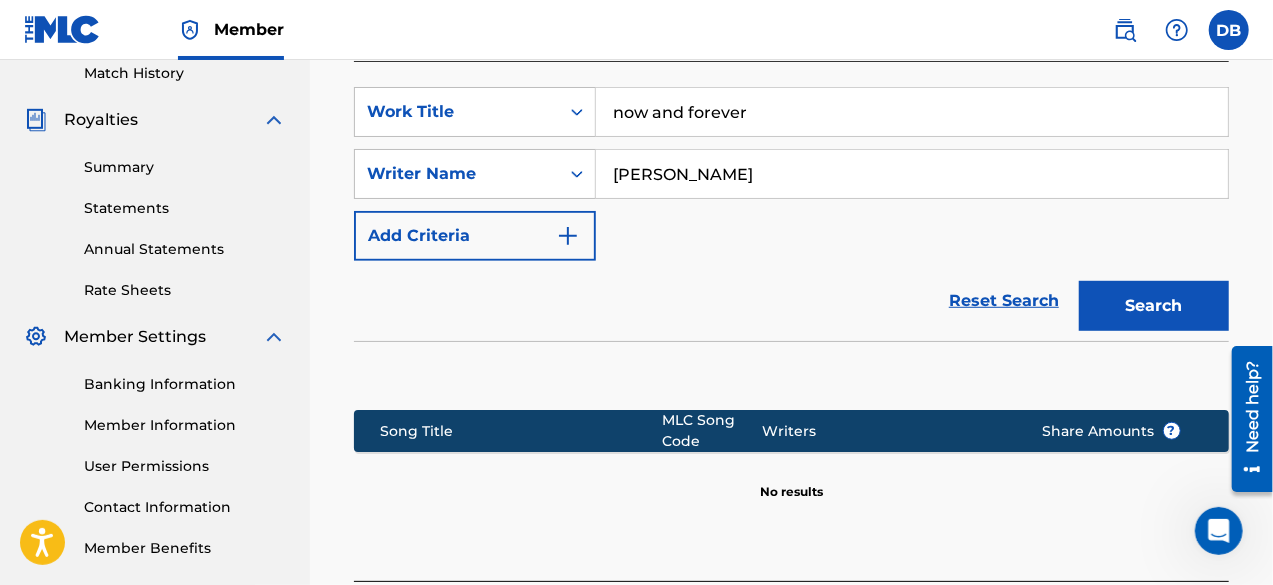 scroll, scrollTop: 530, scrollLeft: 0, axis: vertical 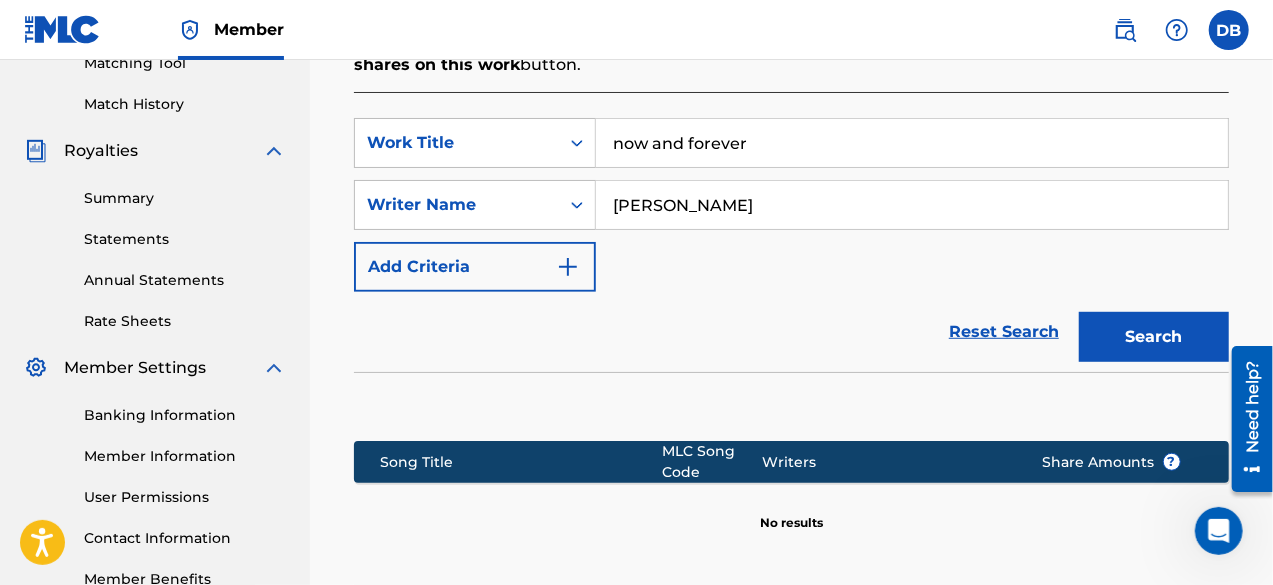 click on "now and forever" at bounding box center [912, 143] 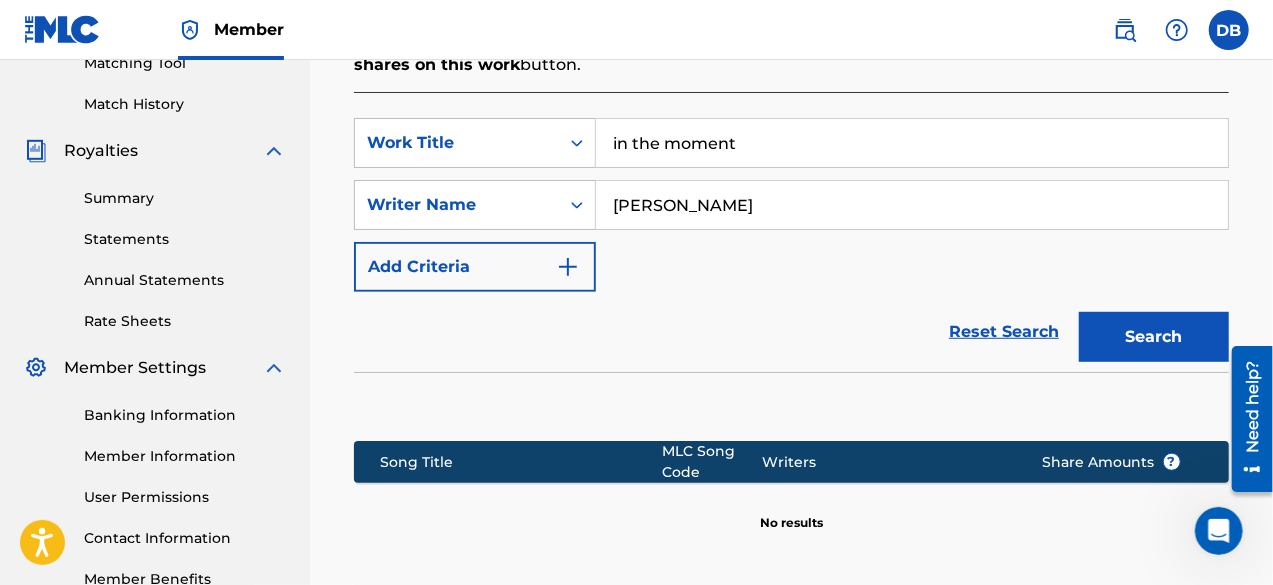 click on "Search" at bounding box center [1154, 337] 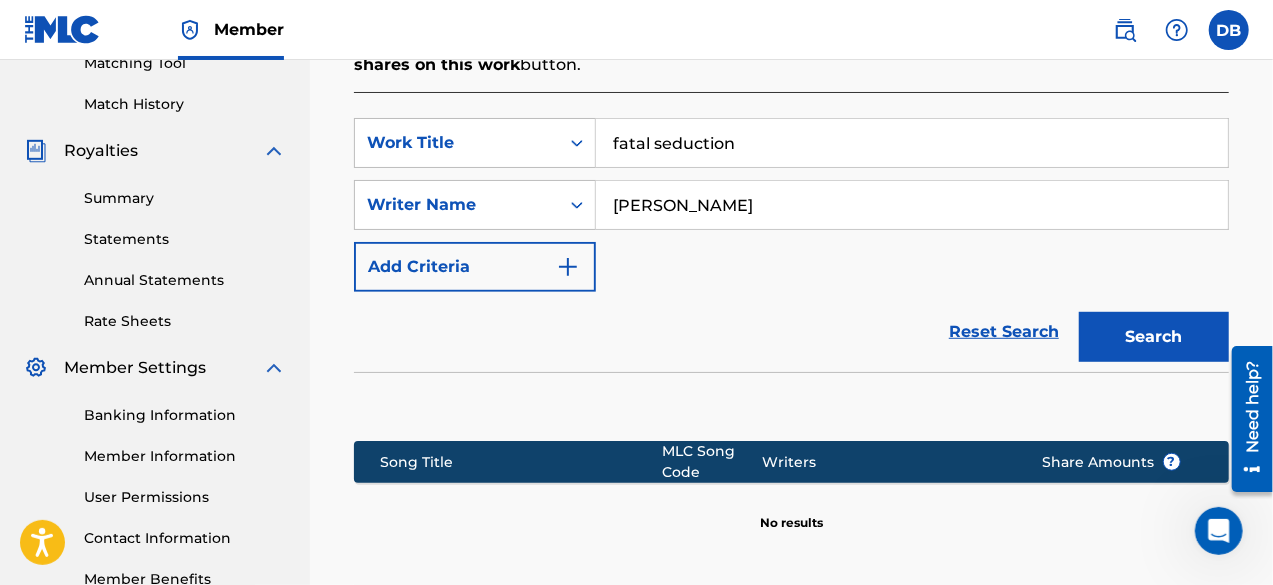 click on "Search" at bounding box center [1154, 337] 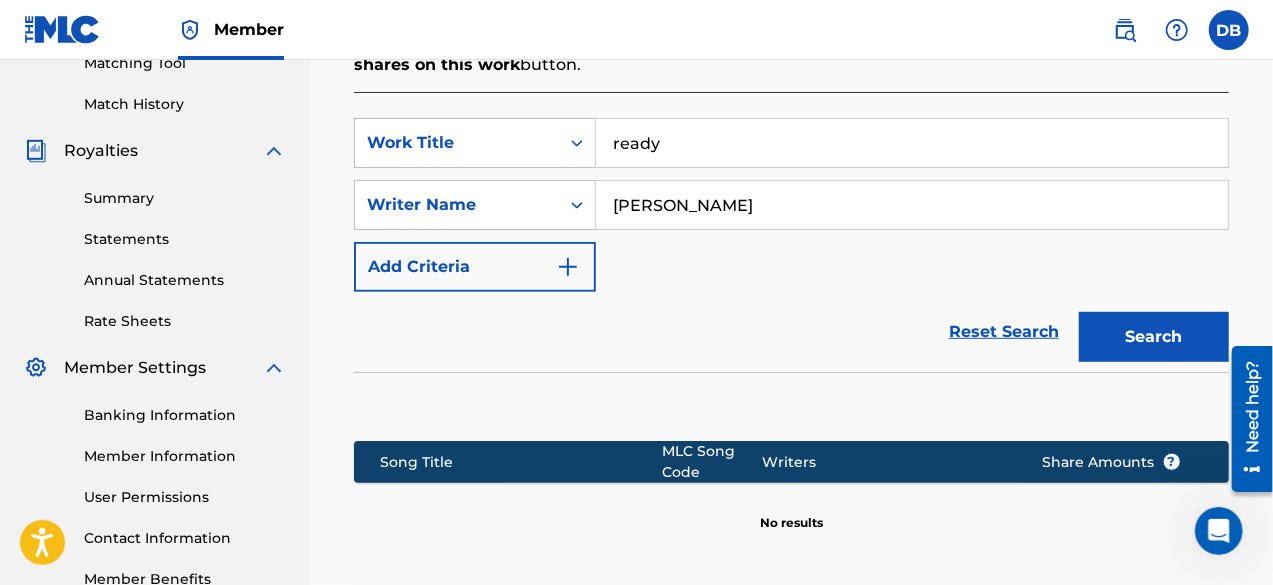 type on "ready" 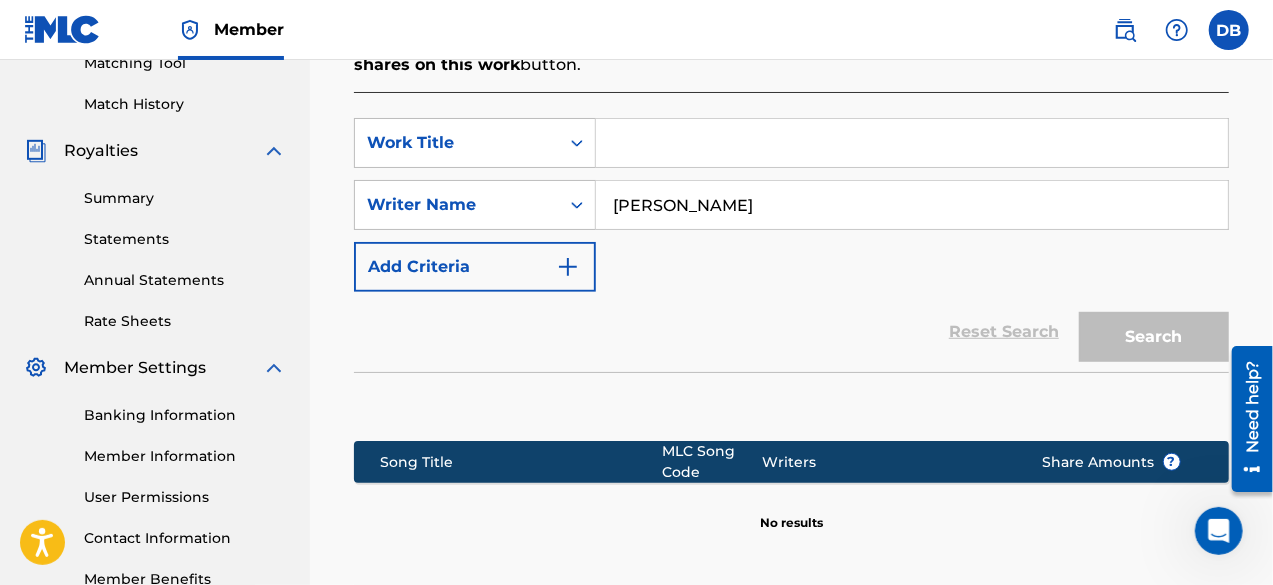 type 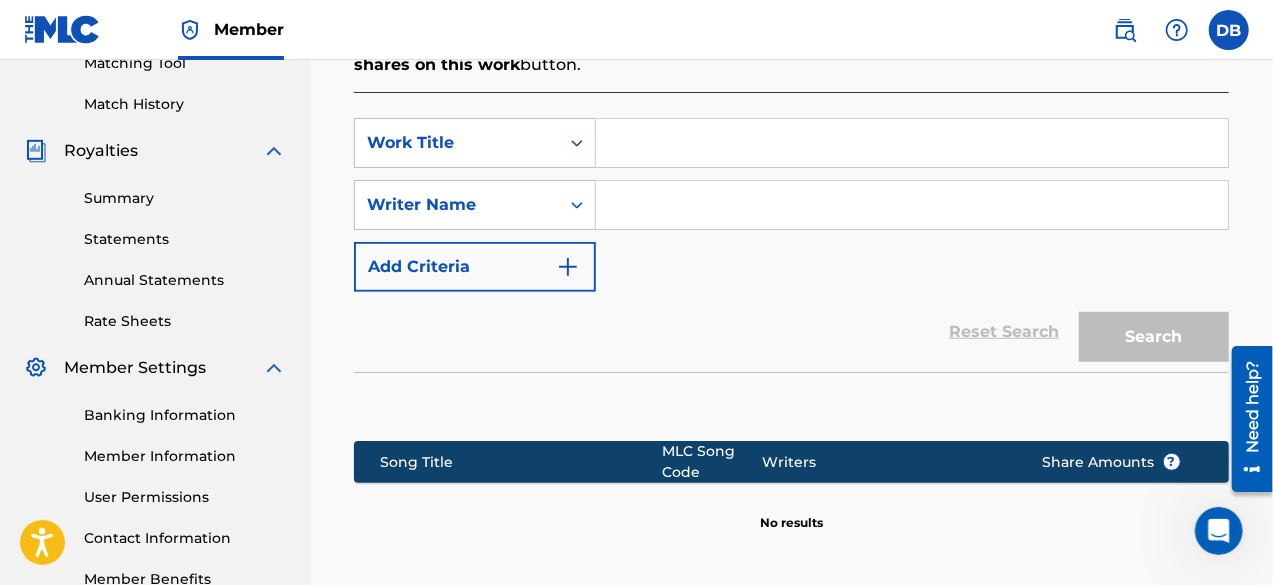 type 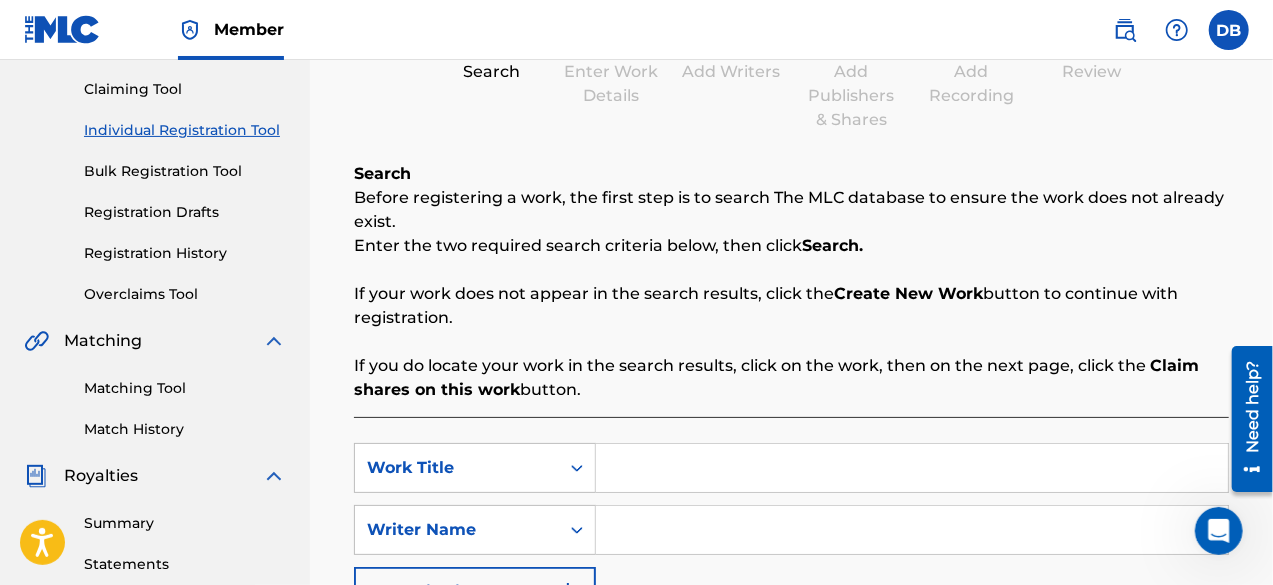 scroll, scrollTop: 207, scrollLeft: 0, axis: vertical 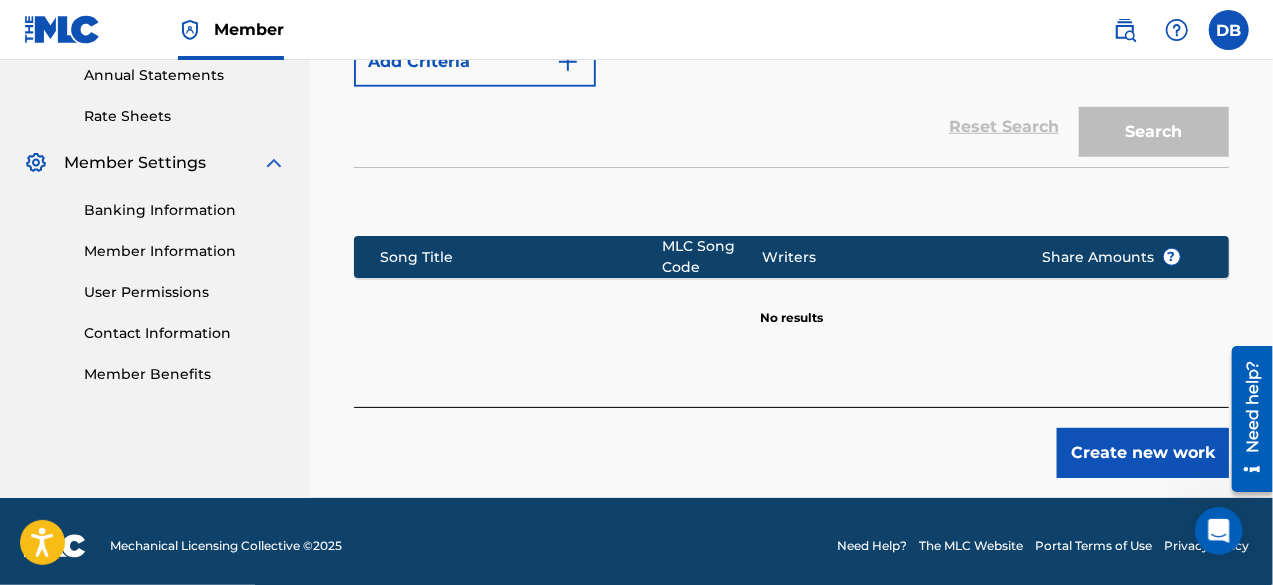click on "Create new work" at bounding box center (1143, 453) 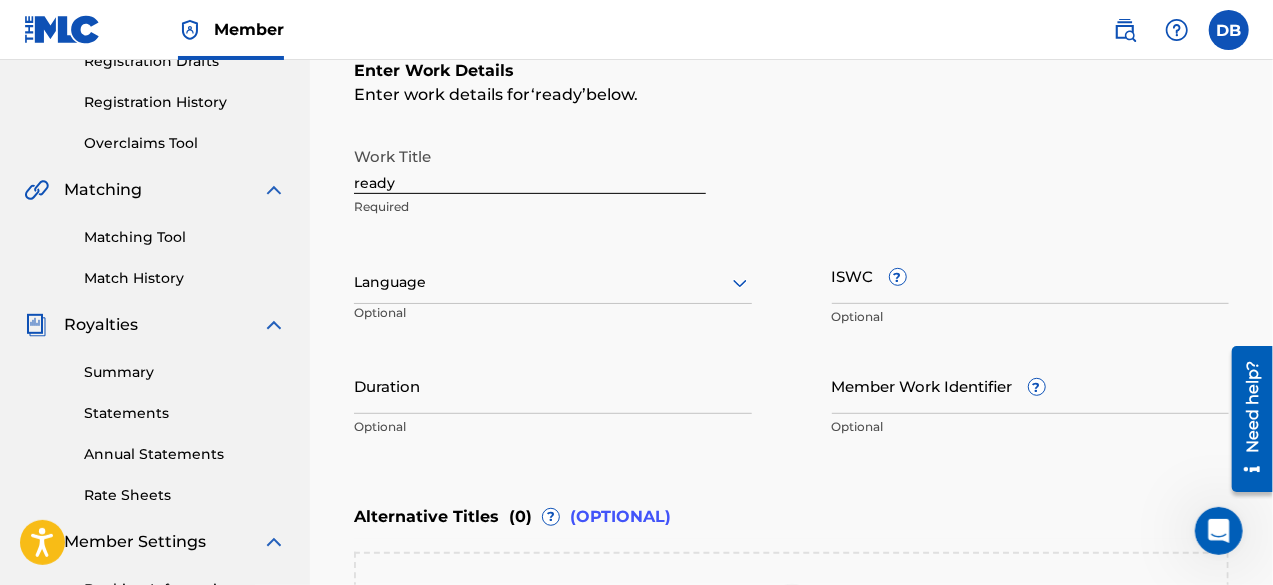scroll, scrollTop: 359, scrollLeft: 0, axis: vertical 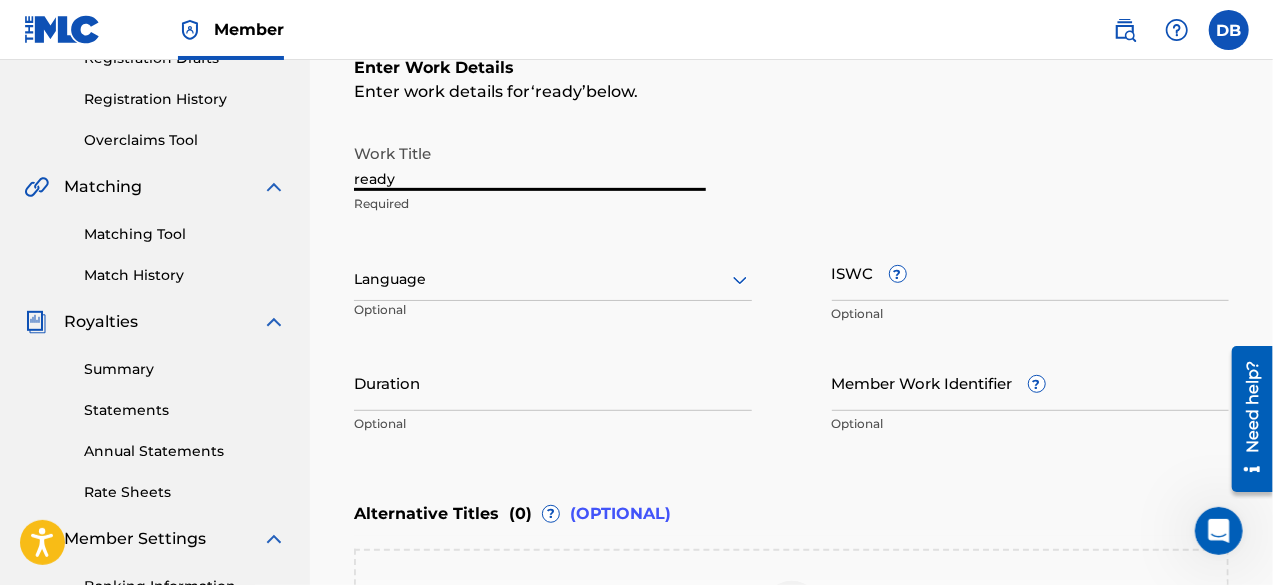 click on "ready" at bounding box center (530, 162) 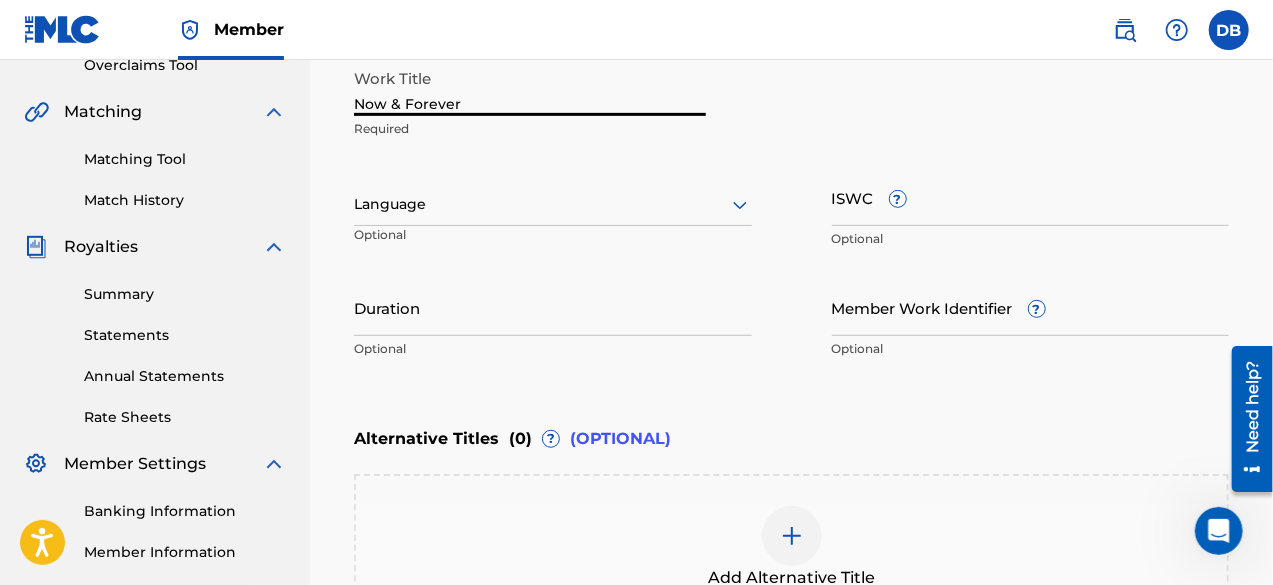 scroll, scrollTop: 434, scrollLeft: 0, axis: vertical 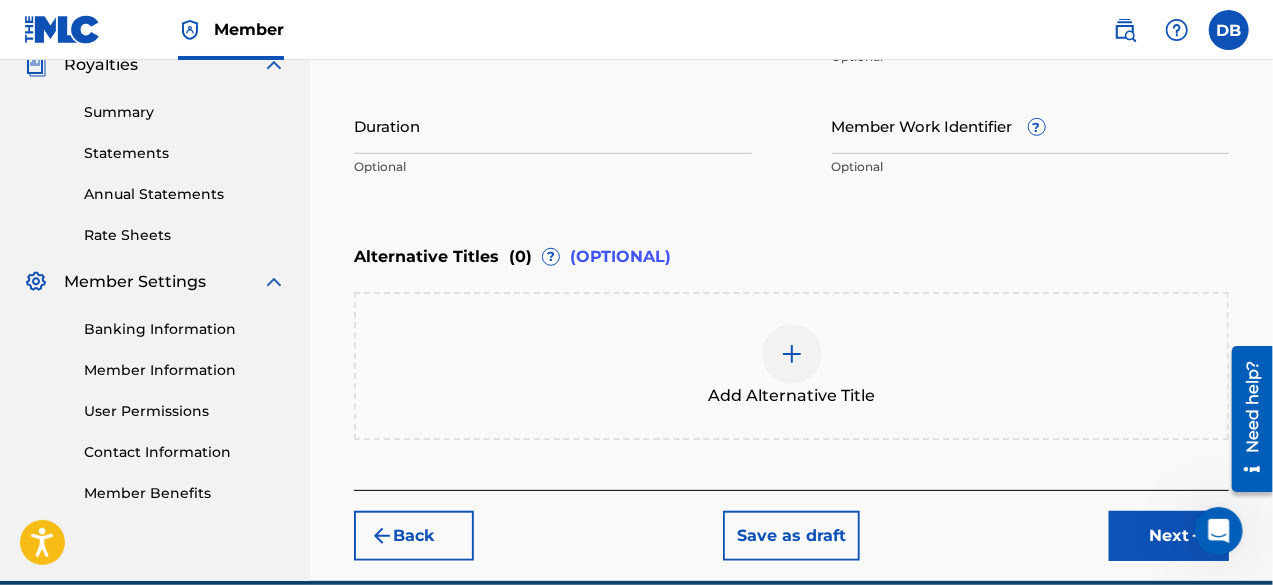 type on "Now & Forever" 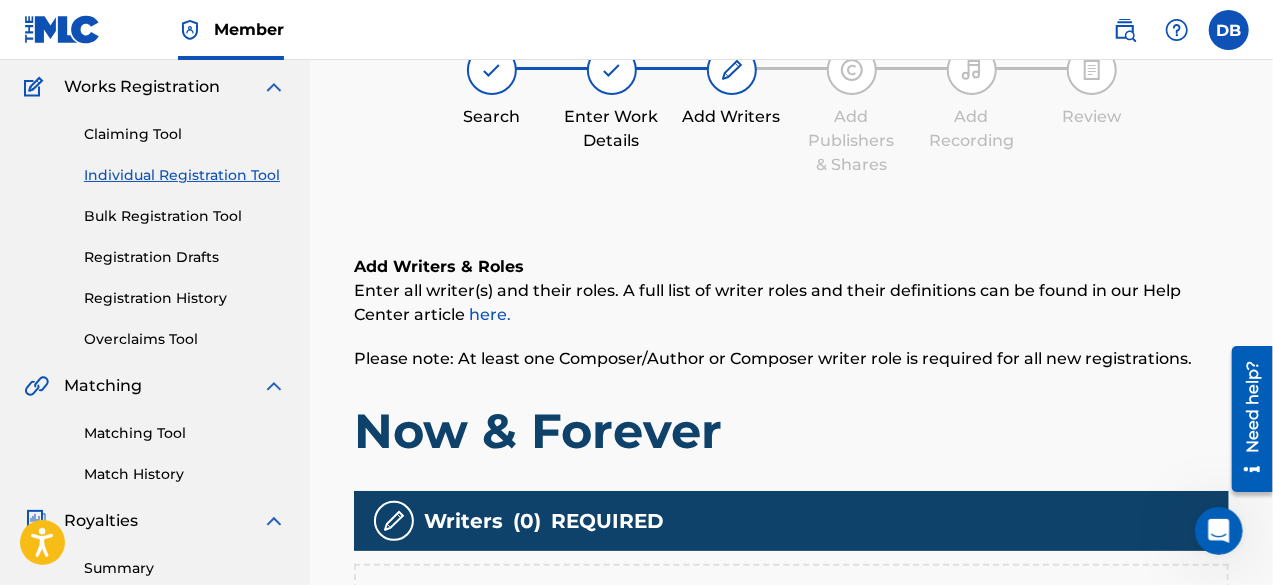 scroll, scrollTop: 90, scrollLeft: 0, axis: vertical 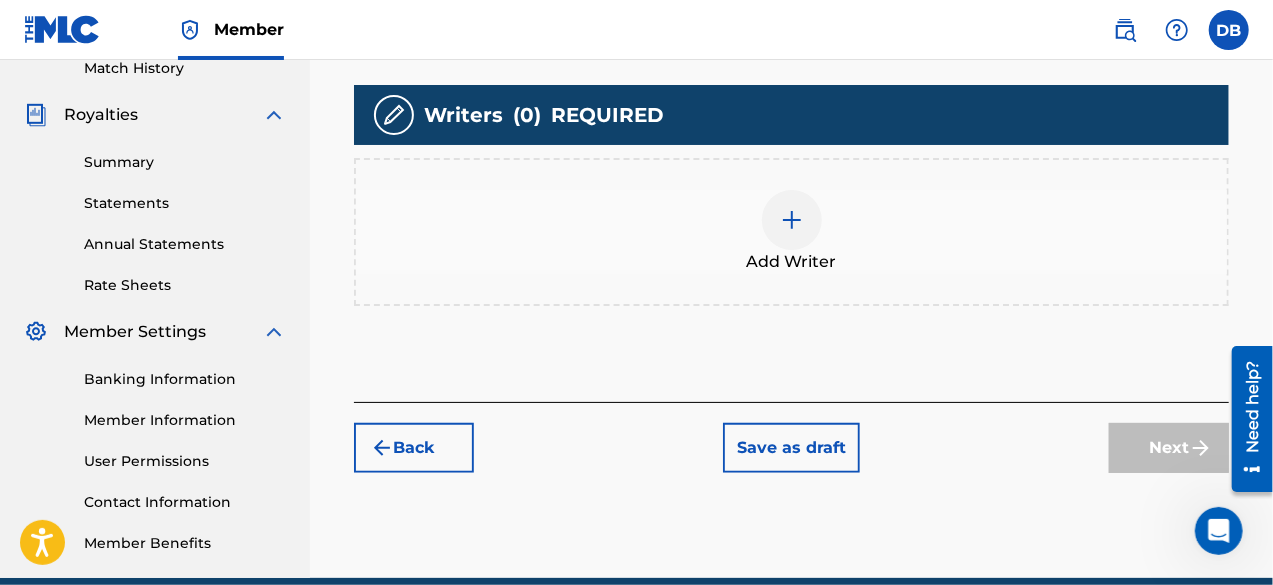 click on "Add Writer" at bounding box center [791, 232] 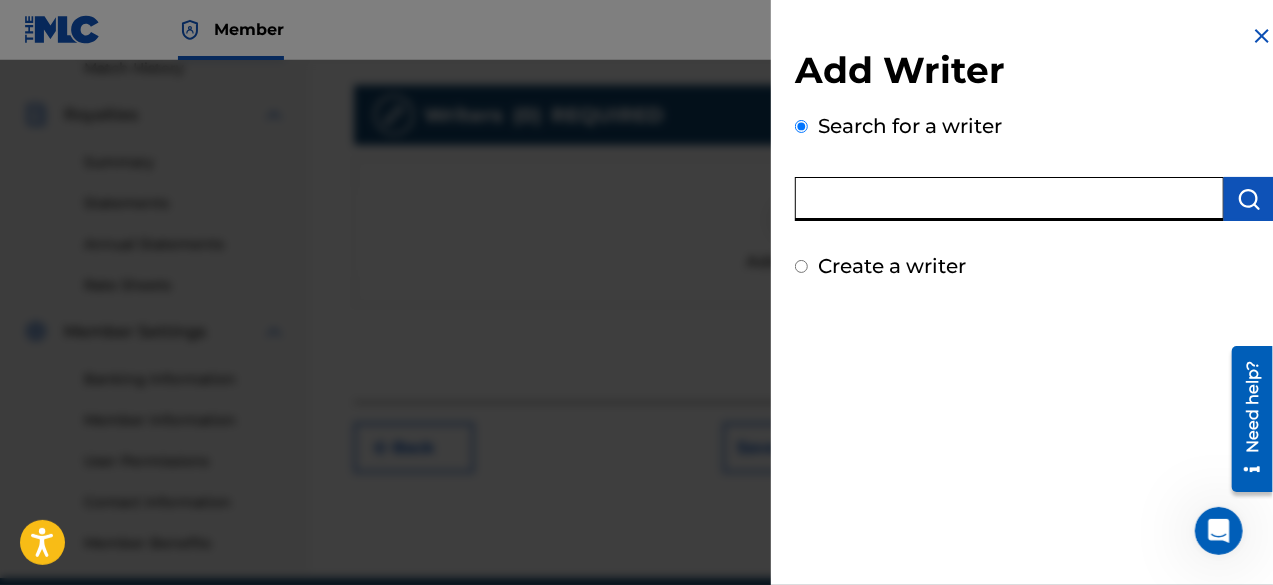 click at bounding box center (1009, 199) 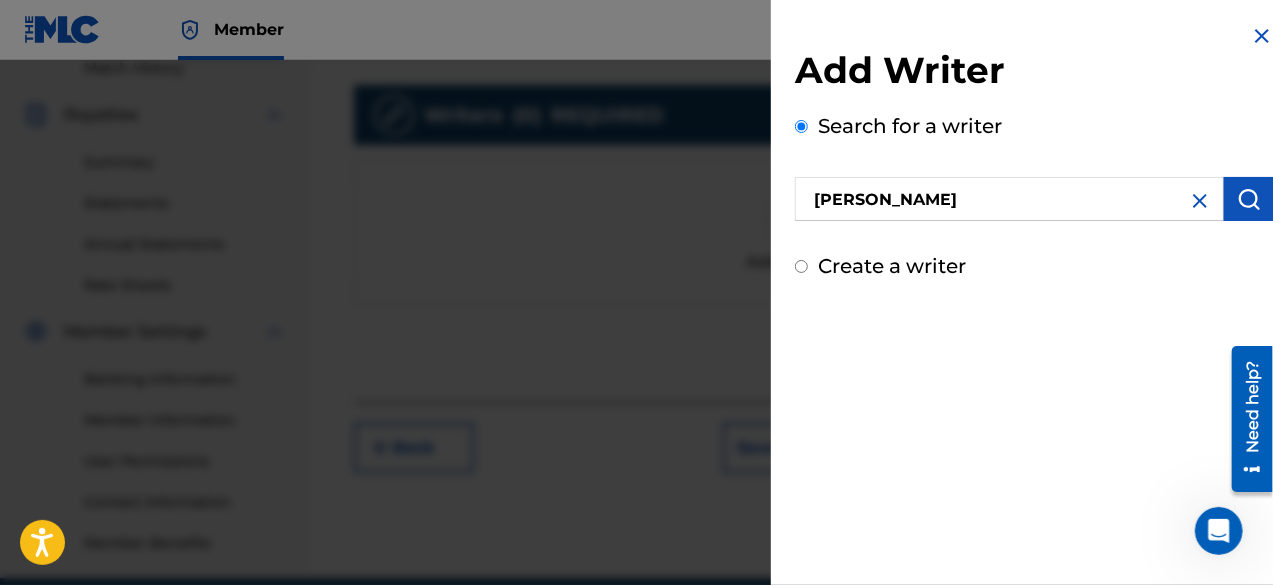 click at bounding box center (1249, 199) 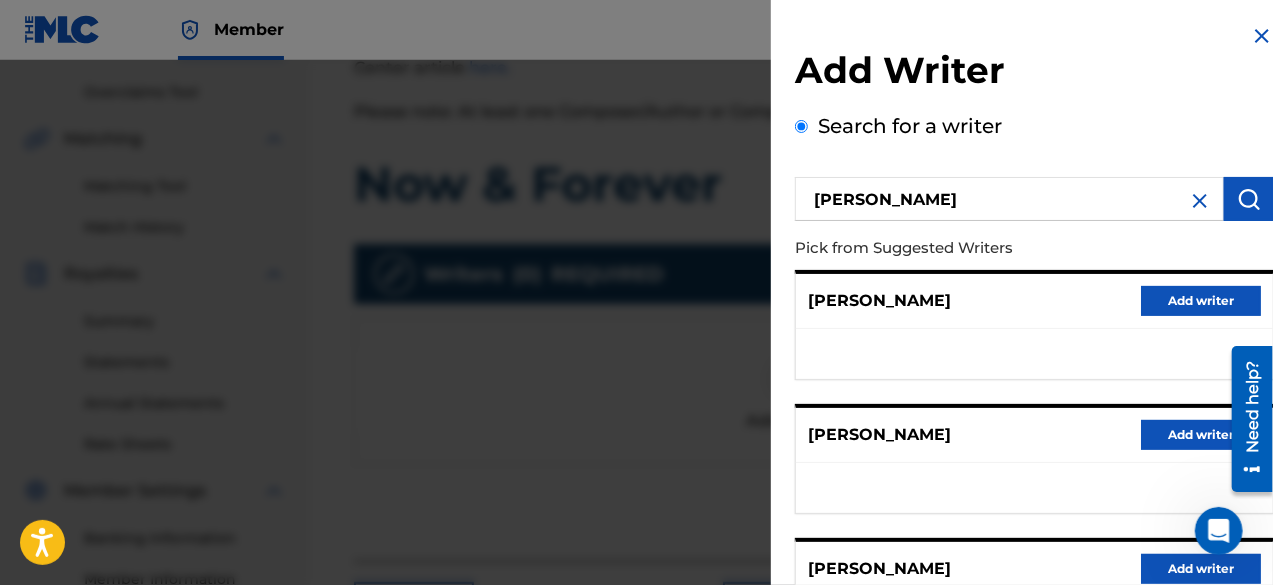 scroll, scrollTop: 400, scrollLeft: 0, axis: vertical 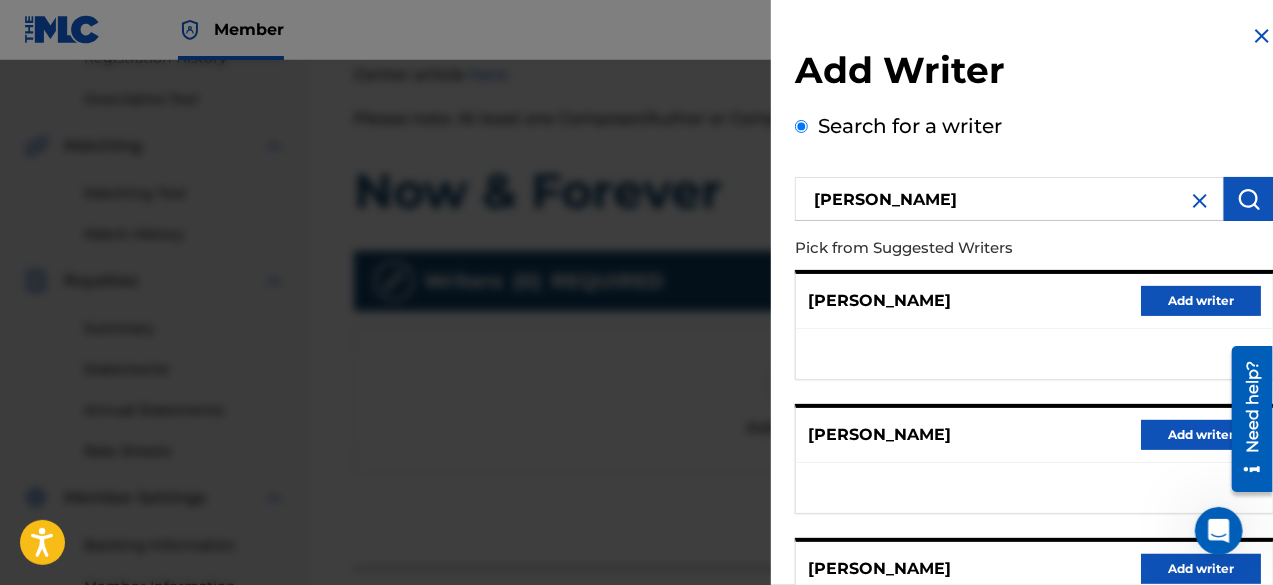 click on "Add writer" at bounding box center (1201, 301) 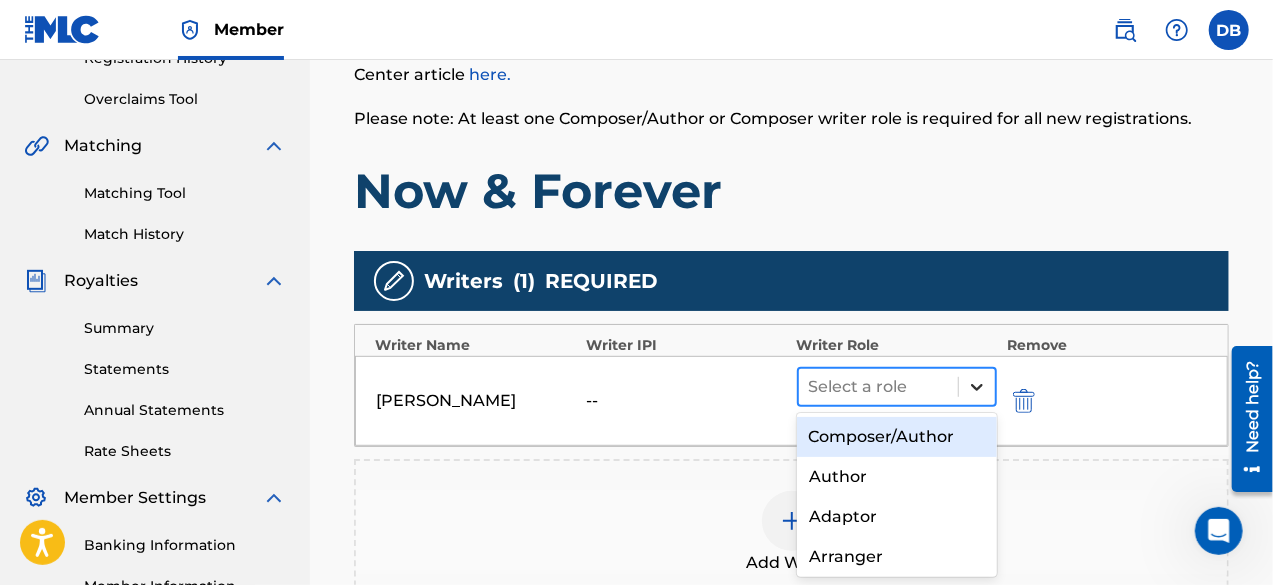 click 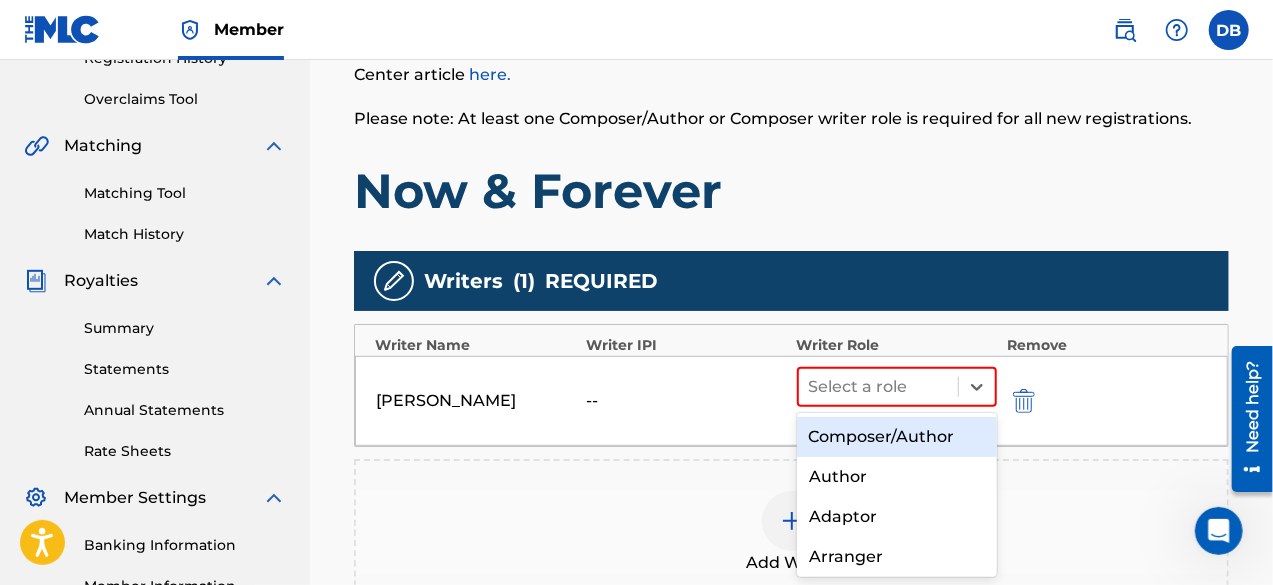 click on "Composer/Author" at bounding box center [897, 437] 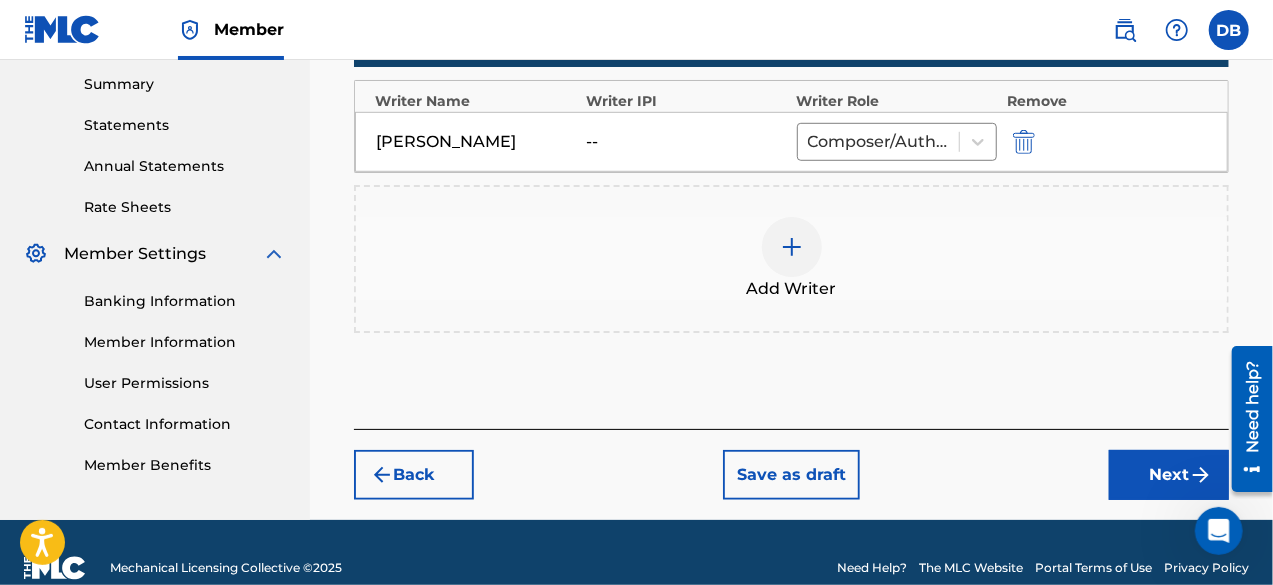 scroll, scrollTop: 647, scrollLeft: 0, axis: vertical 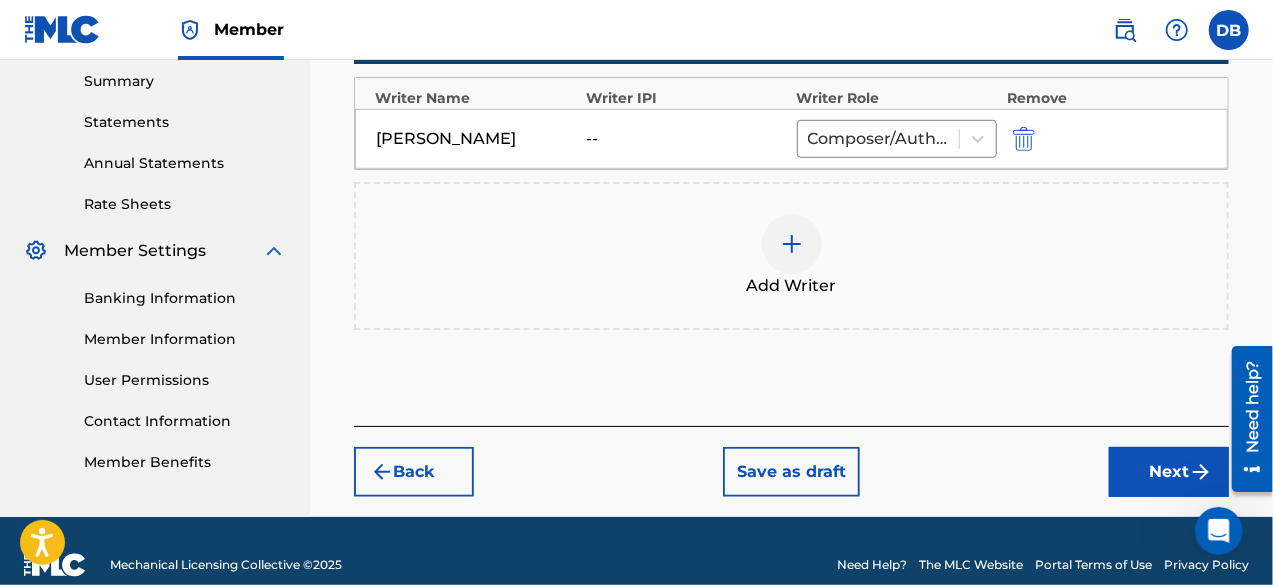 click on "Next" at bounding box center [1169, 472] 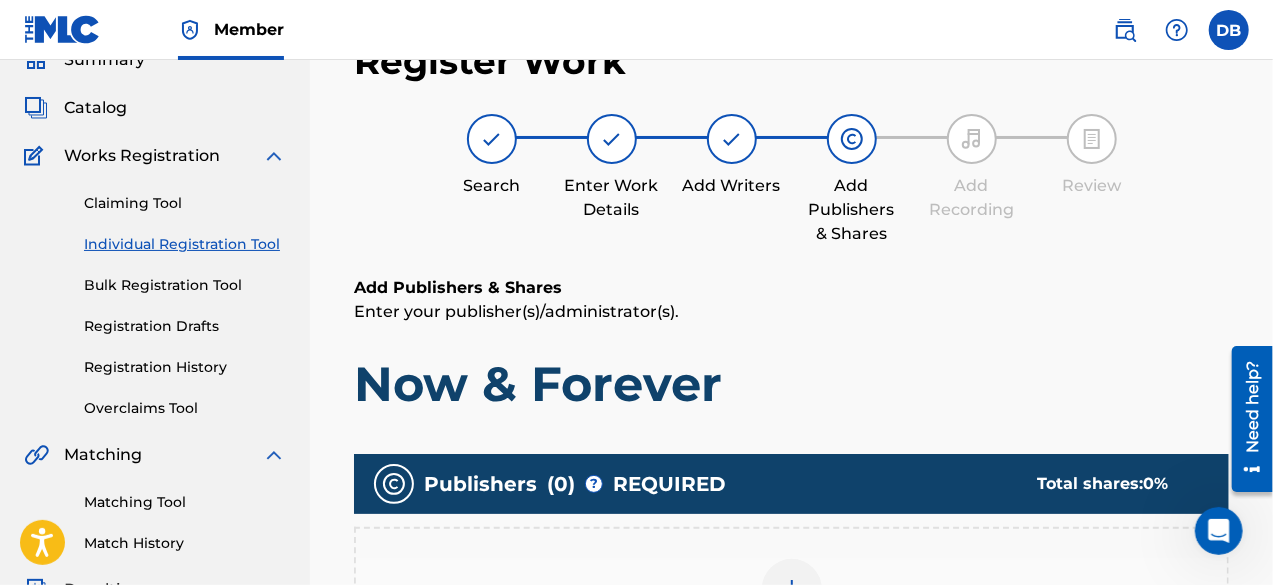 scroll, scrollTop: 90, scrollLeft: 0, axis: vertical 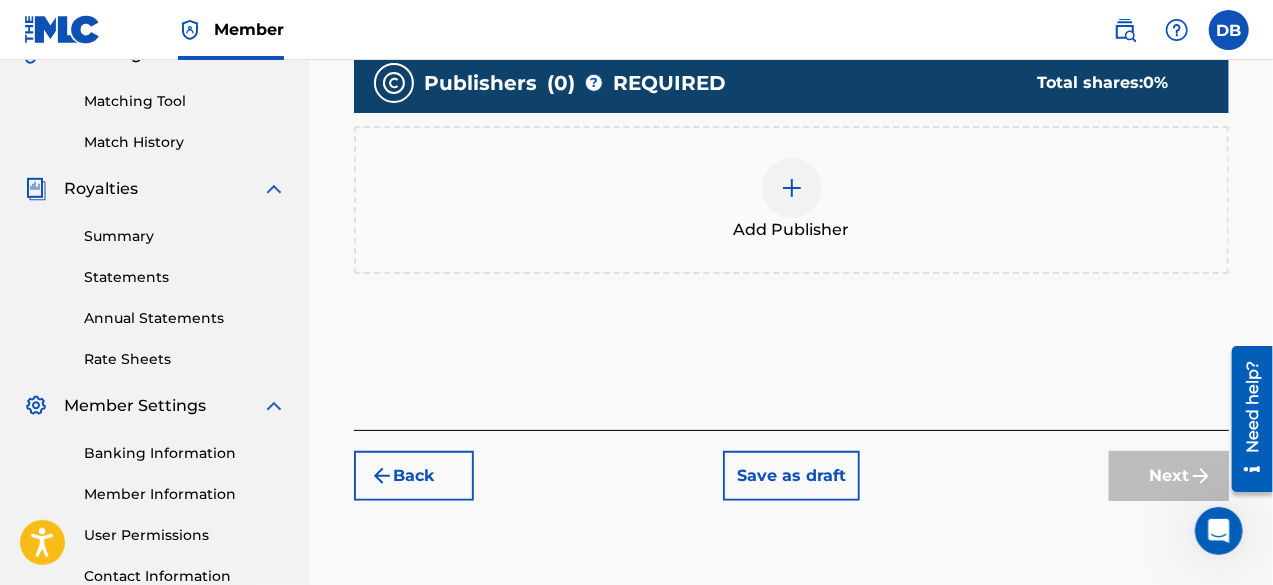 click at bounding box center [792, 188] 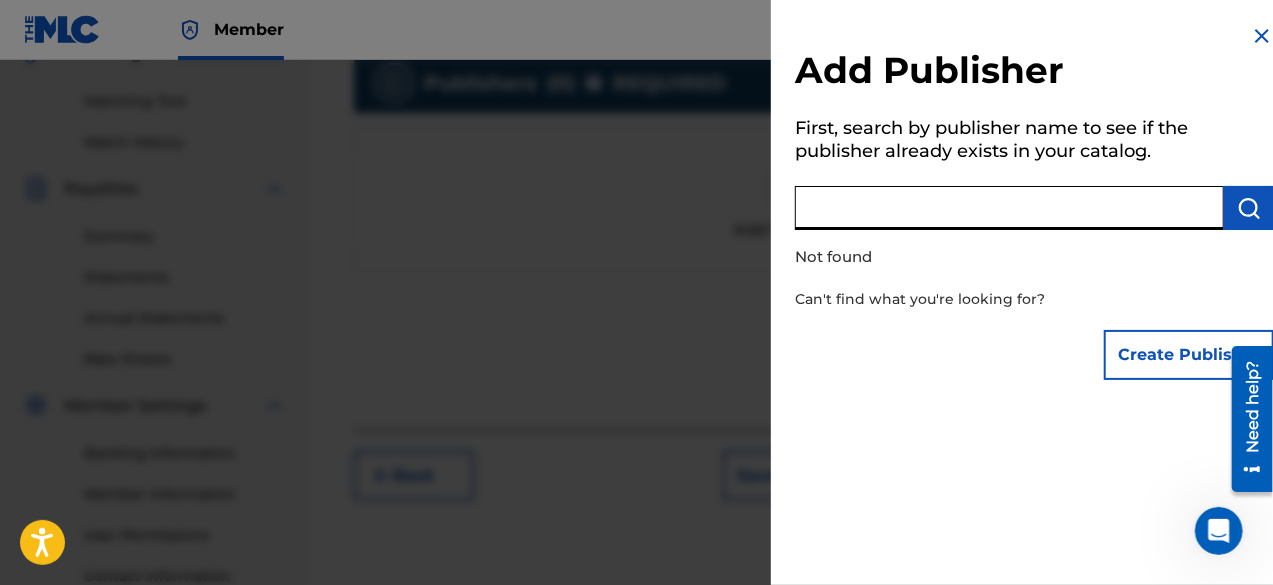 click at bounding box center (1009, 208) 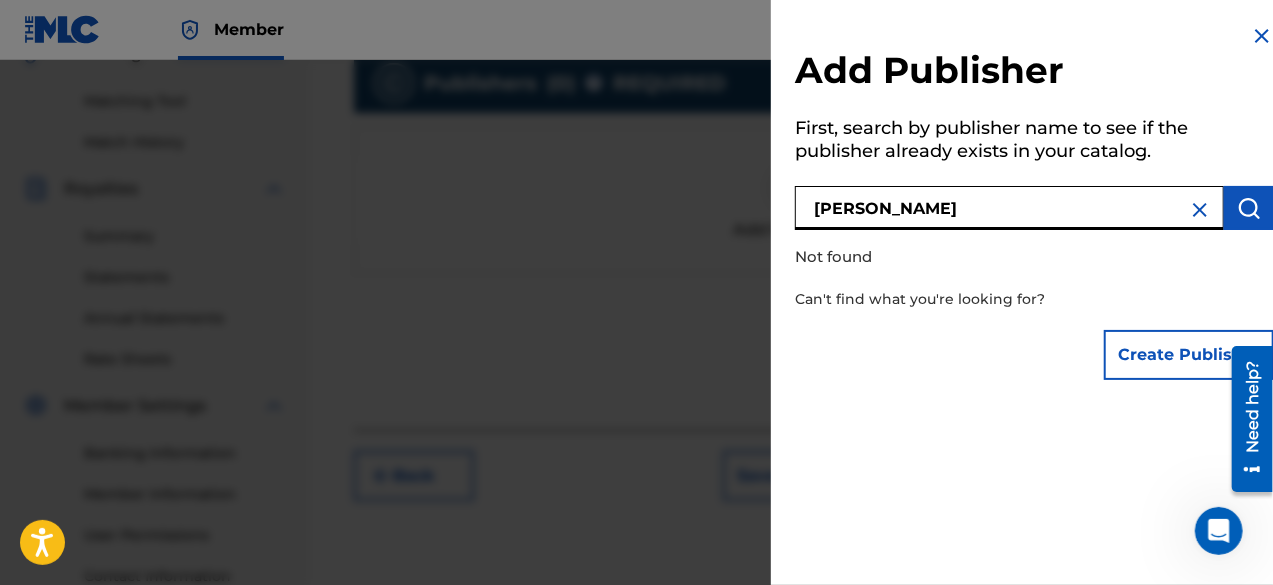type on "[PERSON_NAME]" 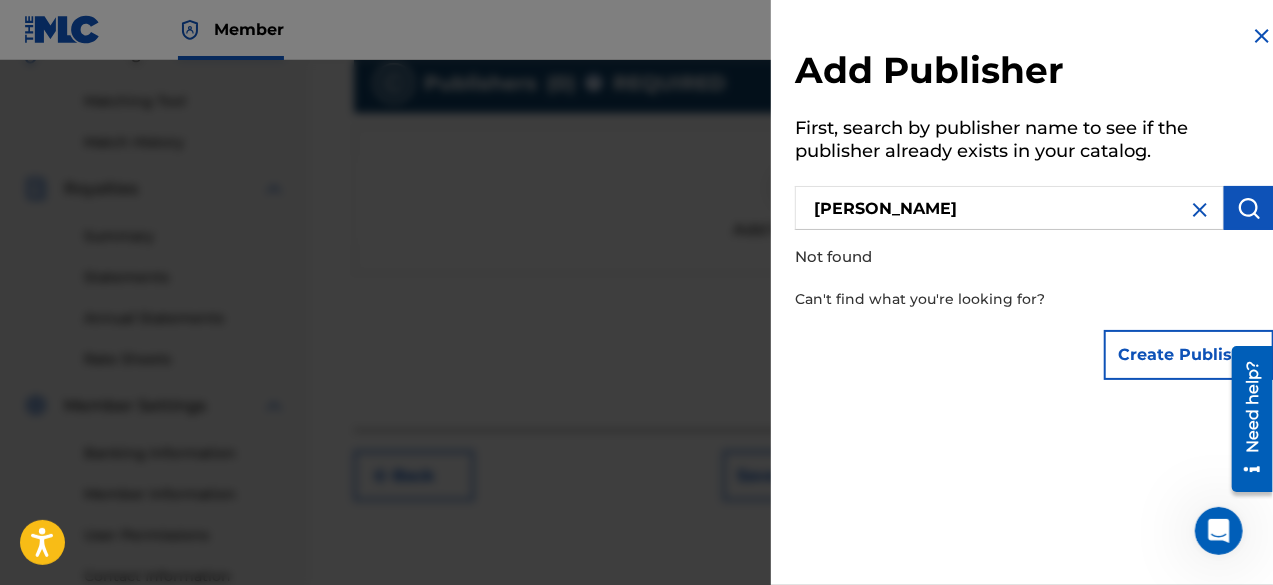 click at bounding box center (1249, 208) 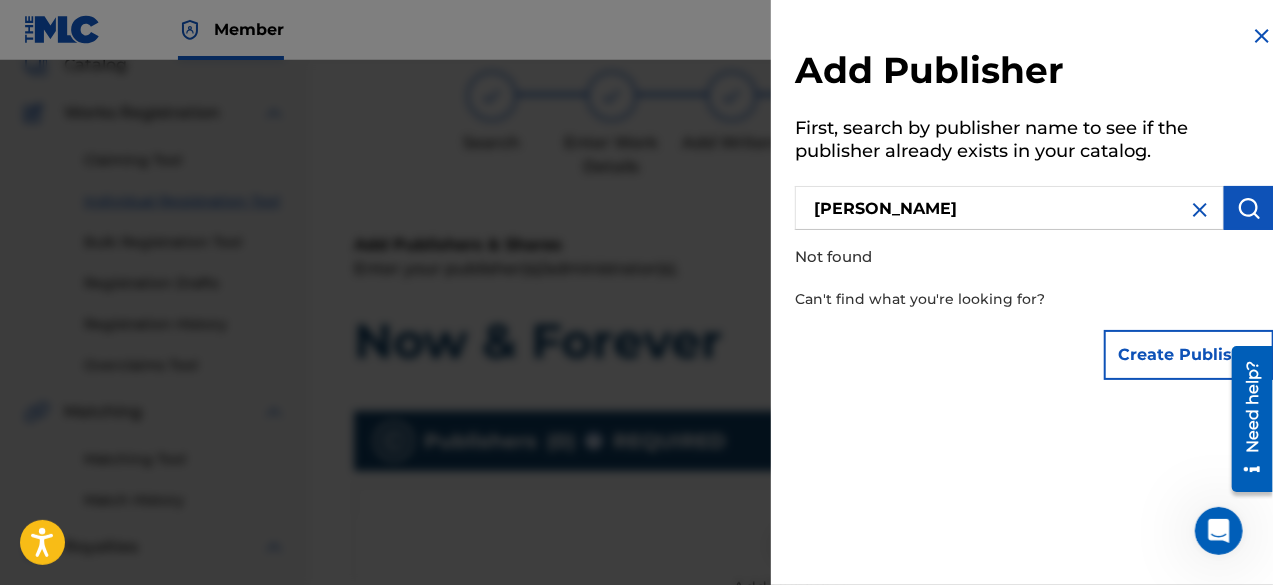 scroll, scrollTop: 103, scrollLeft: 0, axis: vertical 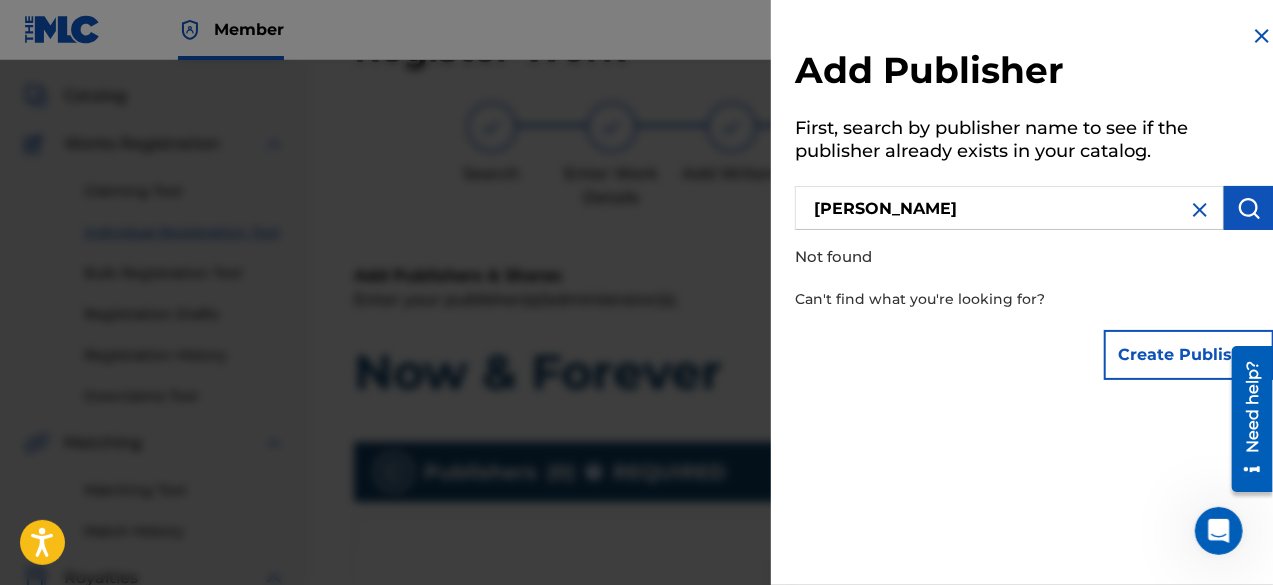 click at bounding box center [1262, 36] 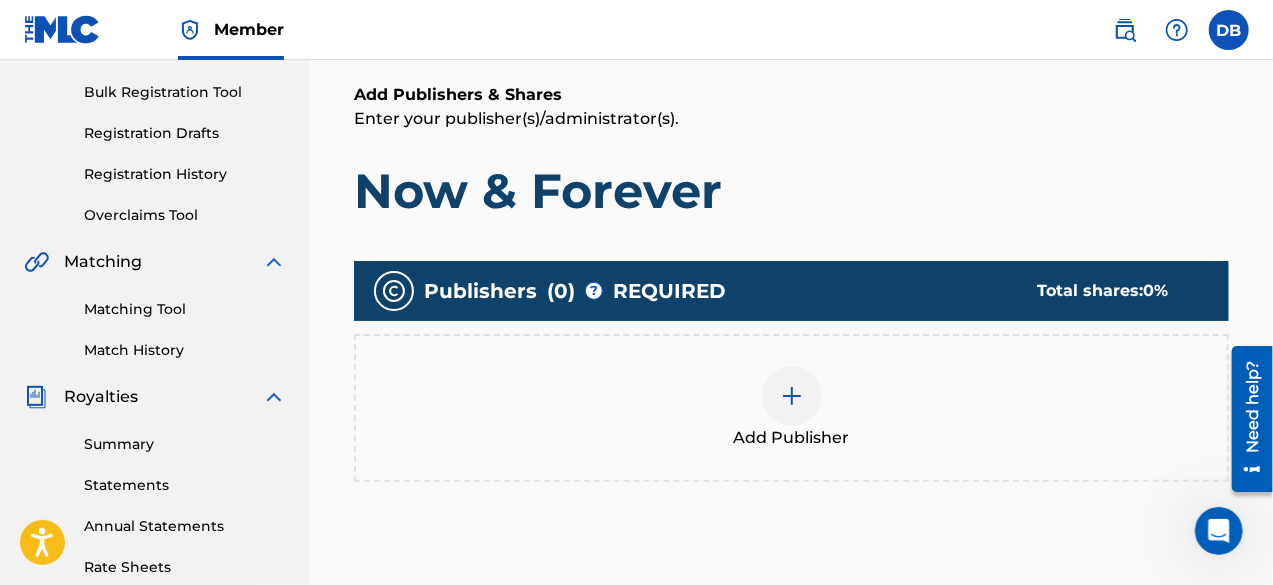 scroll, scrollTop: 299, scrollLeft: 0, axis: vertical 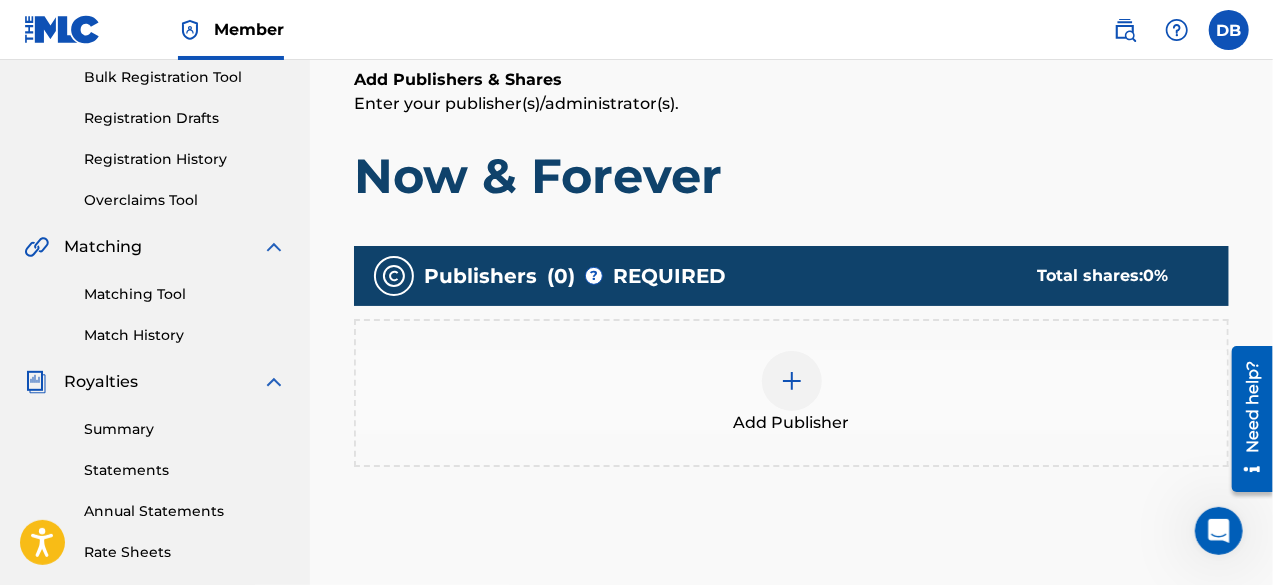 click at bounding box center (792, 381) 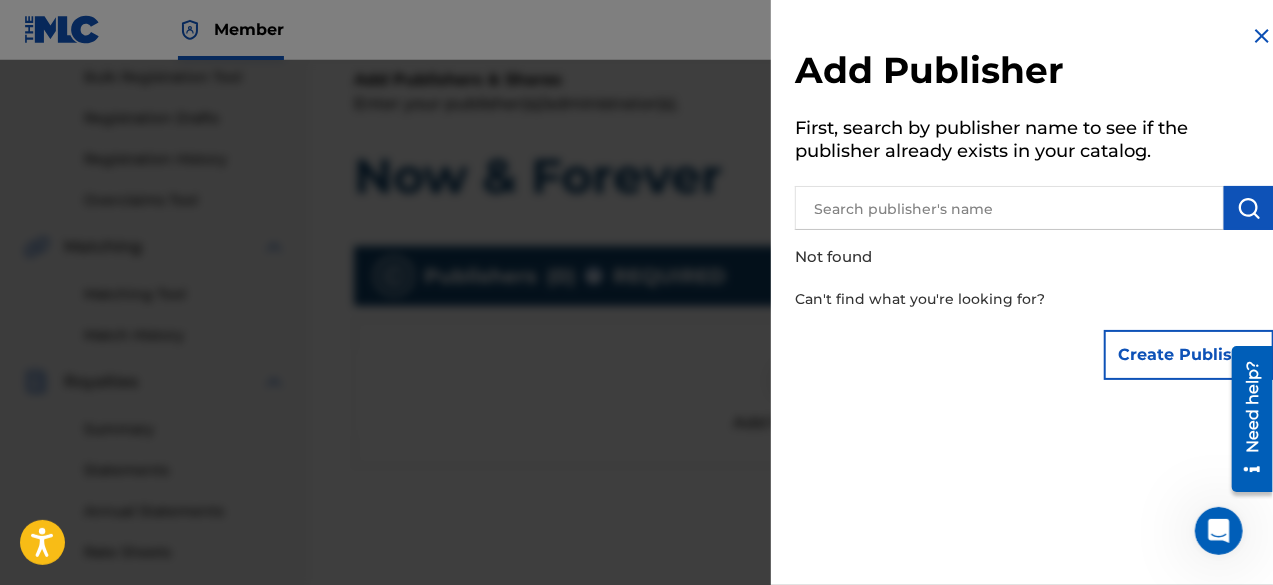 click on "Create Publisher" at bounding box center [1189, 355] 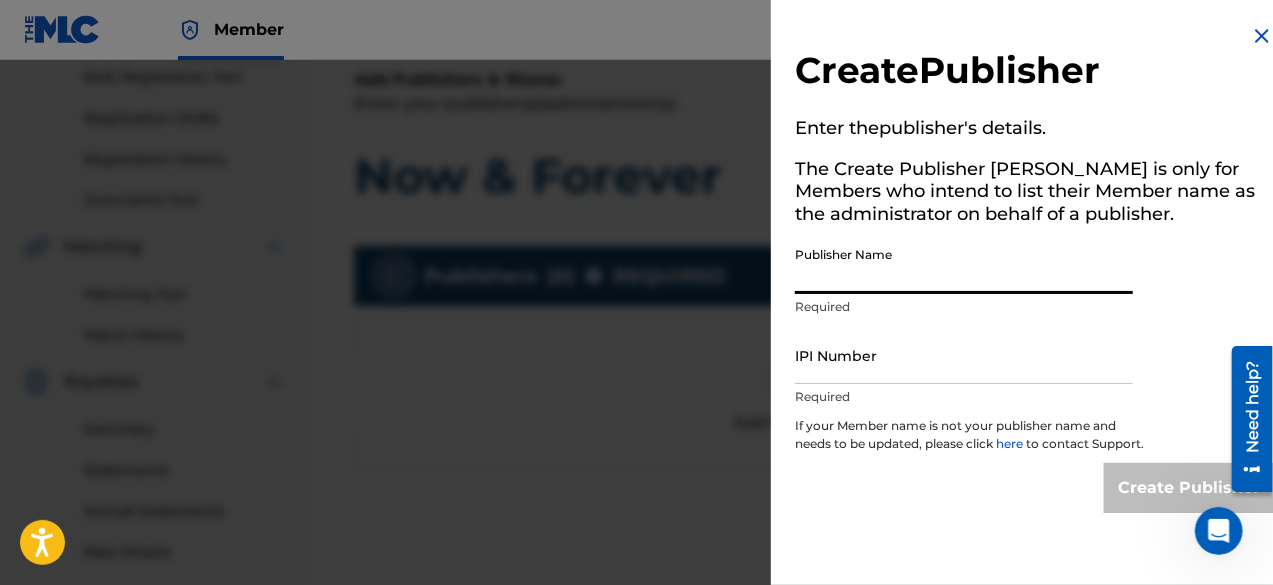 click on "Publisher Name" at bounding box center (964, 265) 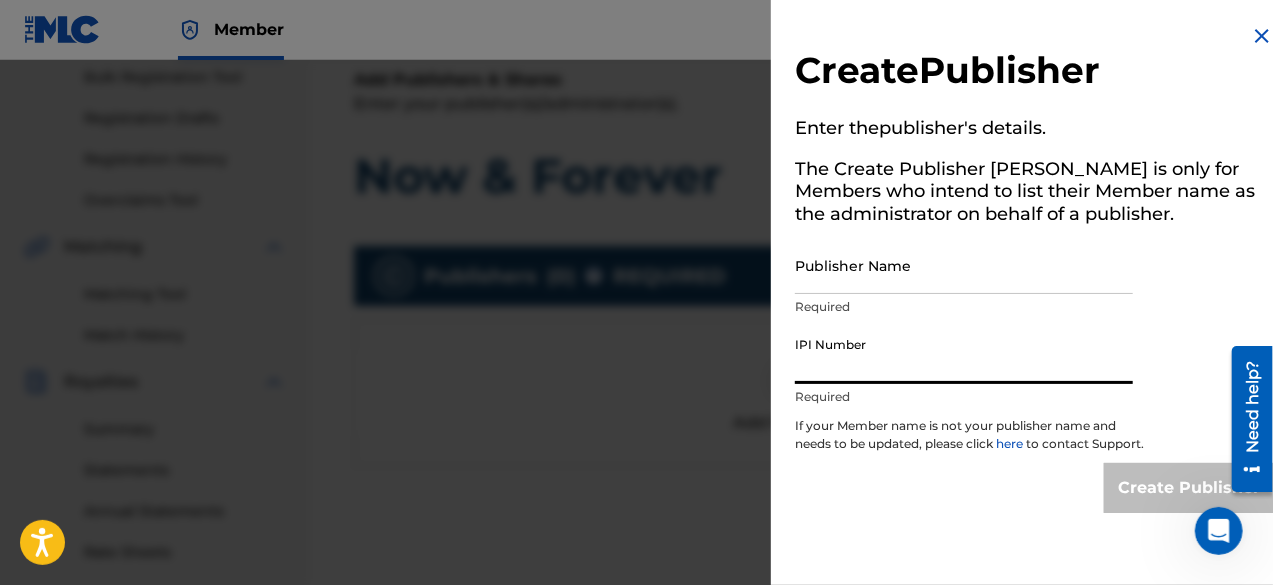 click on "IPI Number" at bounding box center (964, 355) 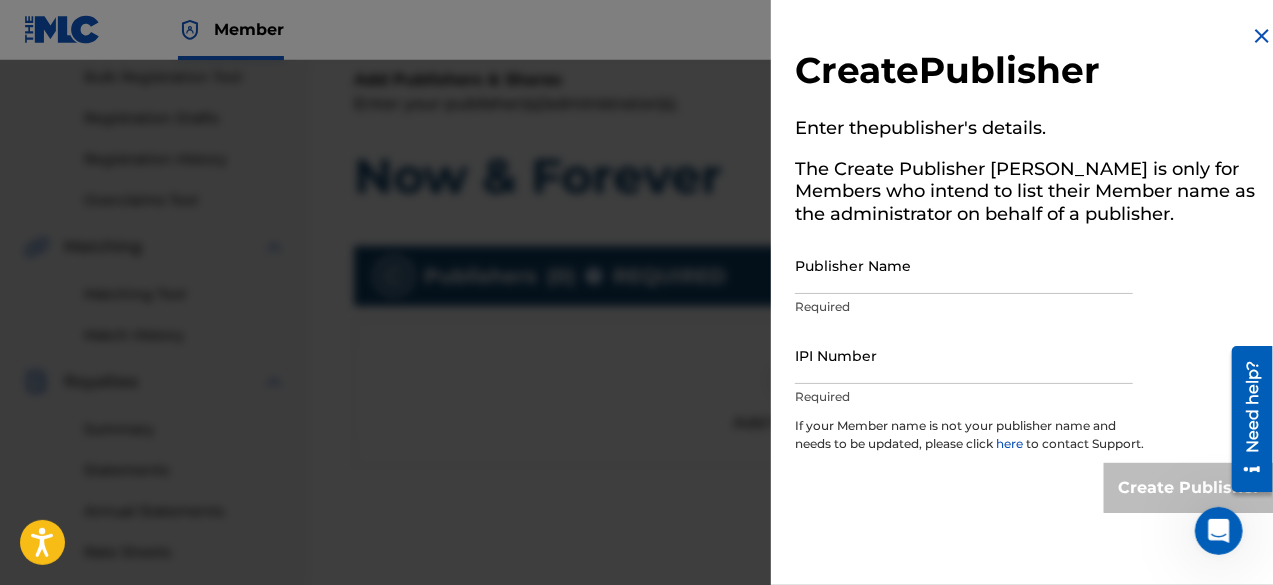 click at bounding box center [1262, 36] 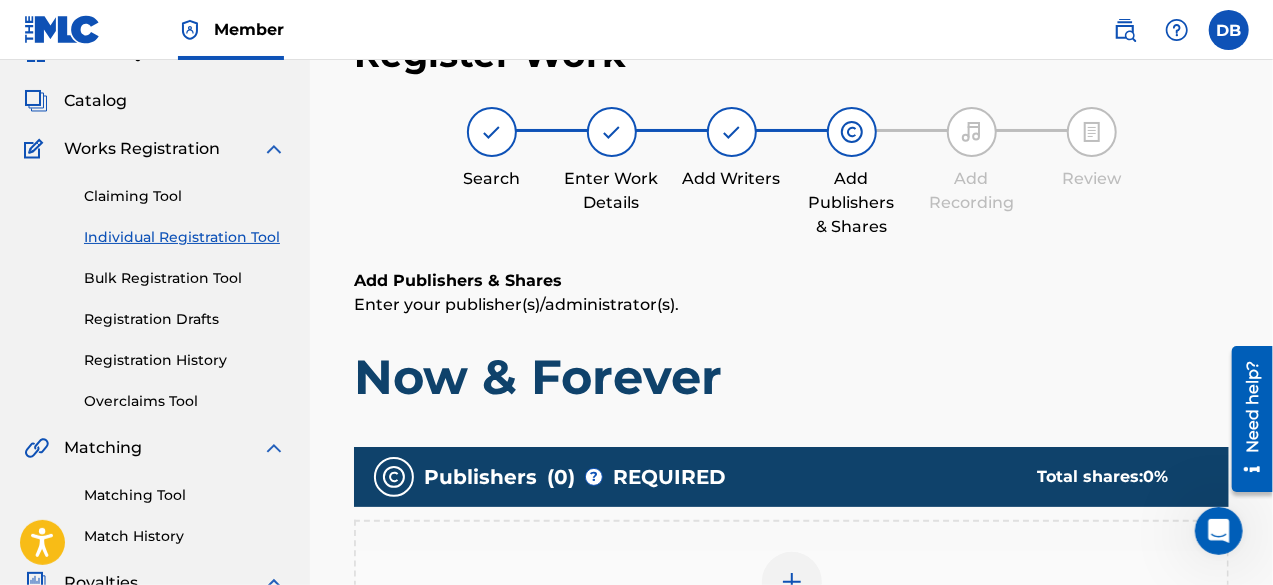 scroll, scrollTop: 70, scrollLeft: 0, axis: vertical 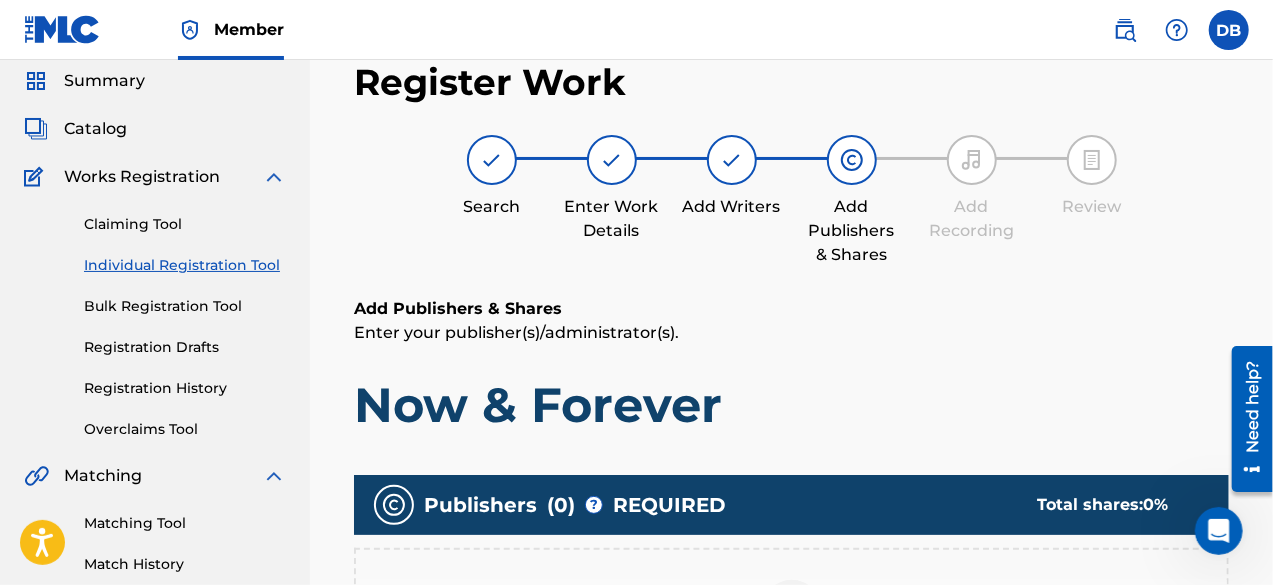 click at bounding box center (852, 160) 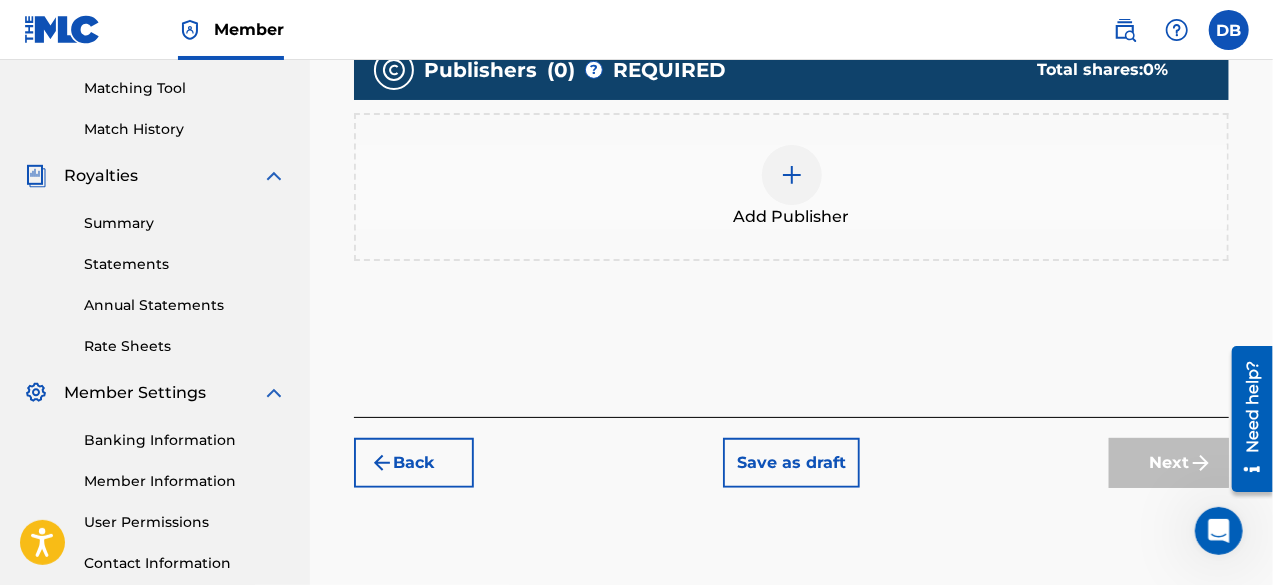 scroll, scrollTop: 522, scrollLeft: 0, axis: vertical 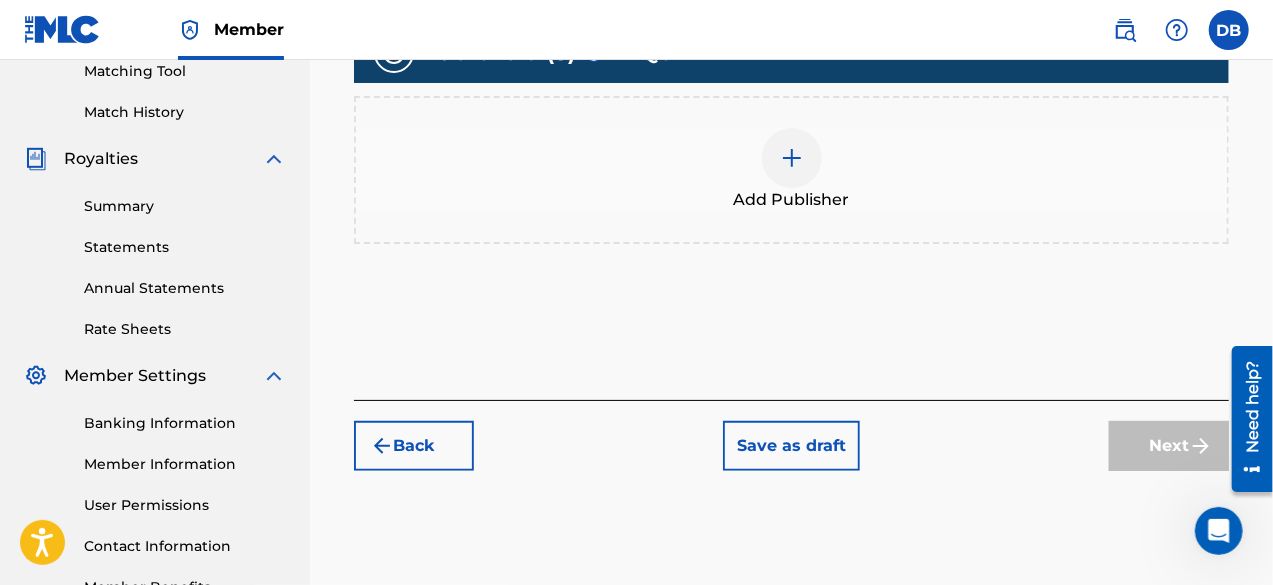 click at bounding box center (792, 158) 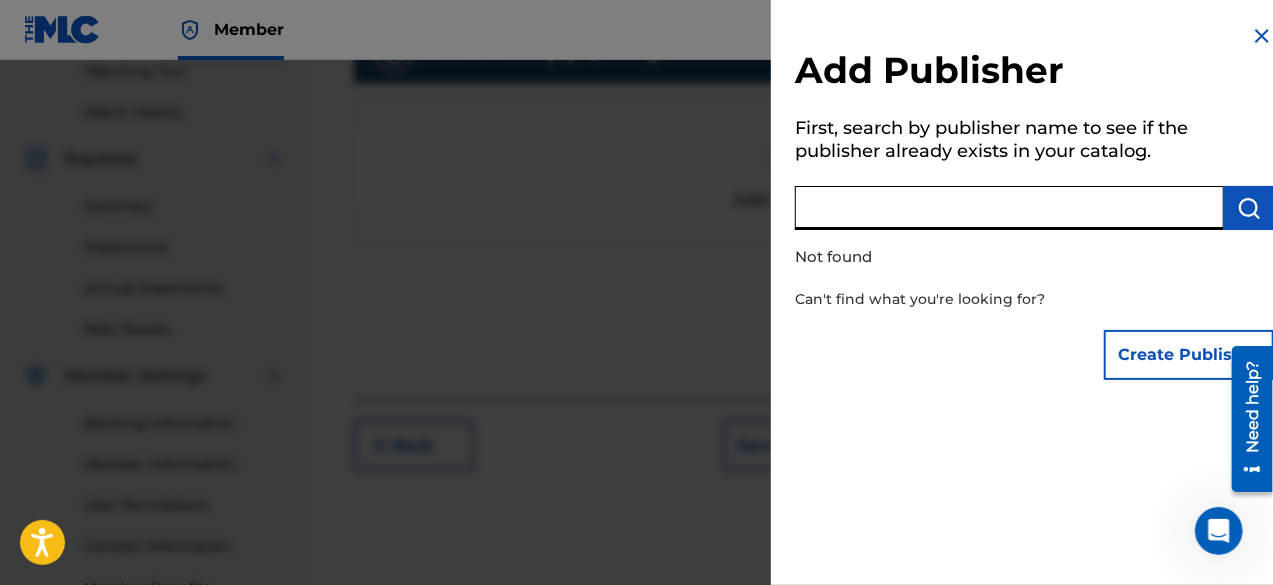 click at bounding box center [1009, 208] 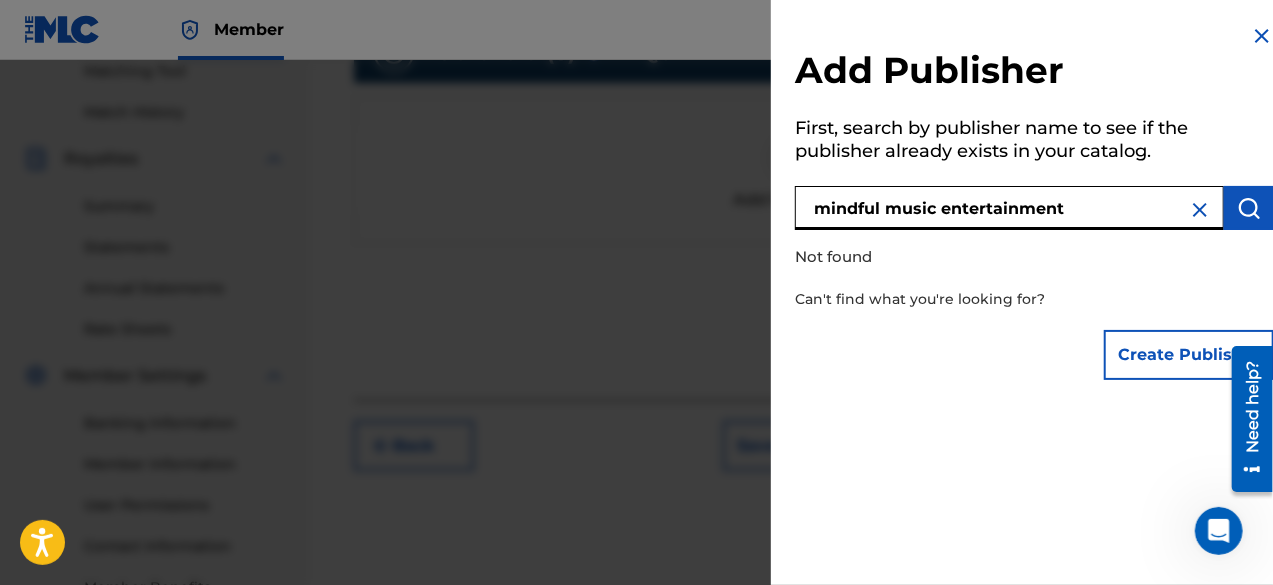 type on "mindful music entertainment" 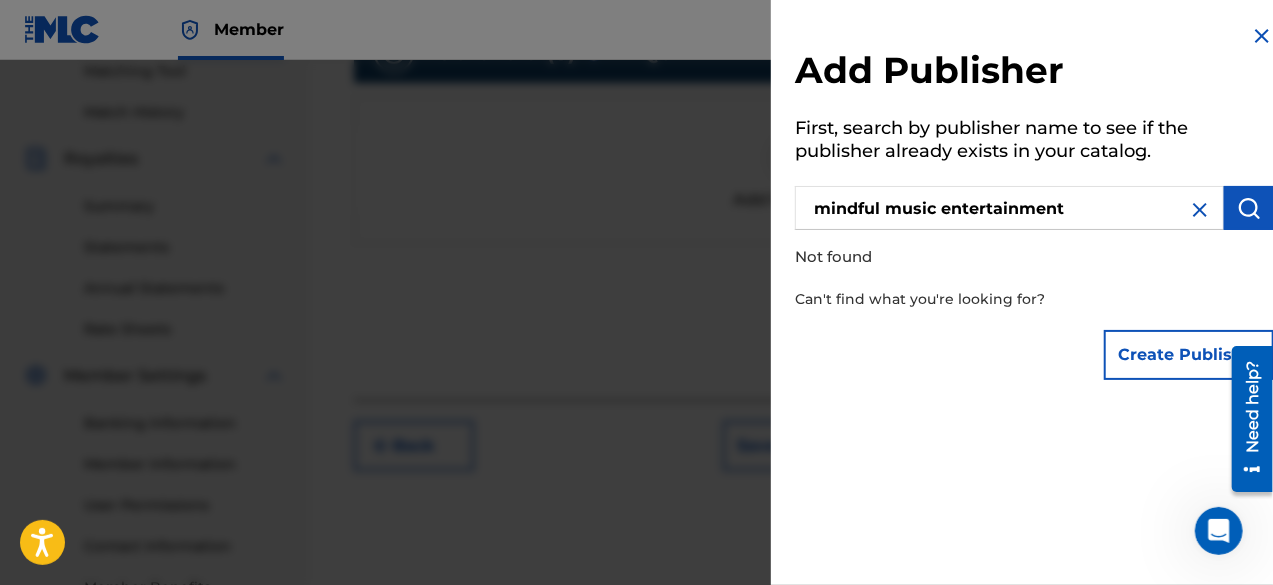 click at bounding box center (1249, 208) 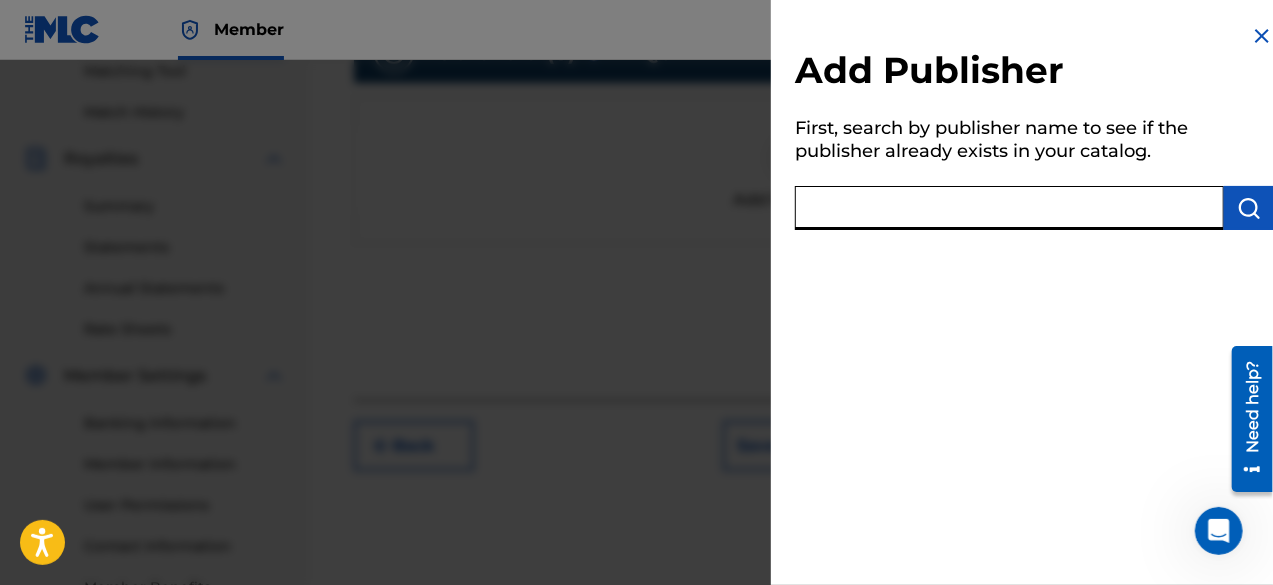 click at bounding box center [1009, 208] 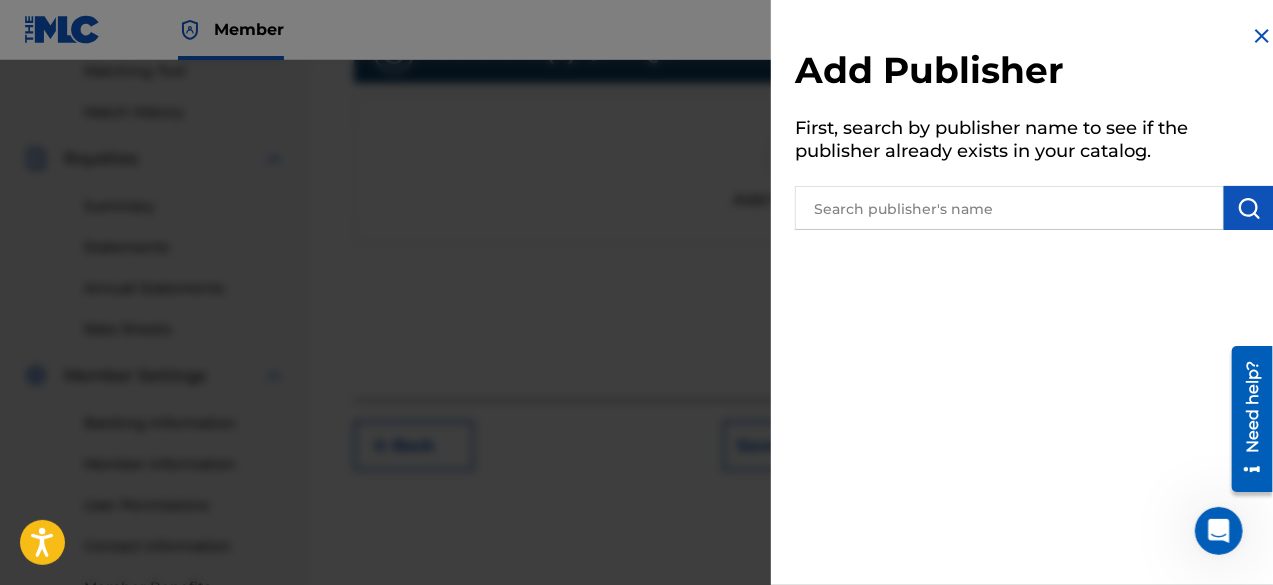 click on "Add Publisher First, search by publisher name to see if the publisher already exists in your catalog." at bounding box center [1034, 300] 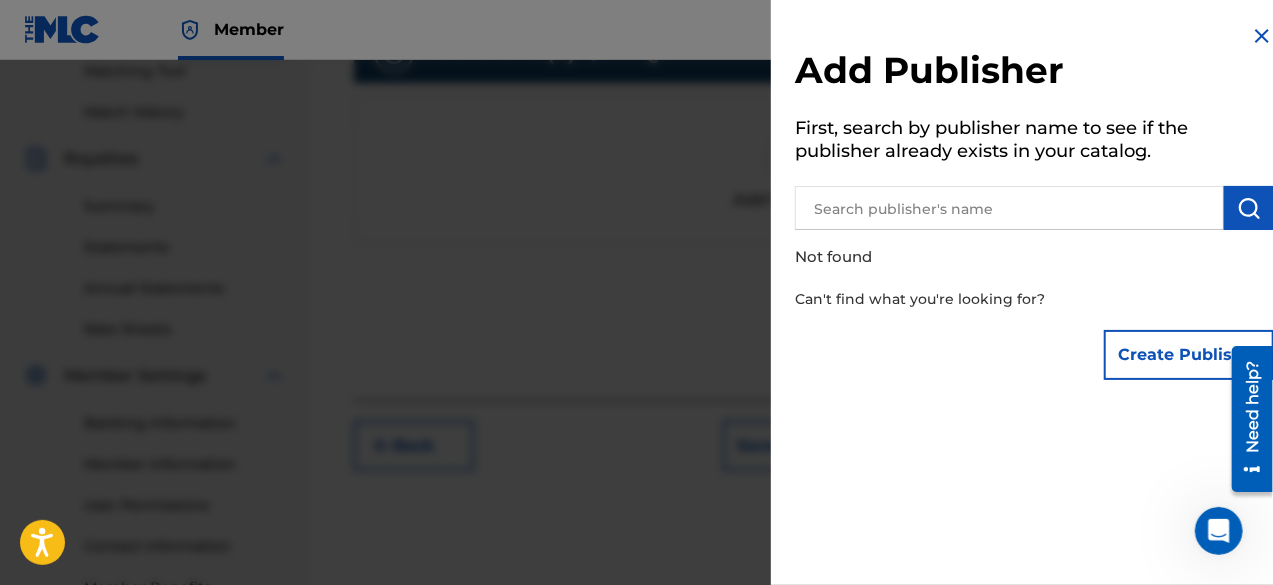 click on "Create Publisher" at bounding box center [1189, 355] 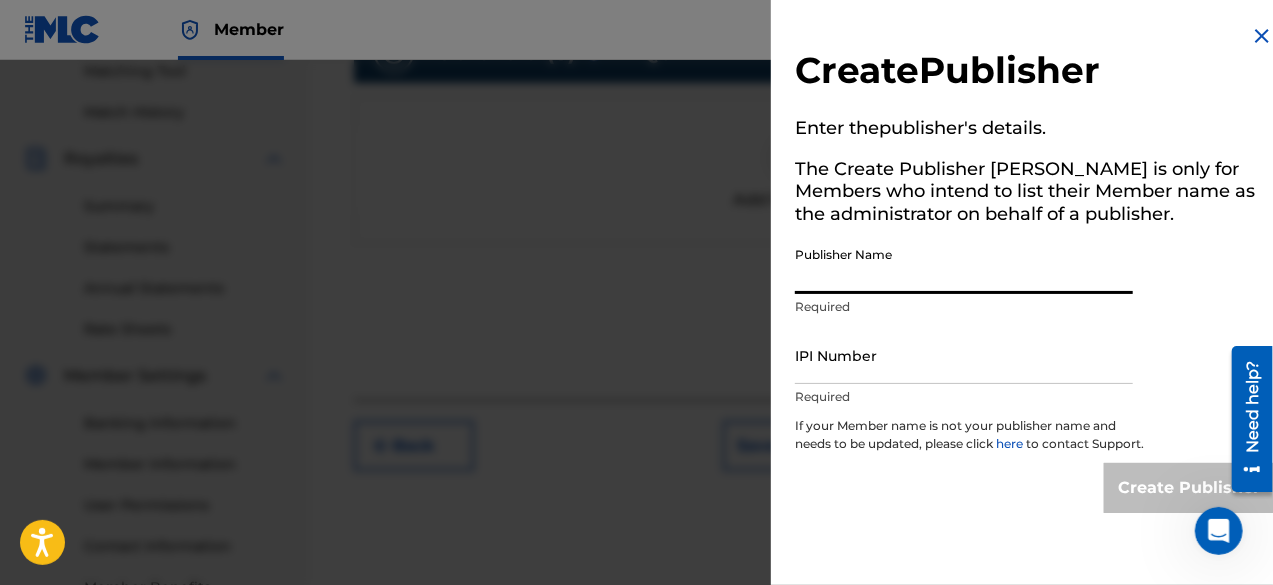 click on "Publisher Name" at bounding box center (964, 265) 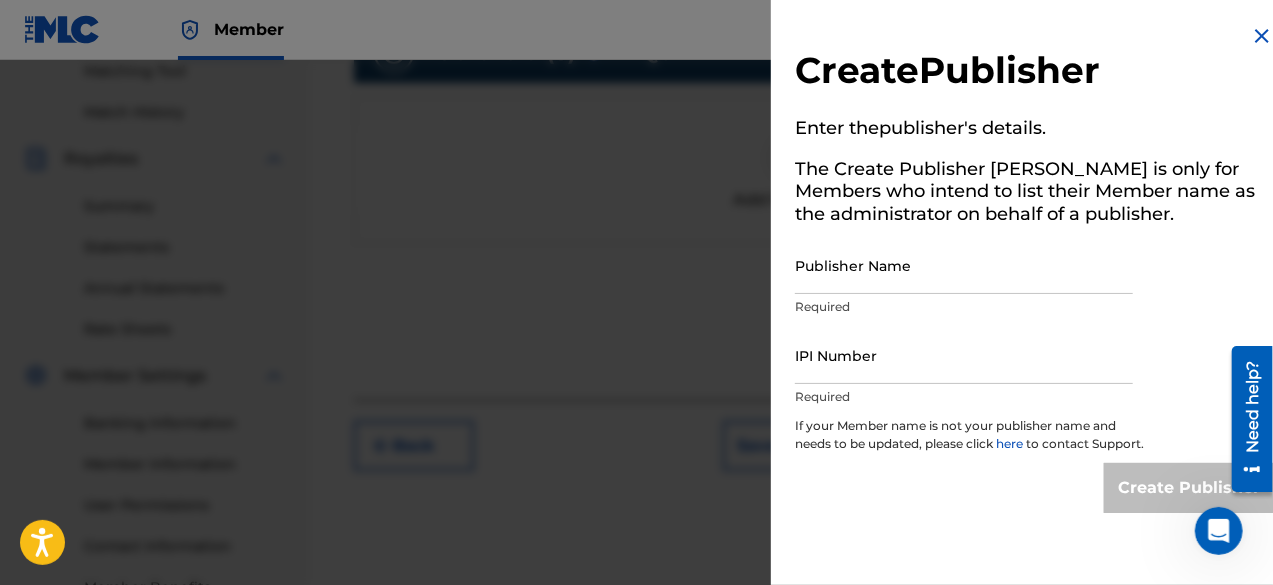 click at bounding box center (636, 352) 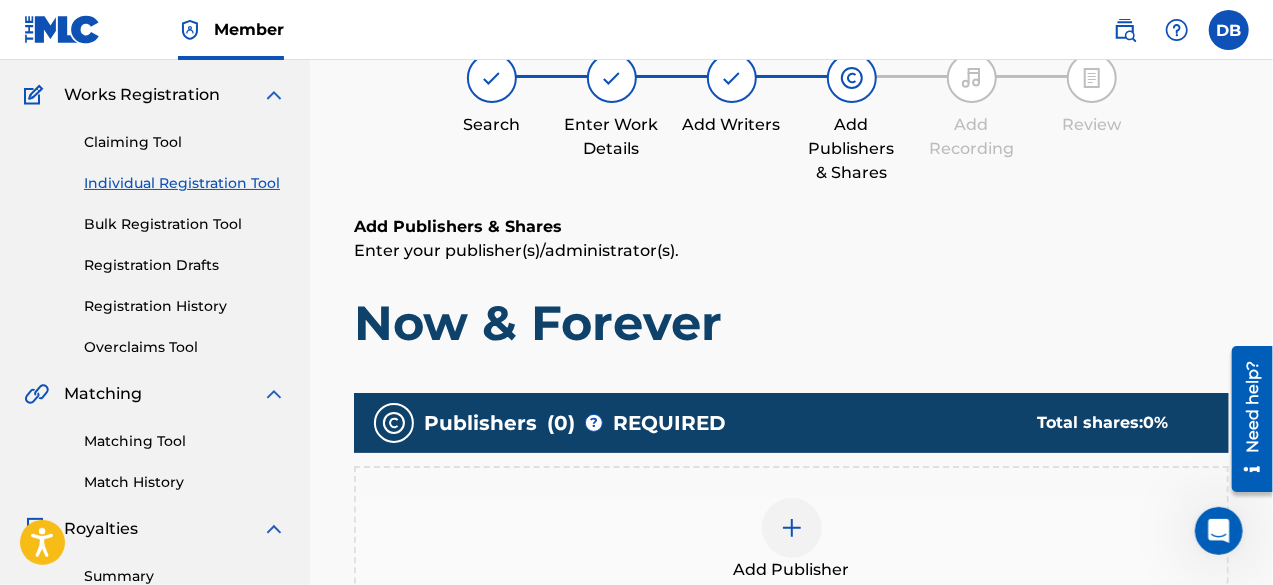 scroll, scrollTop: 158, scrollLeft: 0, axis: vertical 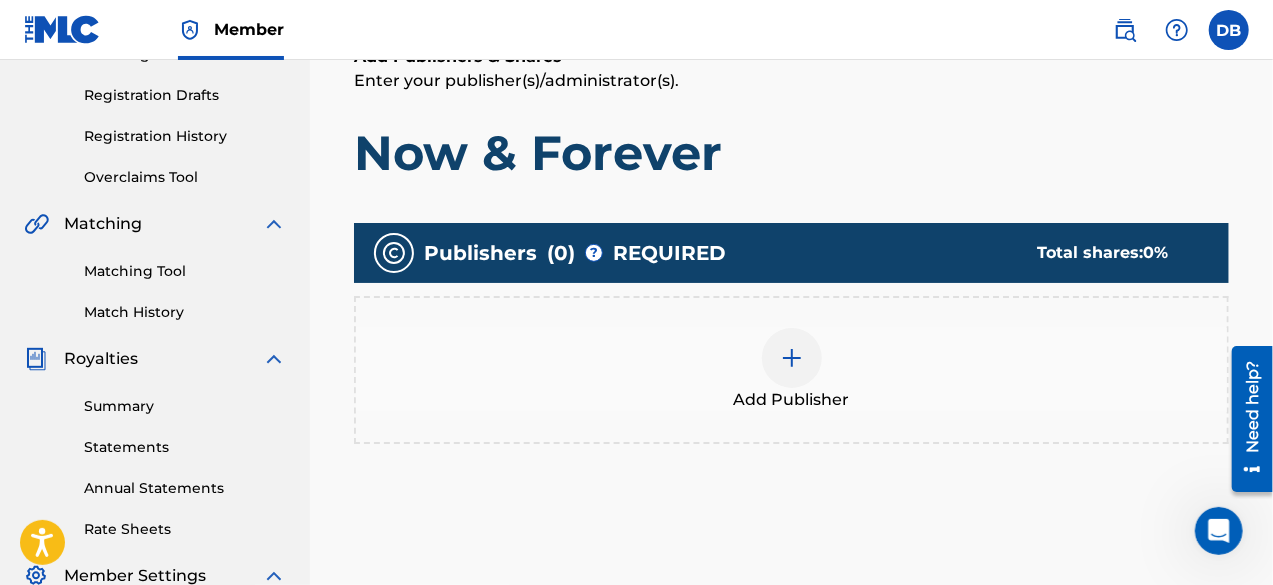 click at bounding box center (792, 358) 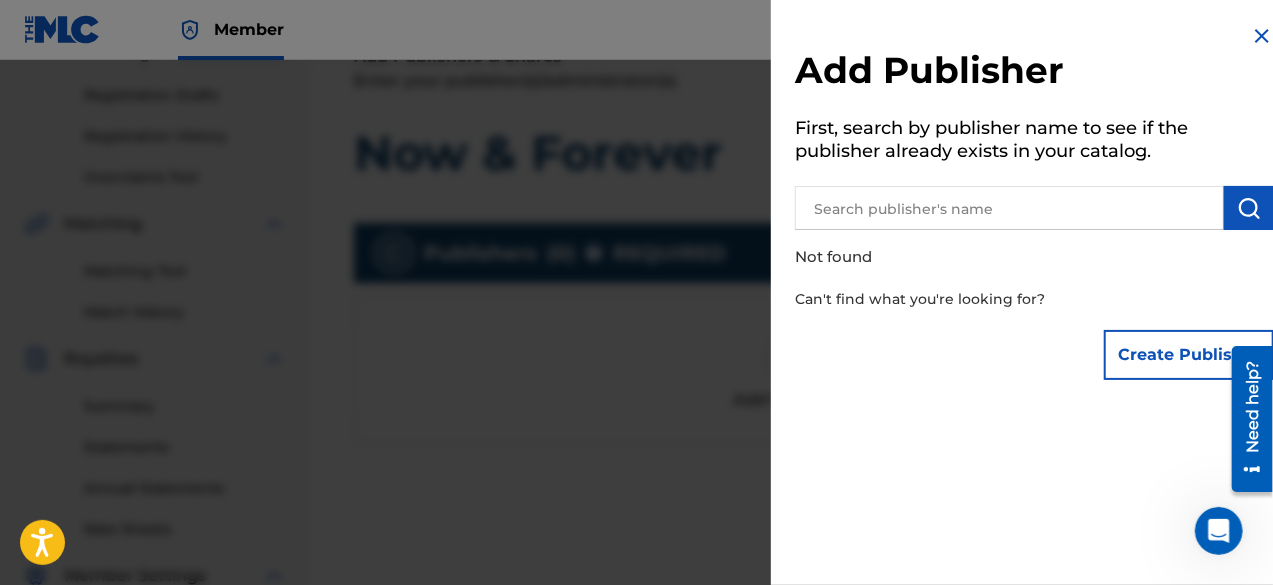 click at bounding box center (1009, 208) 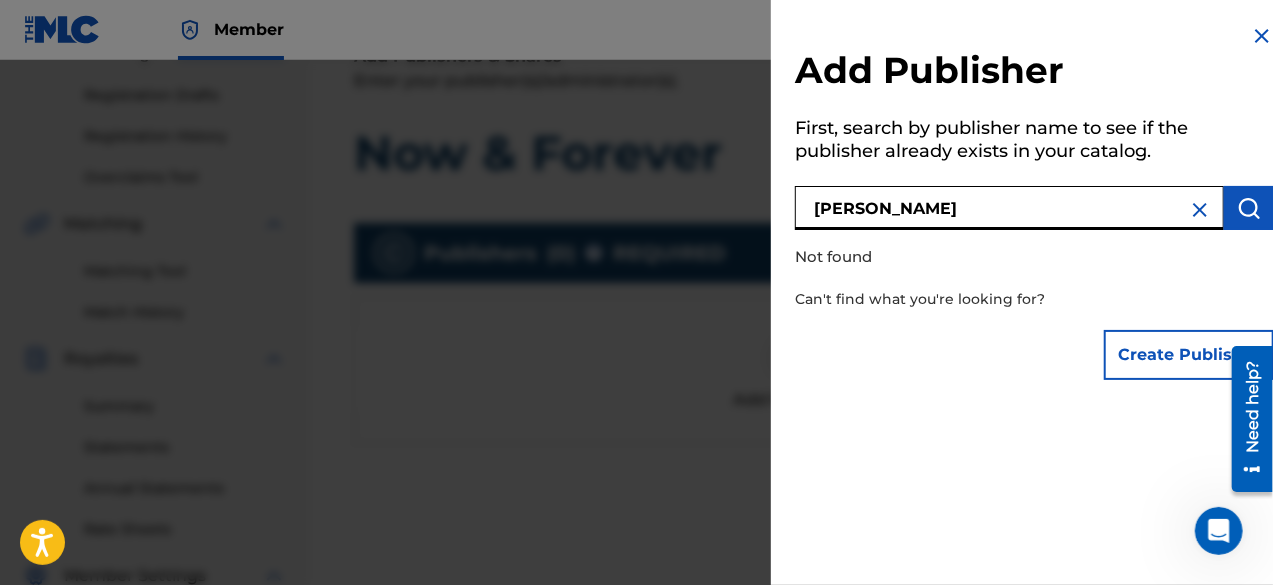 type on "[PERSON_NAME]" 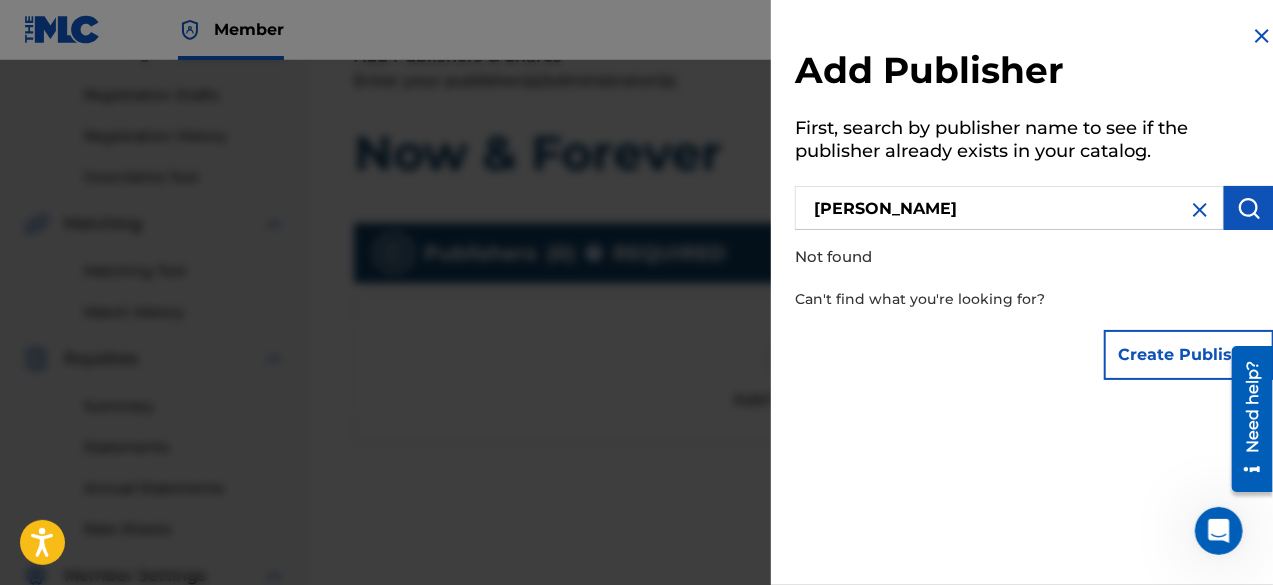 click on "Create Publisher" at bounding box center [1189, 355] 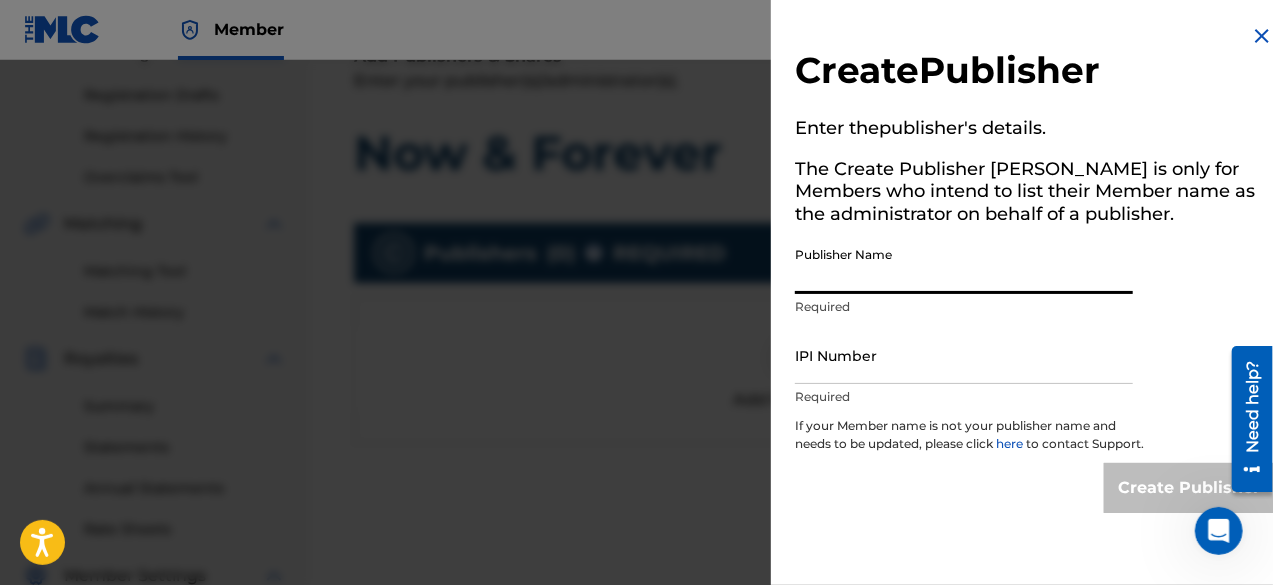 click on "Publisher Name" at bounding box center (964, 265) 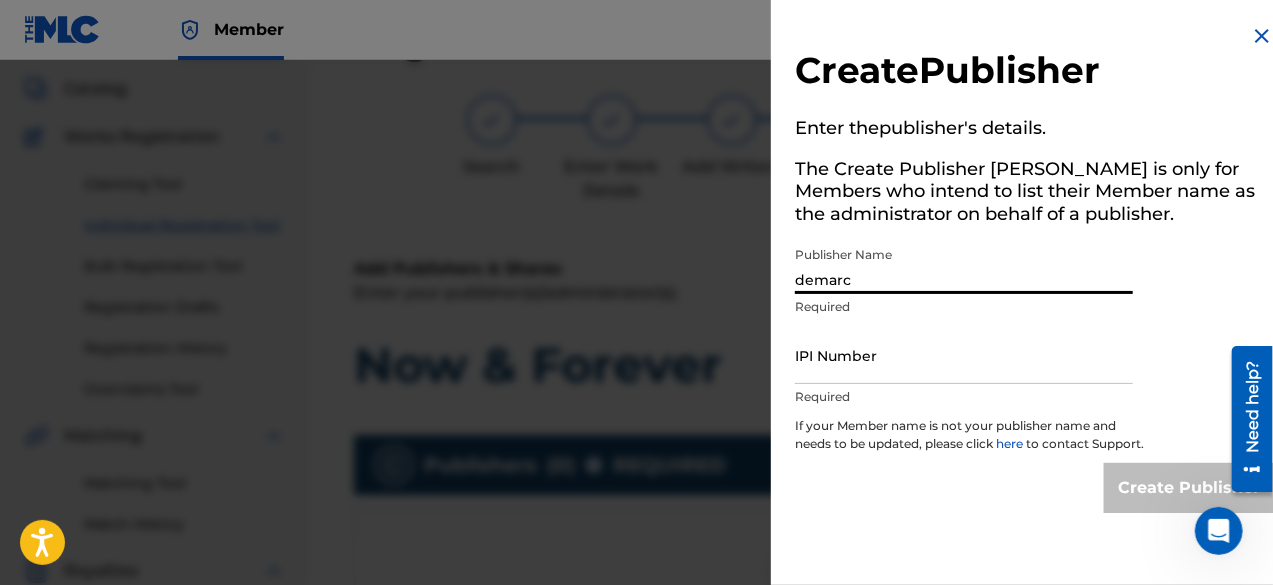 scroll, scrollTop: 112, scrollLeft: 0, axis: vertical 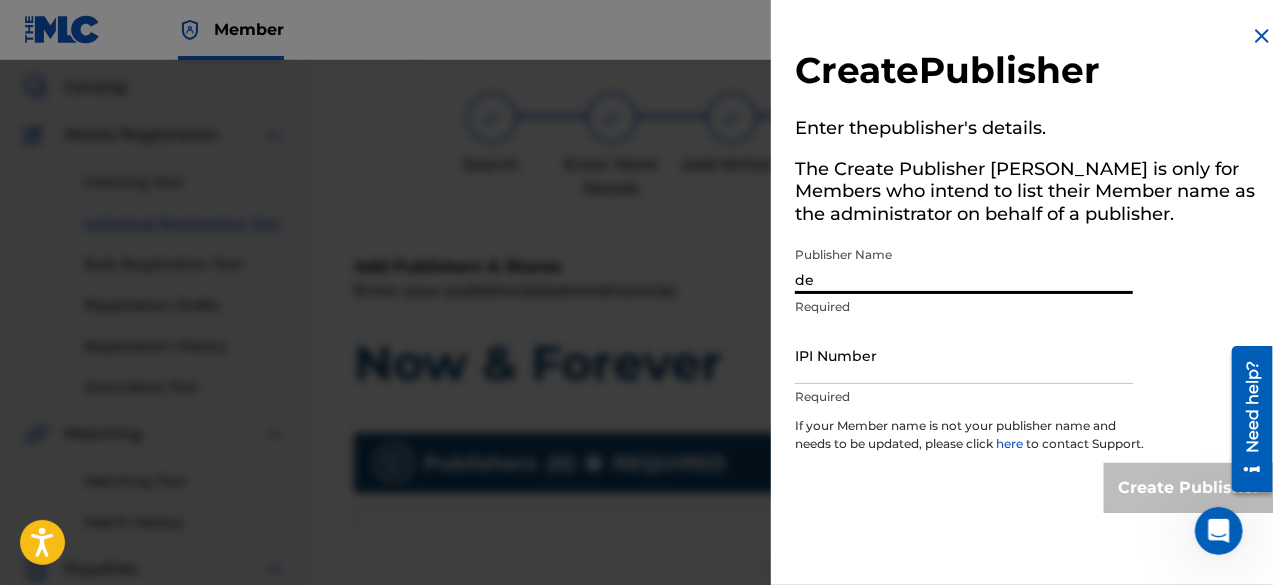 type on "d" 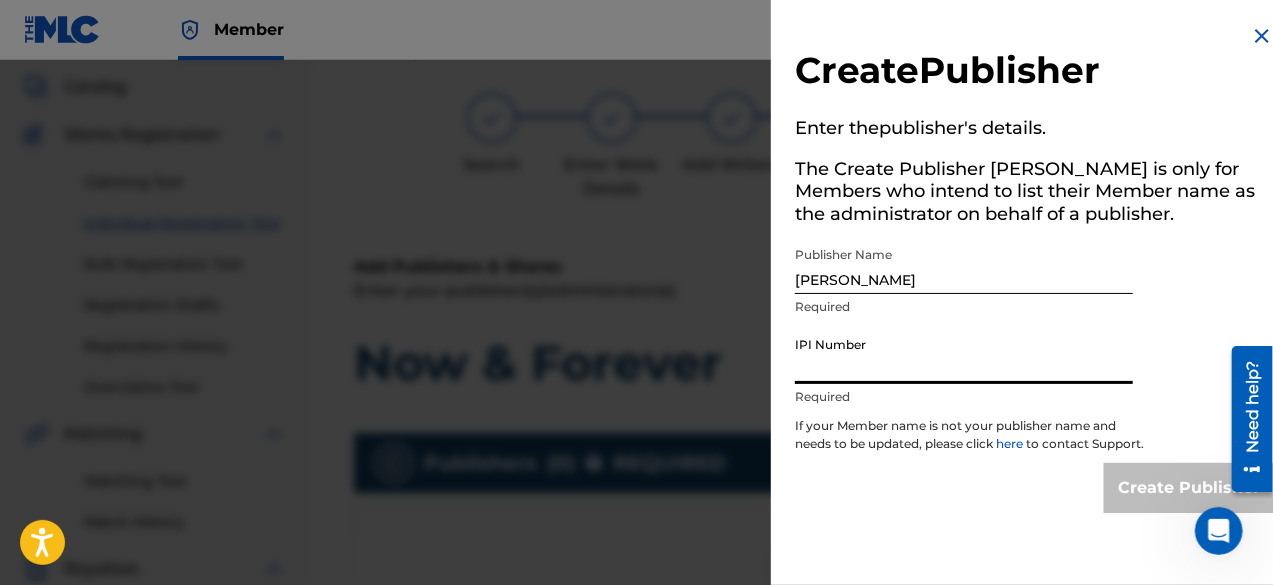 click on "IPI Number" at bounding box center [964, 355] 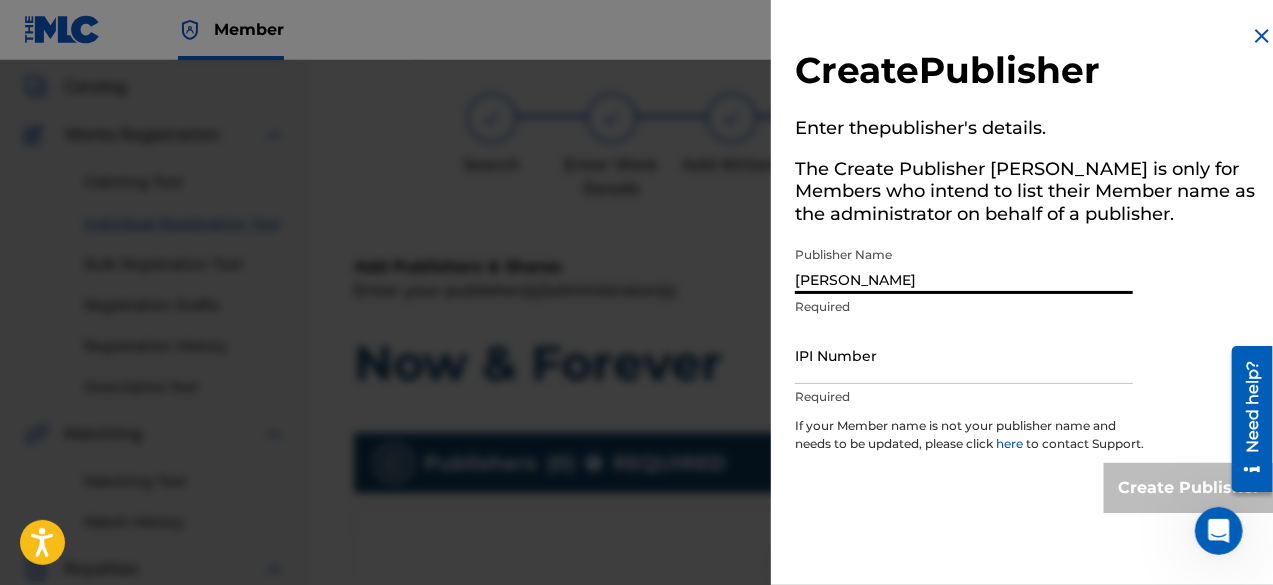 click on "[PERSON_NAME]" at bounding box center (964, 265) 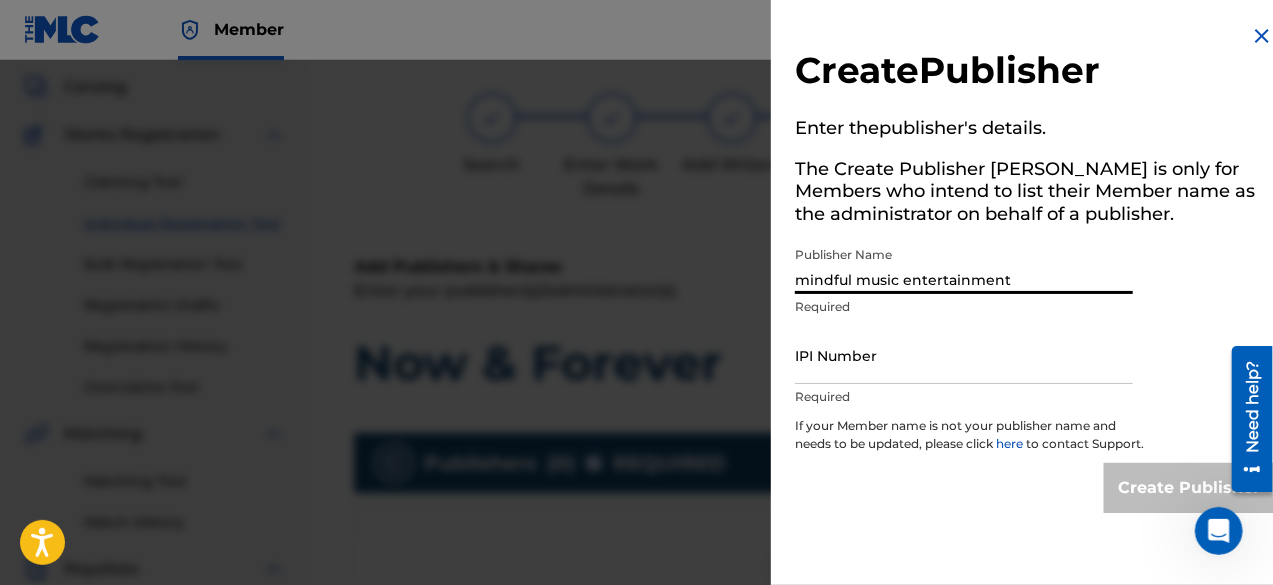 type on "mindful music entertainment" 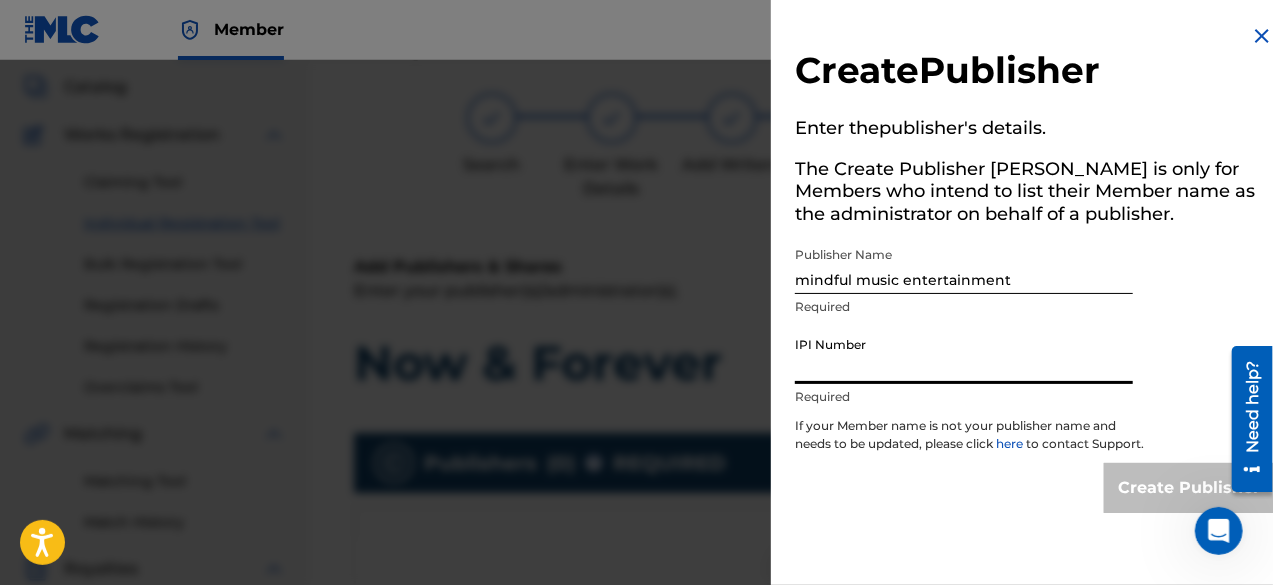 click on "IPI Number" at bounding box center [964, 355] 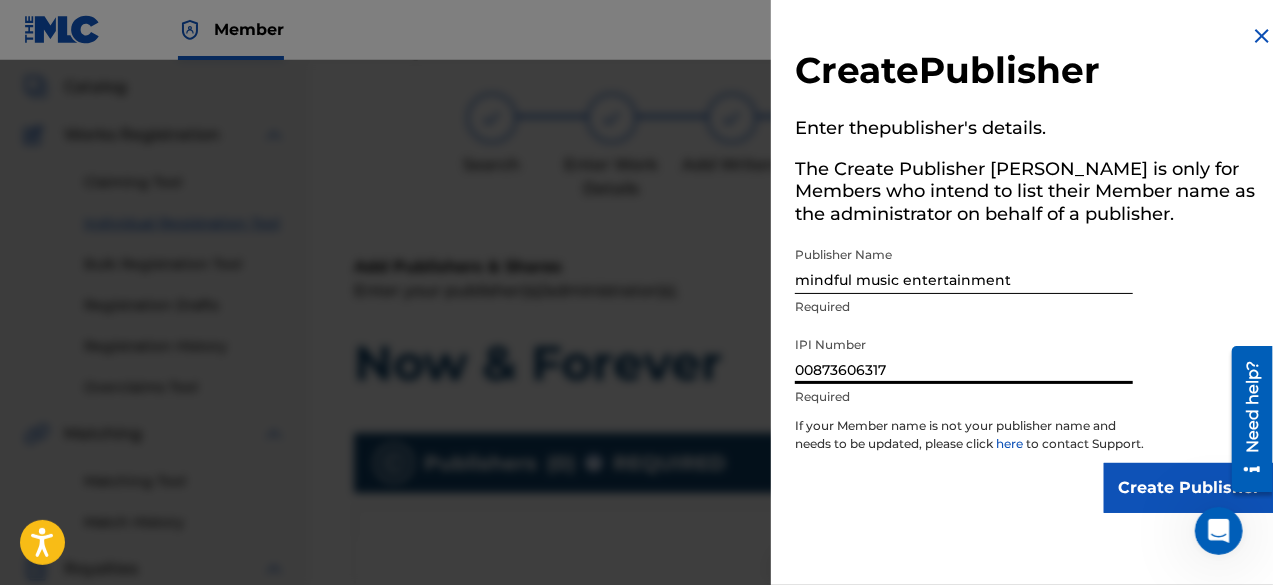 type on "00873606317" 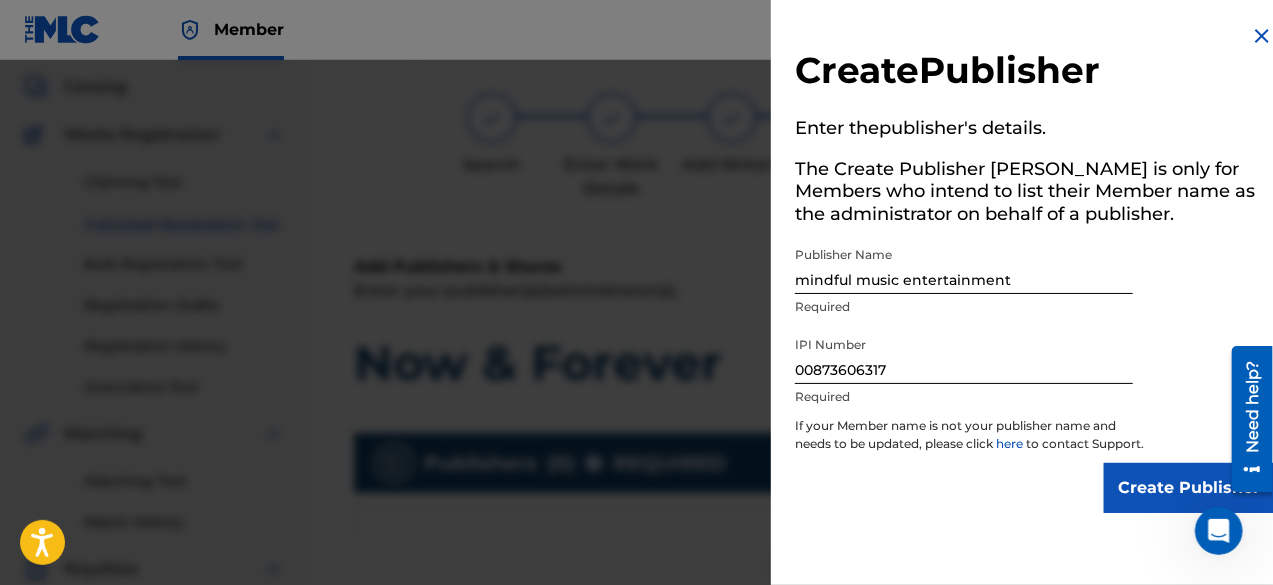 click on "Create Publisher" at bounding box center (1034, 488) 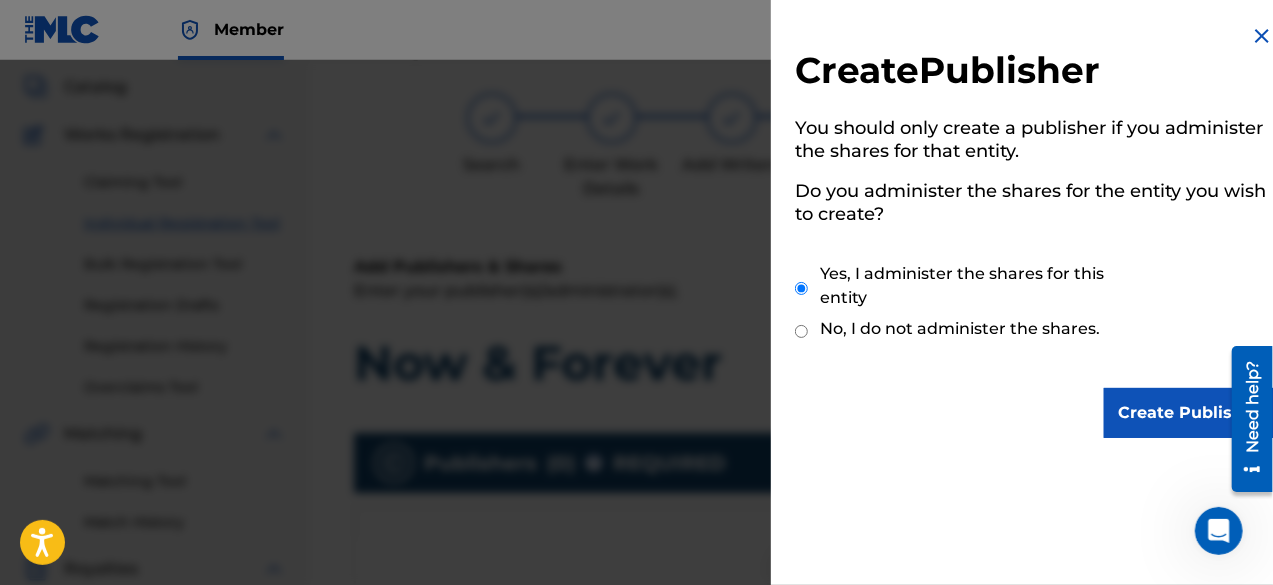 click on "Create Publisher" at bounding box center [1189, 413] 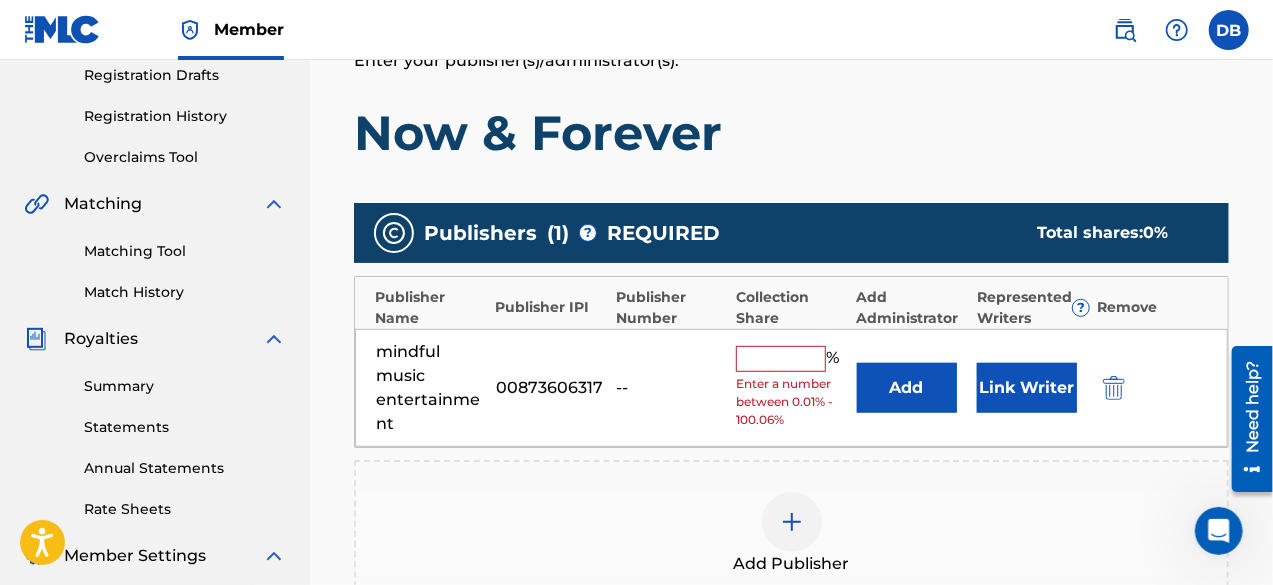 scroll, scrollTop: 362, scrollLeft: 0, axis: vertical 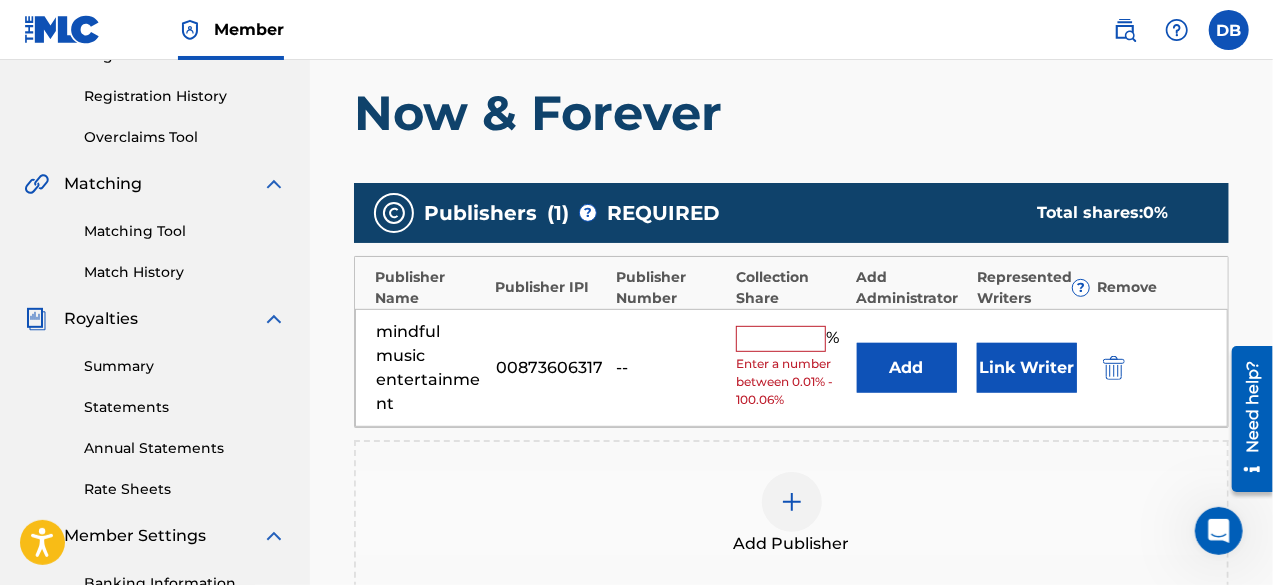 click at bounding box center (781, 339) 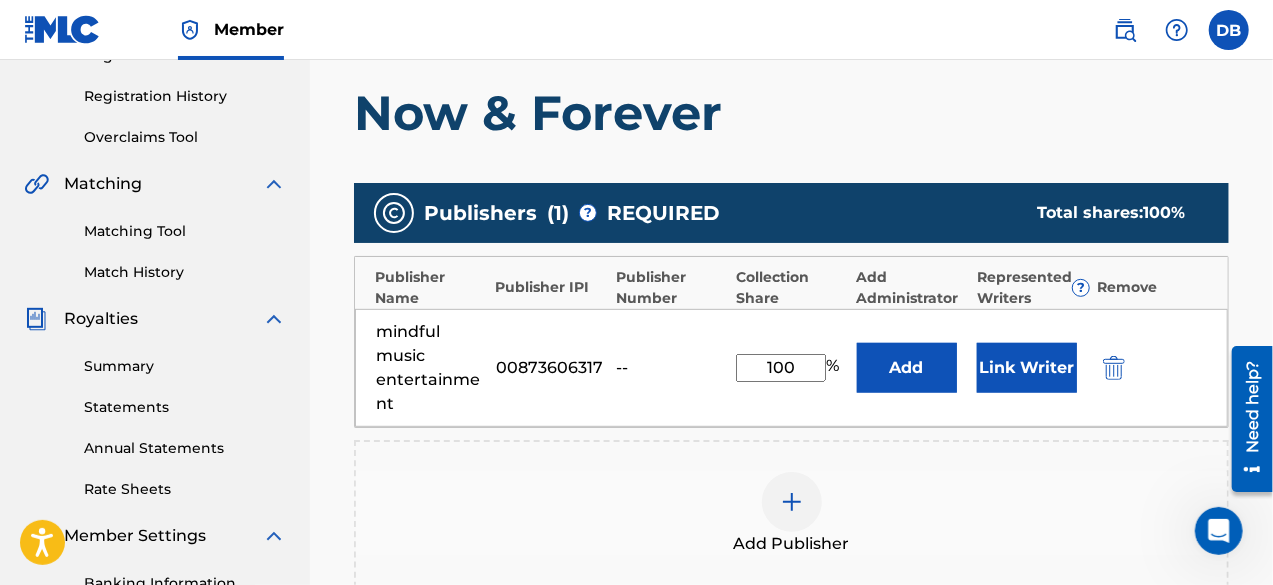 type on "100" 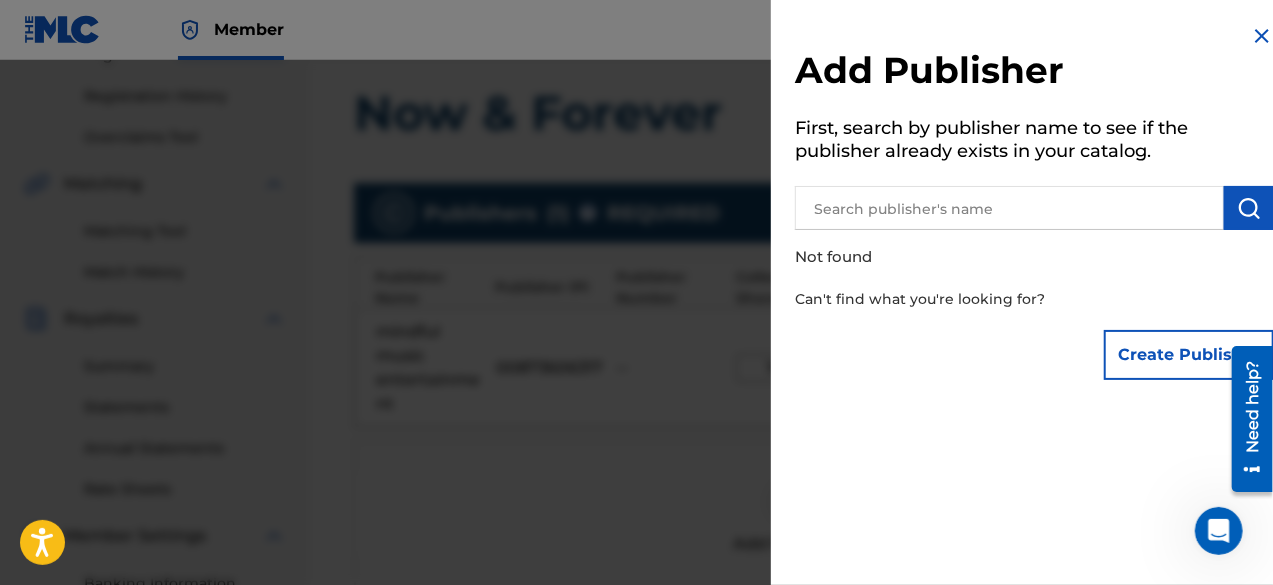click at bounding box center (1262, 36) 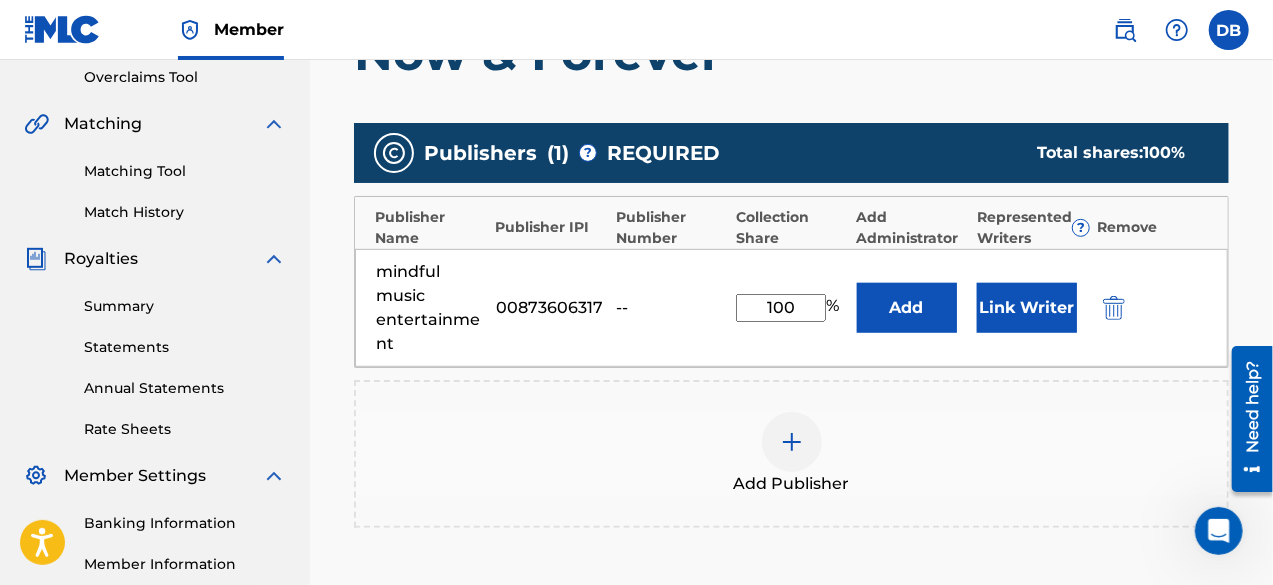 scroll, scrollTop: 425, scrollLeft: 0, axis: vertical 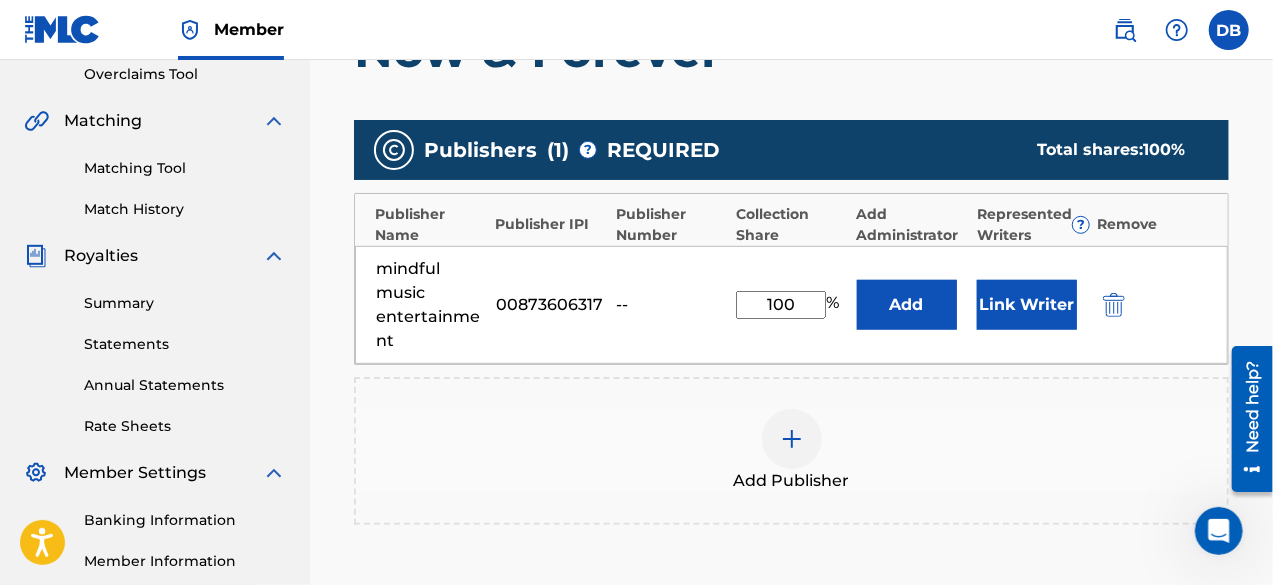 click on "Link Writer" at bounding box center (1027, 305) 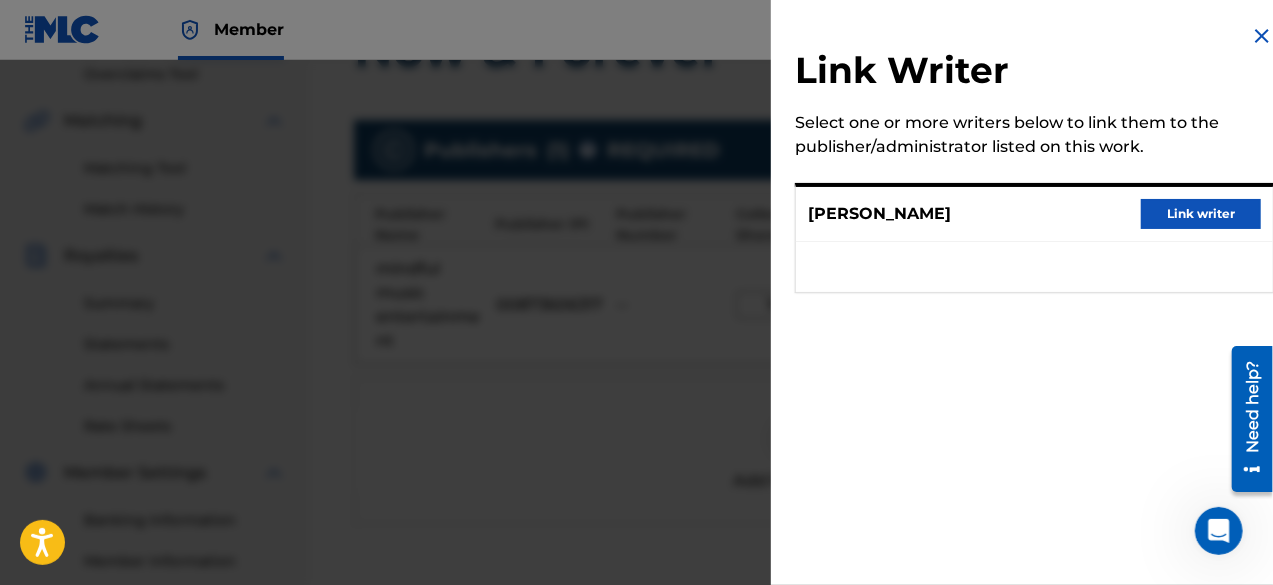 click on "Link writer" at bounding box center (1201, 214) 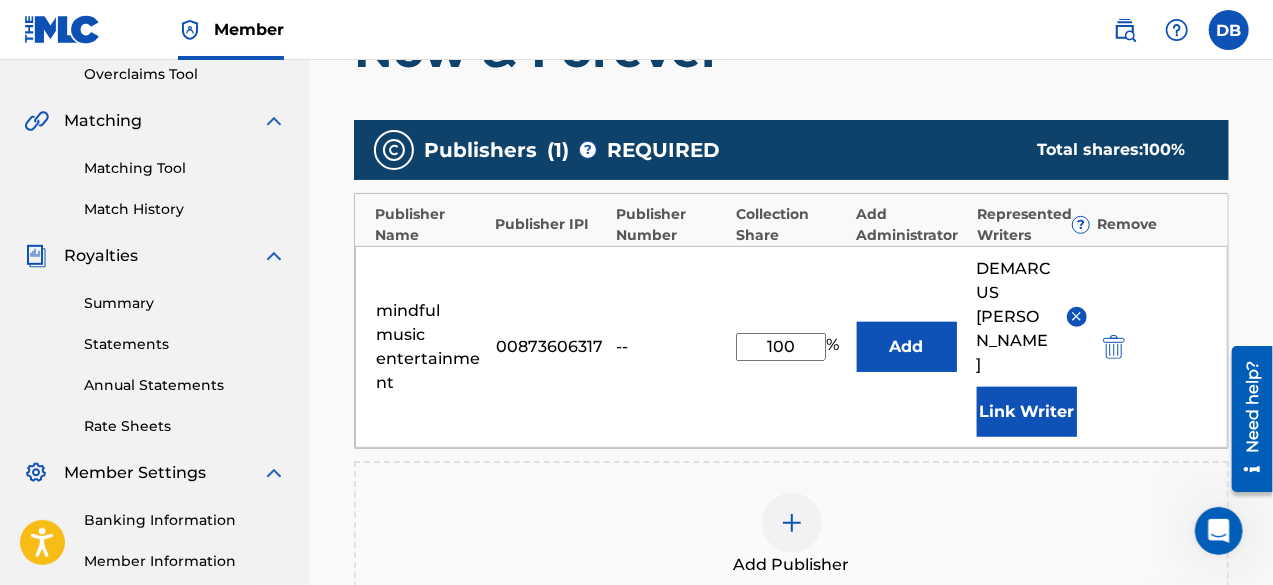 click on "Link Writer" at bounding box center (1027, 412) 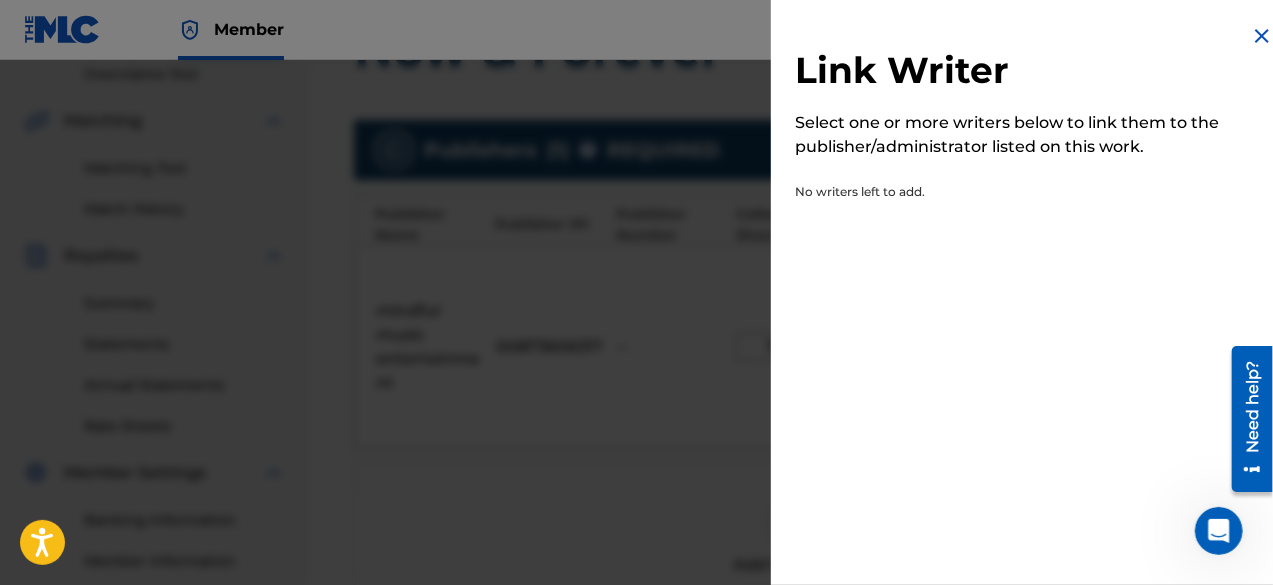 click at bounding box center [1262, 36] 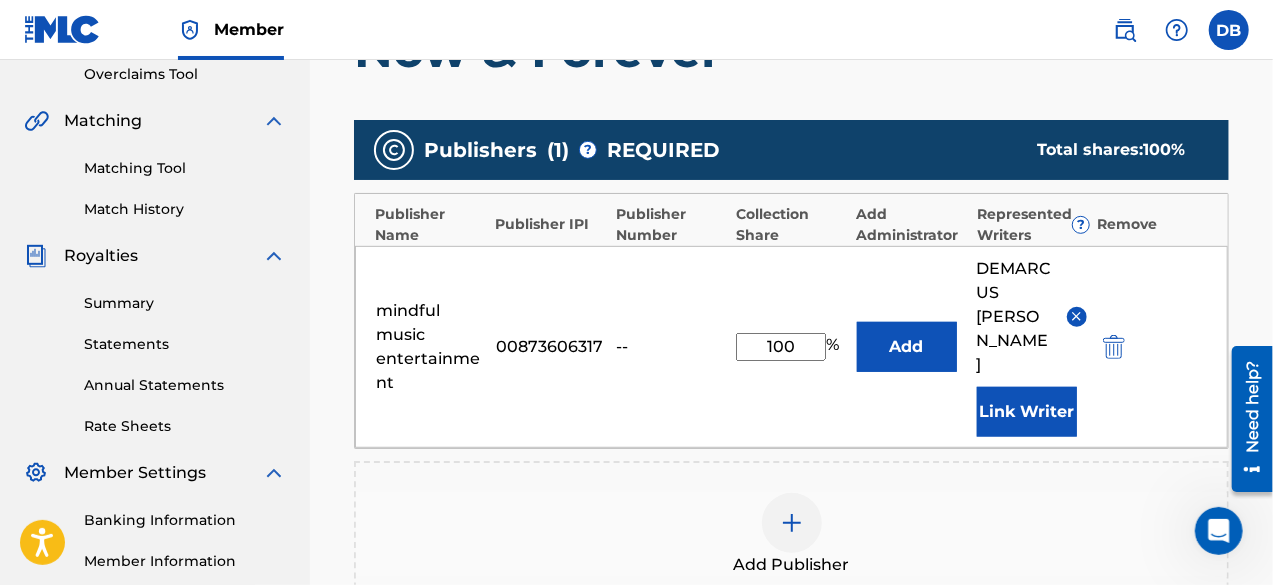 click on "Add" at bounding box center [907, 347] 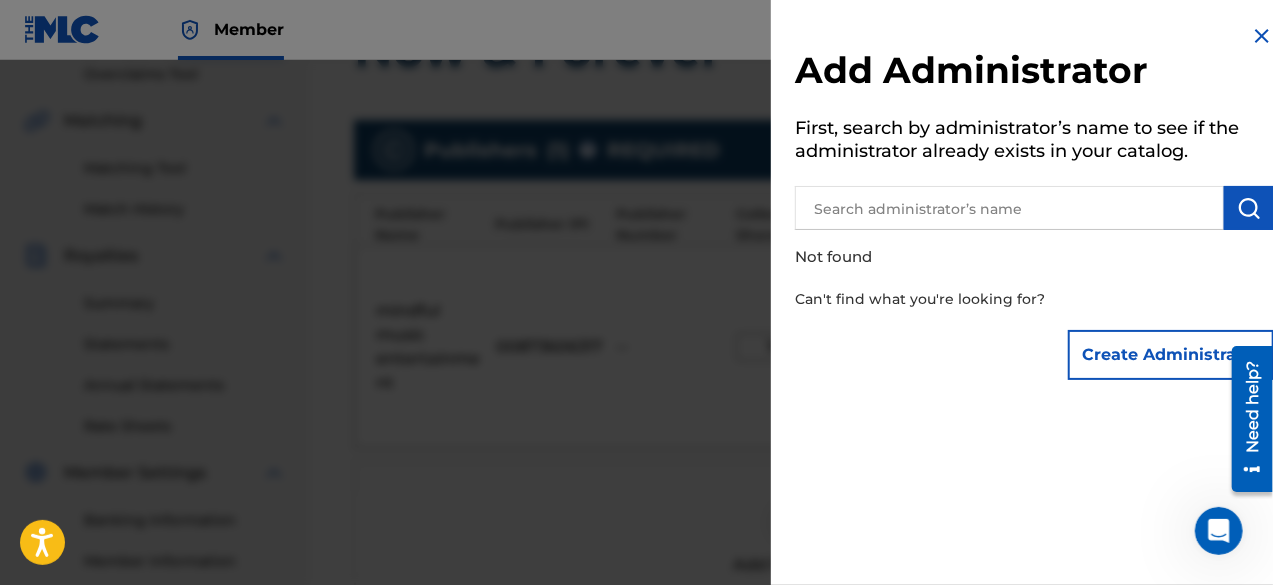 click at bounding box center [1262, 36] 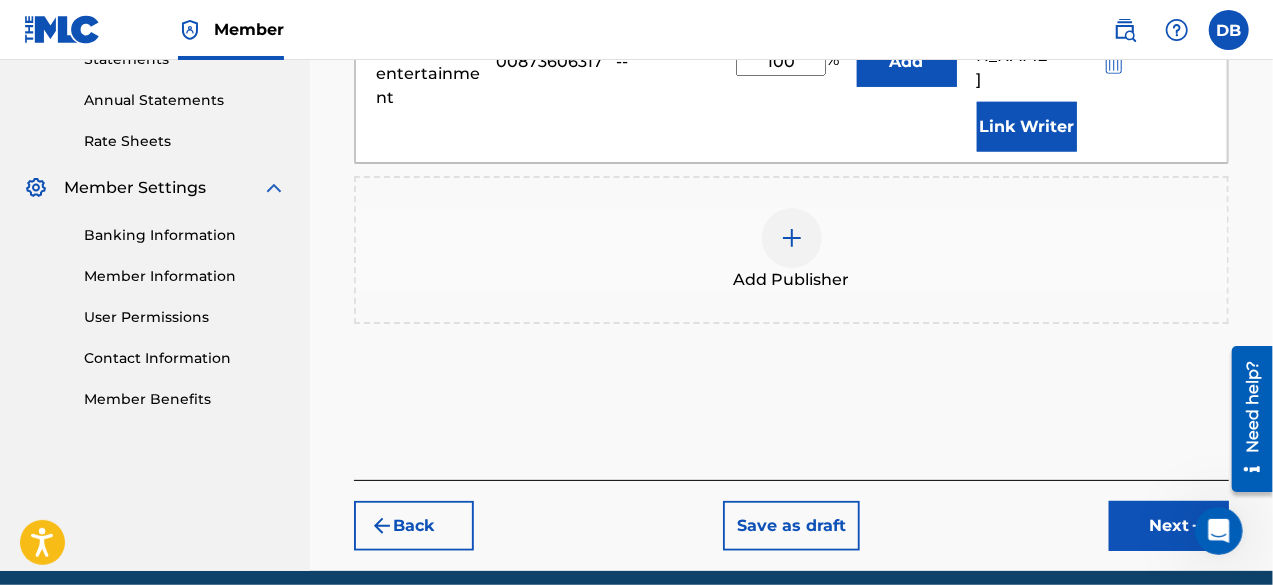 scroll, scrollTop: 742, scrollLeft: 0, axis: vertical 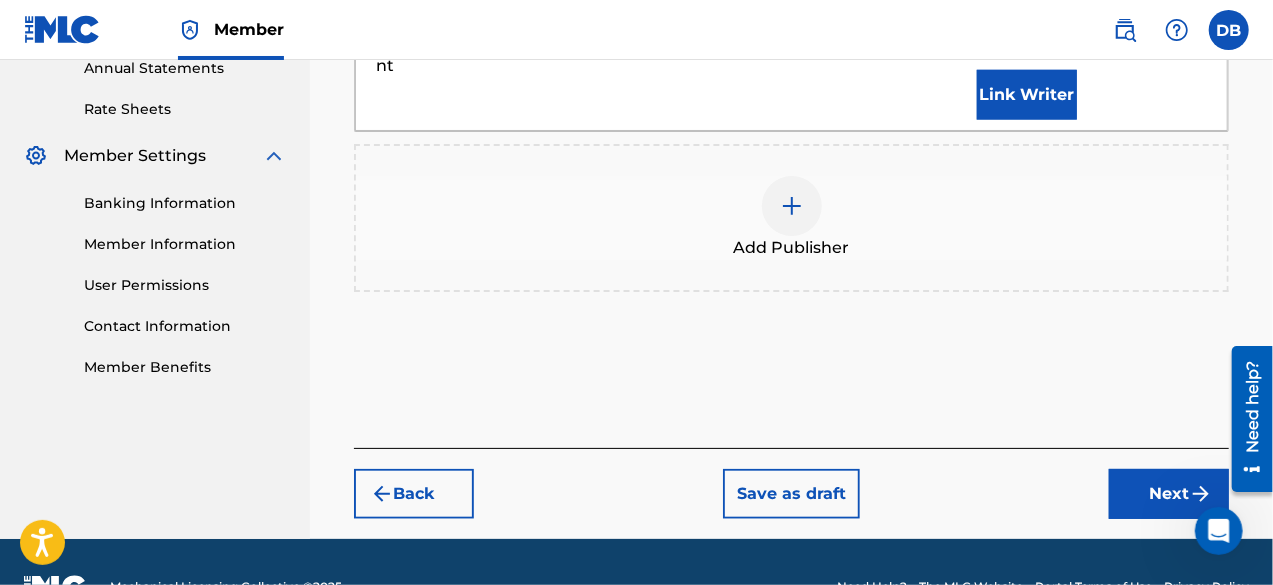 click on "Next" at bounding box center (1169, 494) 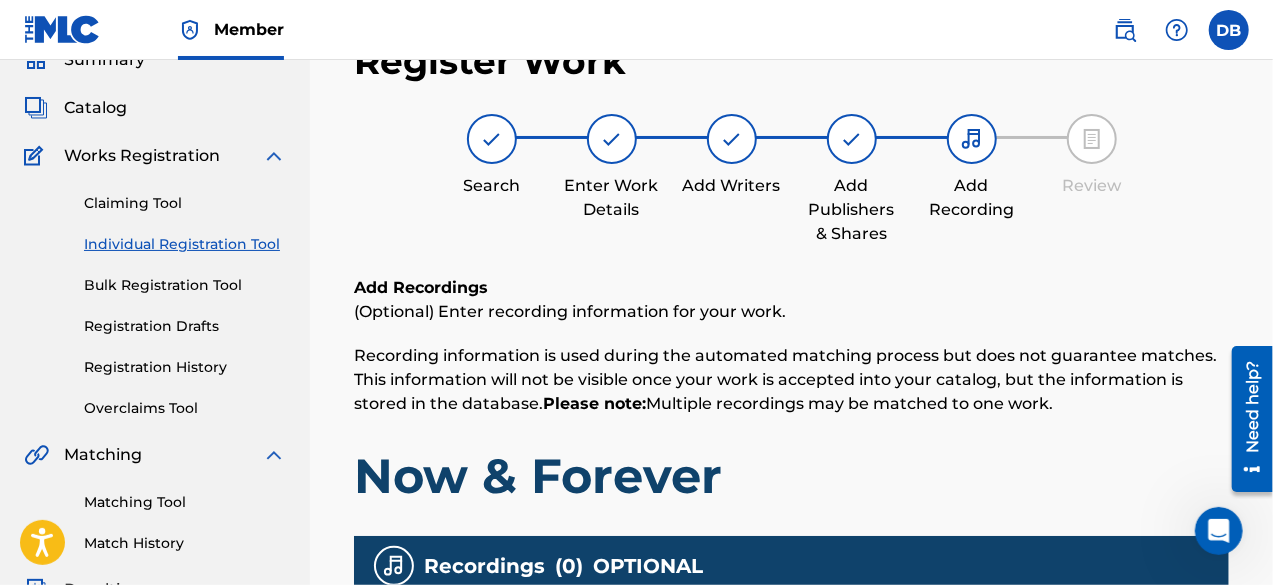 scroll, scrollTop: 90, scrollLeft: 0, axis: vertical 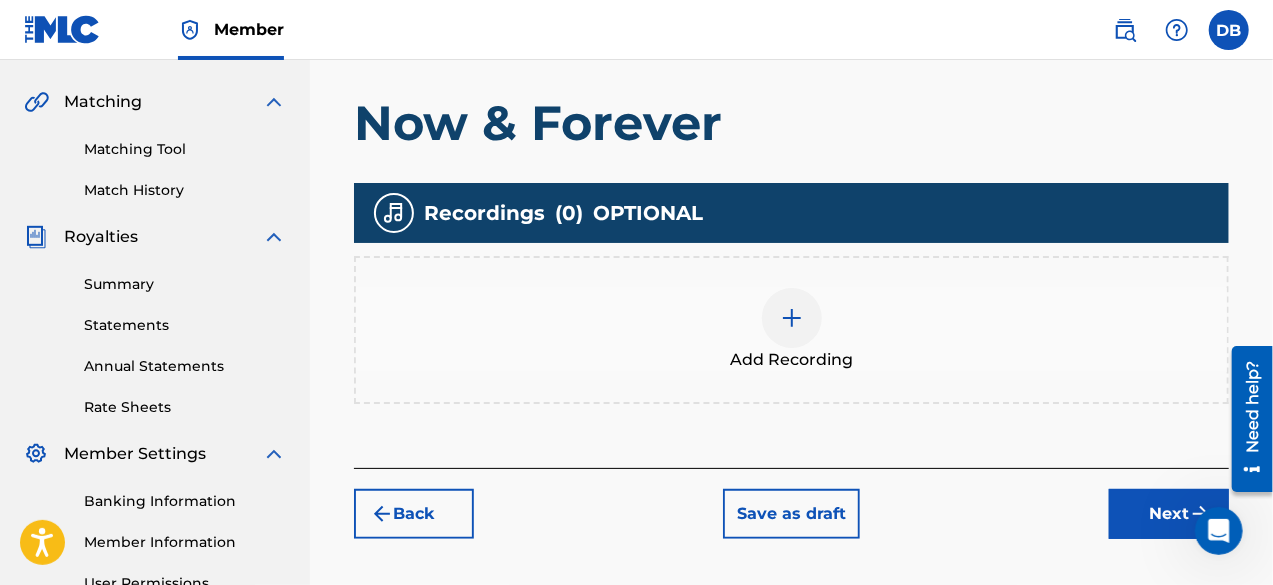 click at bounding box center (792, 318) 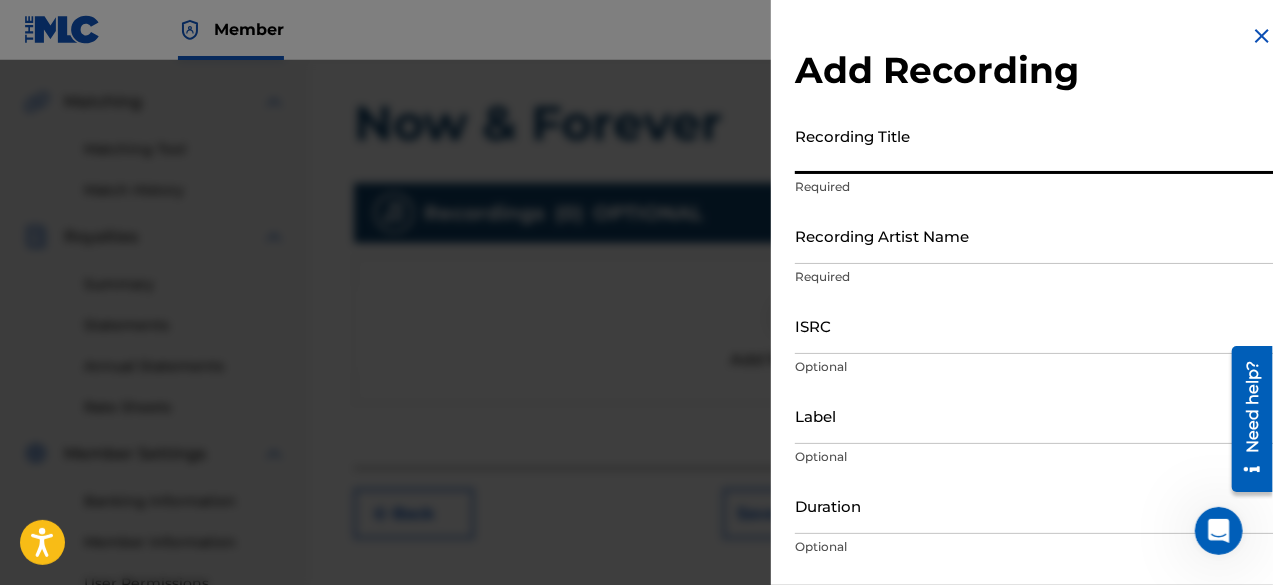 click on "Recording Title" at bounding box center [1034, 145] 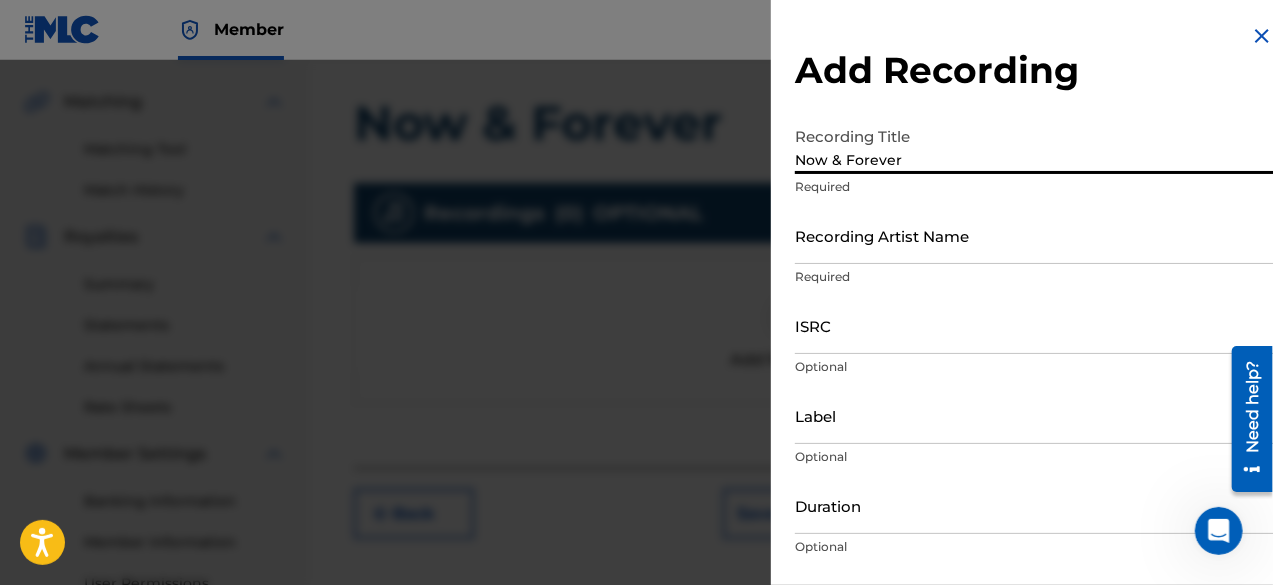 type on "Now & Forever" 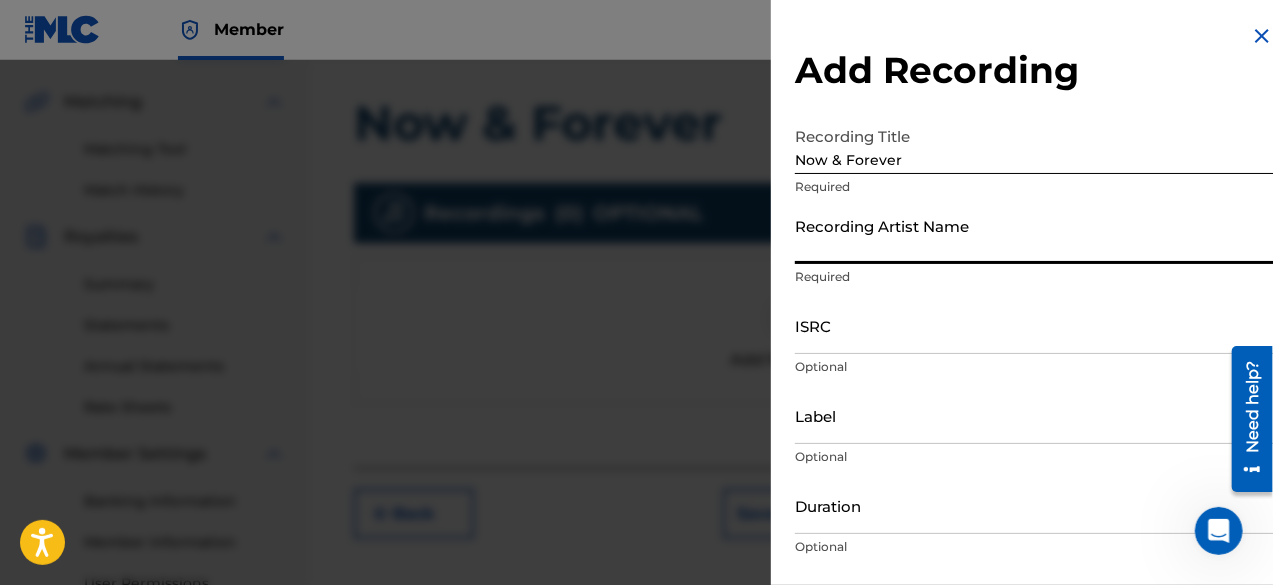 click on "Recording Artist Name" at bounding box center [1034, 235] 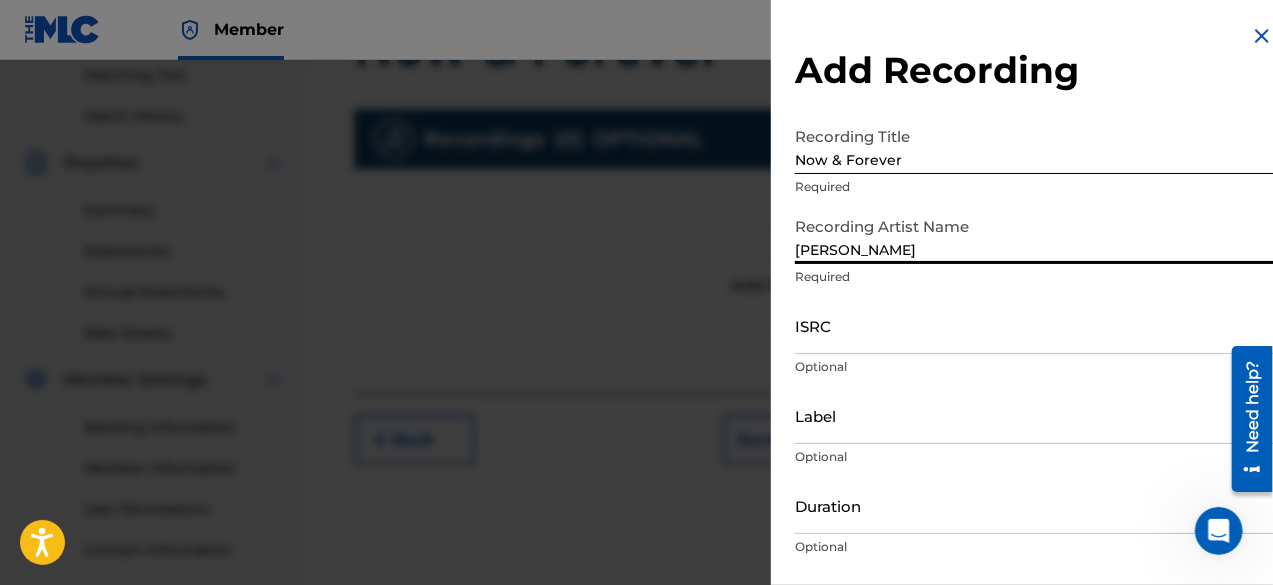 scroll, scrollTop: 512, scrollLeft: 0, axis: vertical 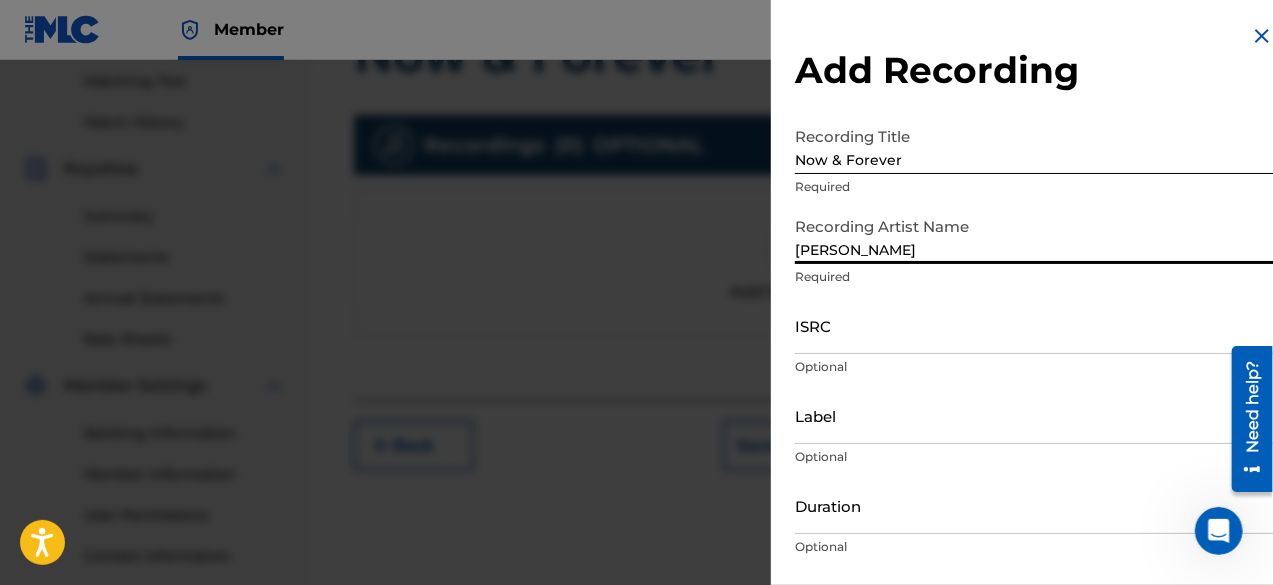 type on "[PERSON_NAME]" 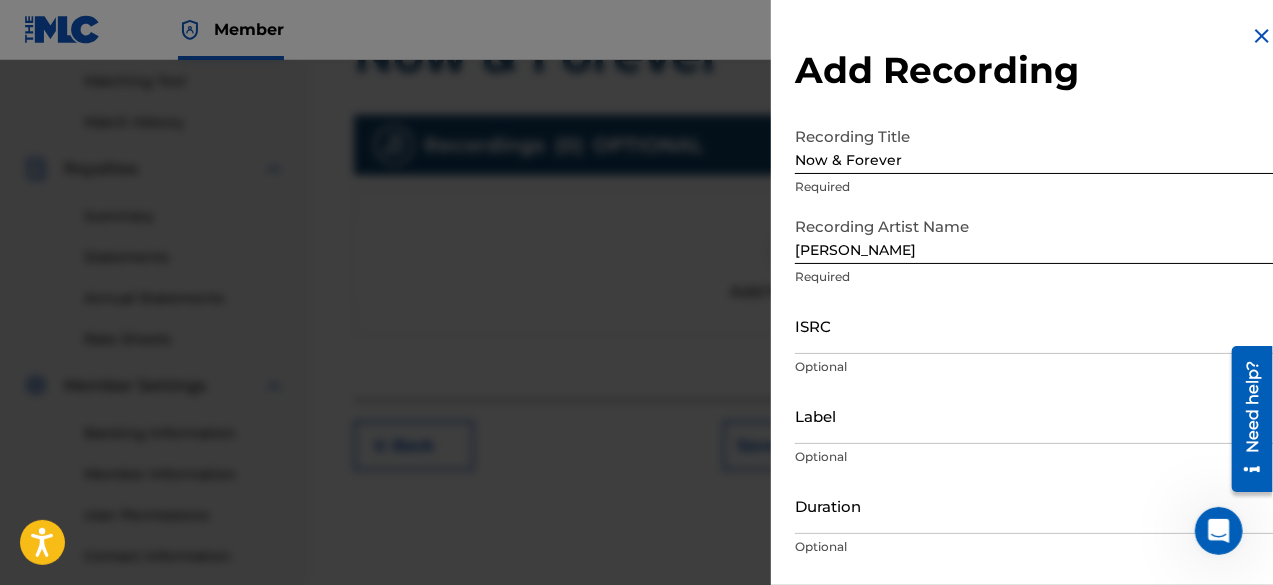 click on "Add Recording Recording Title Now & Forever Required Recording Artist Name [PERSON_NAME] Required ISRC Optional Label Optional Duration Optional Release Date Optional Save & add another recording Add Recording" at bounding box center [1034, 365] 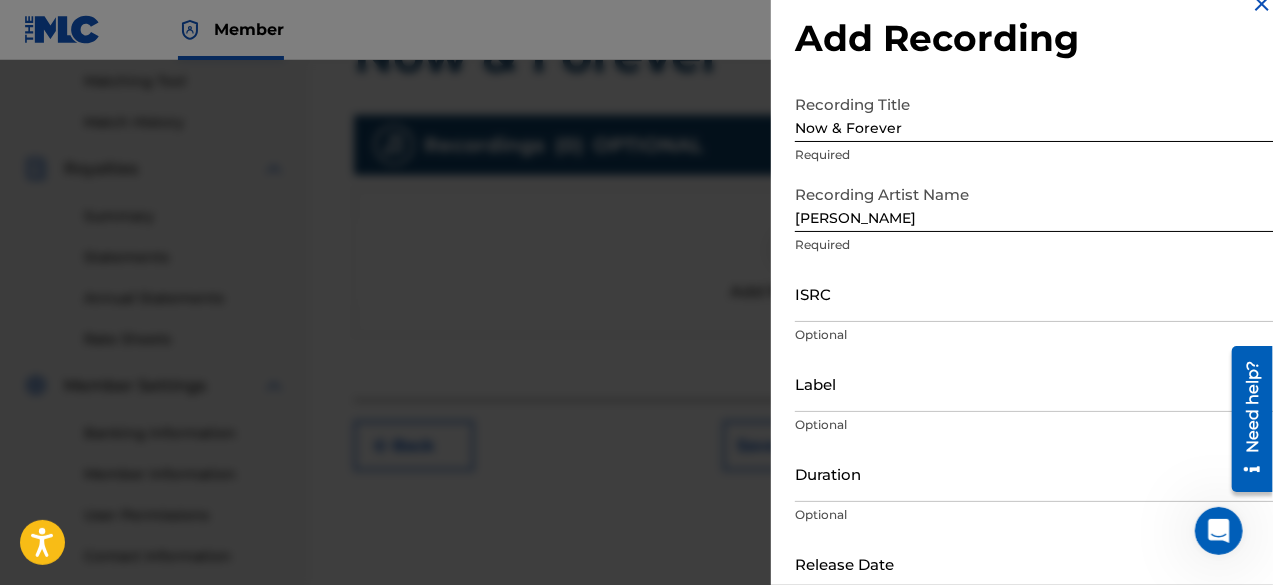 scroll, scrollTop: 146, scrollLeft: 0, axis: vertical 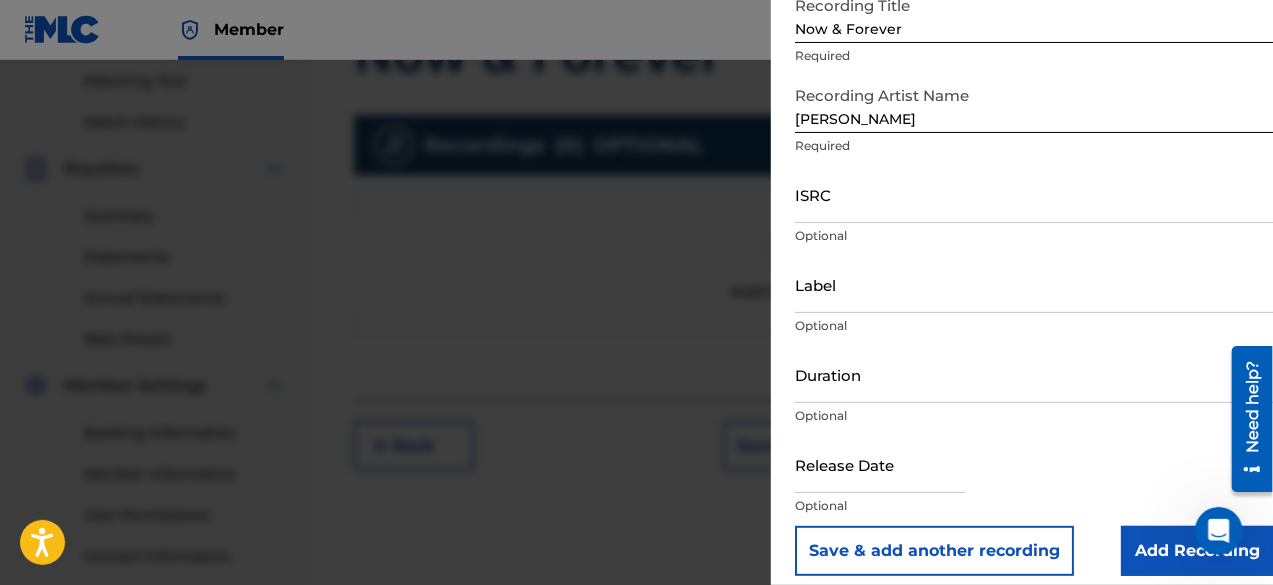 drag, startPoint x: 1262, startPoint y: 310, endPoint x: 1258, endPoint y: 535, distance: 225.03555 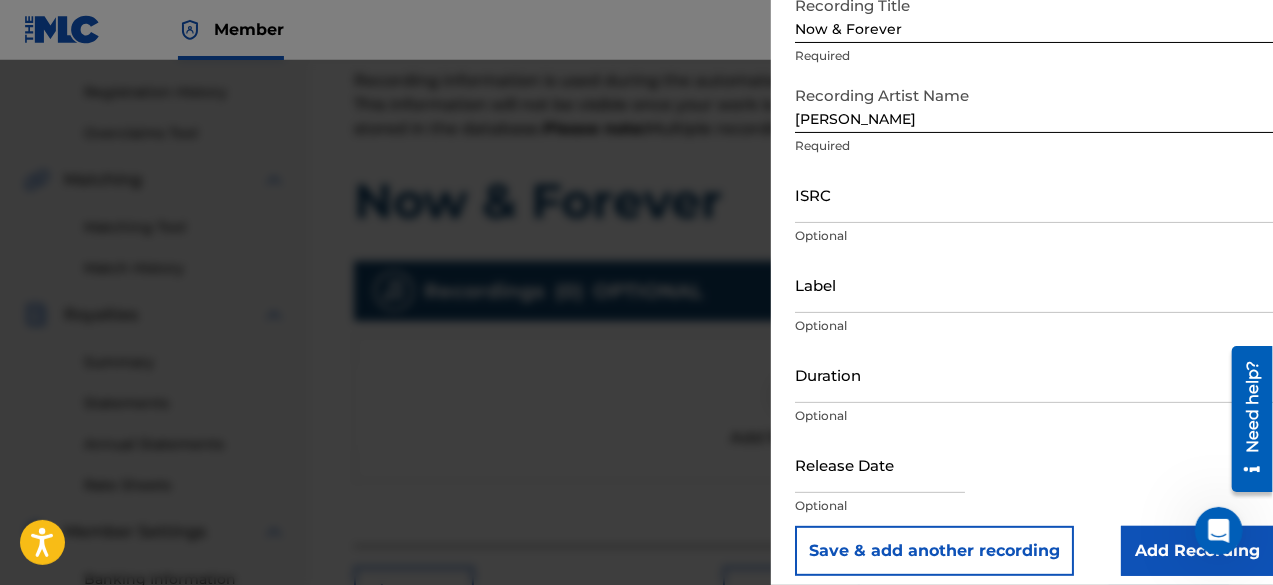 scroll, scrollTop: 0, scrollLeft: 0, axis: both 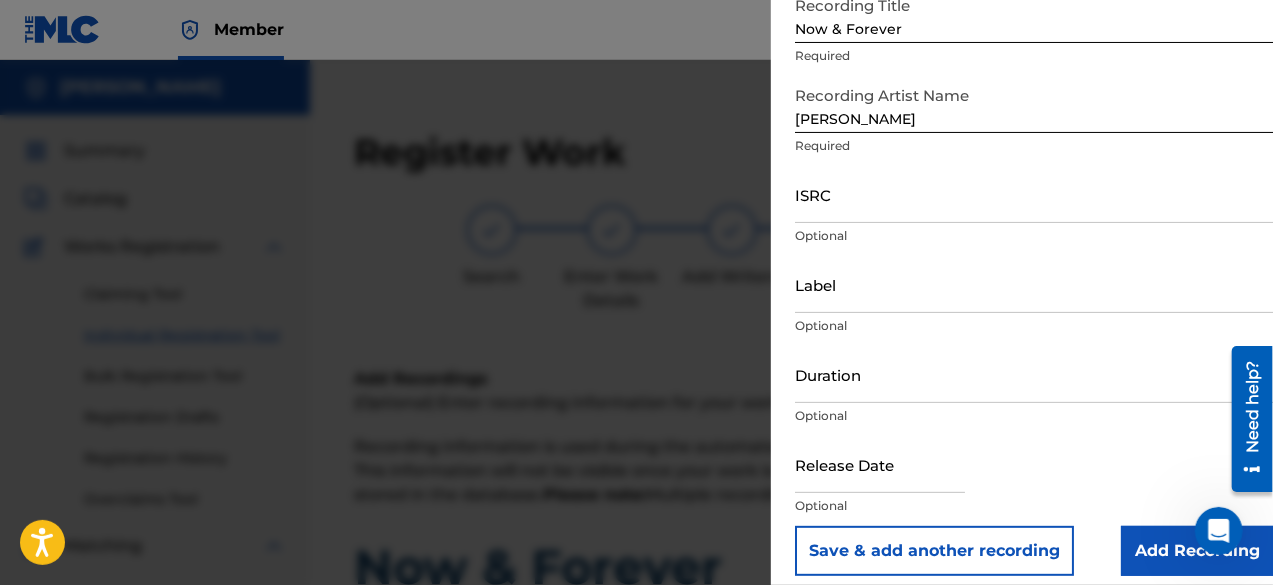 drag, startPoint x: 1262, startPoint y: 149, endPoint x: 1274, endPoint y: 205, distance: 57.271286 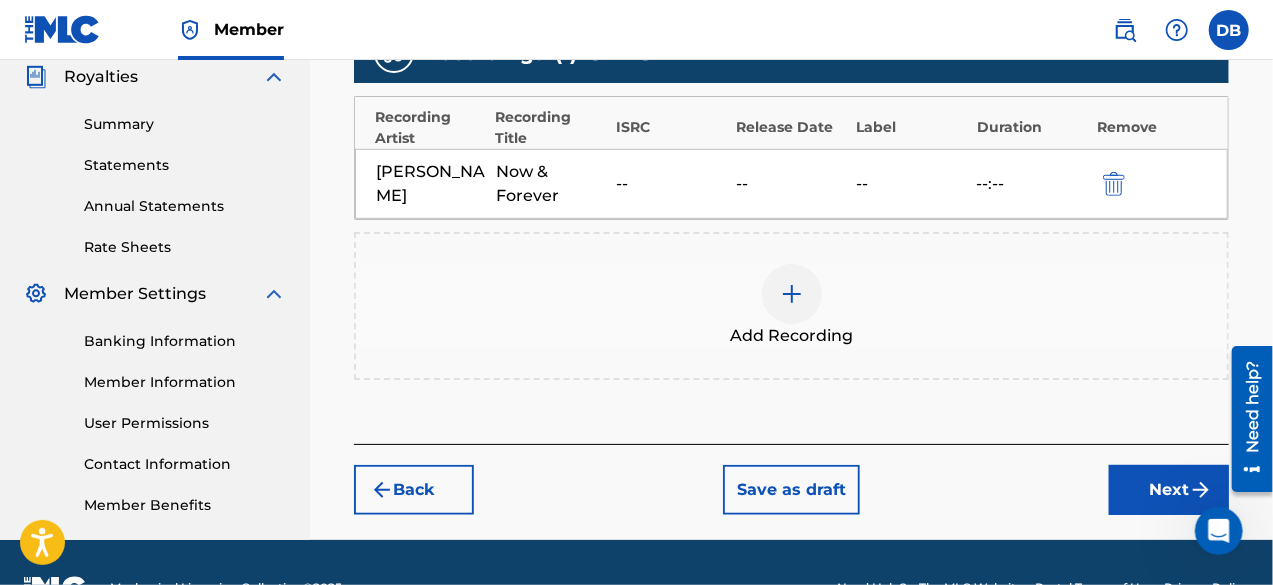 scroll, scrollTop: 596, scrollLeft: 0, axis: vertical 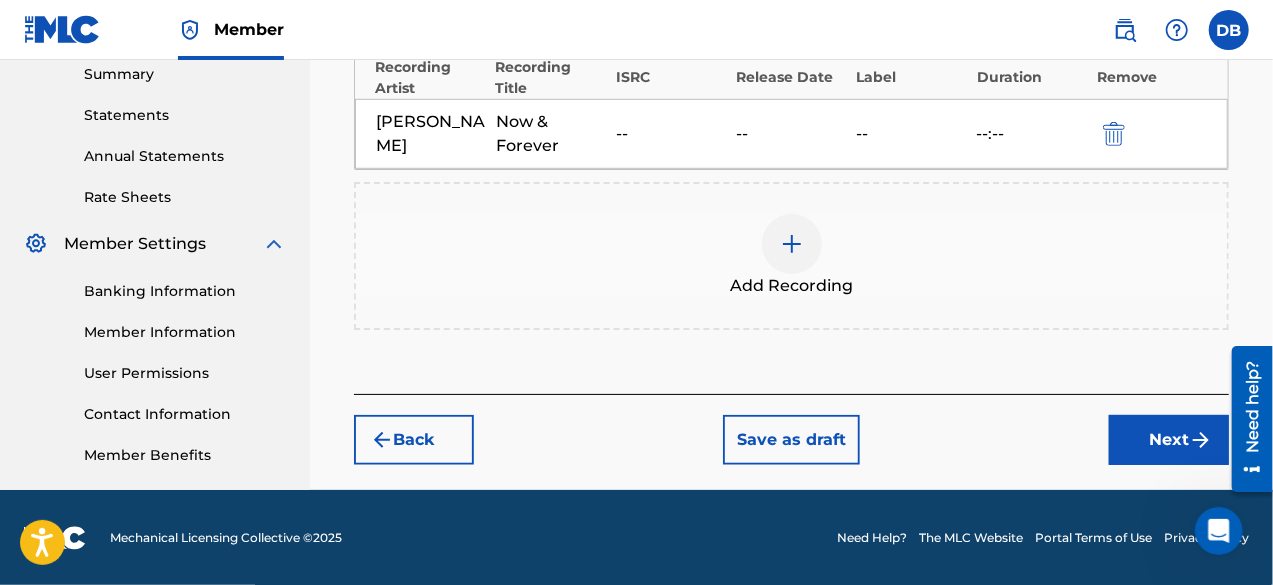 click on "Next" at bounding box center [1169, 440] 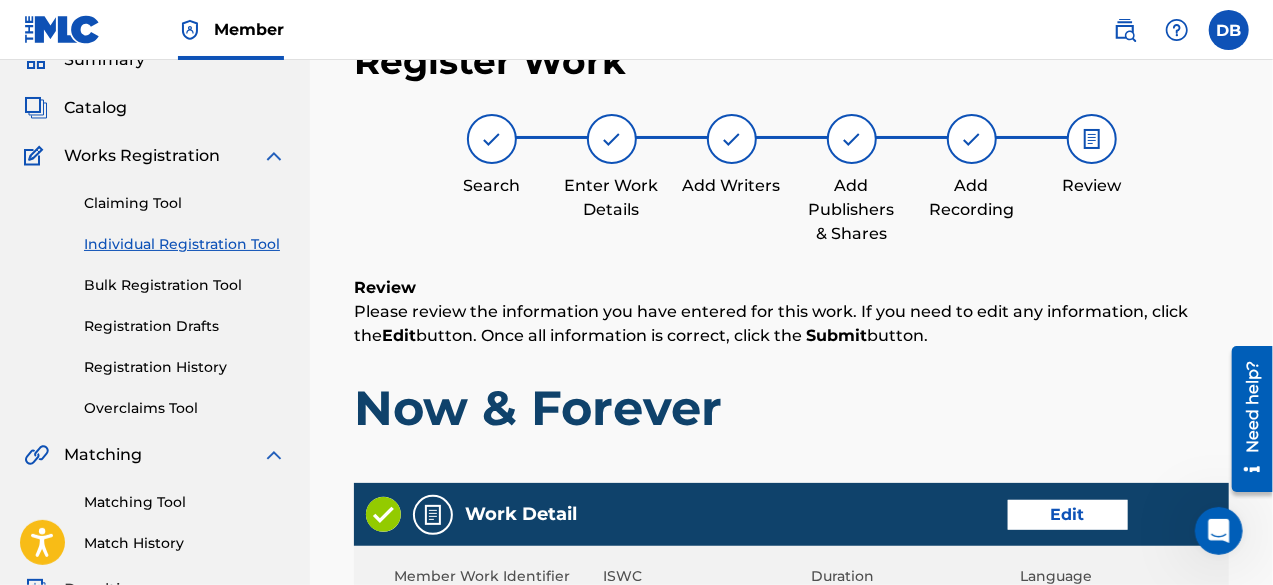 scroll, scrollTop: 90, scrollLeft: 0, axis: vertical 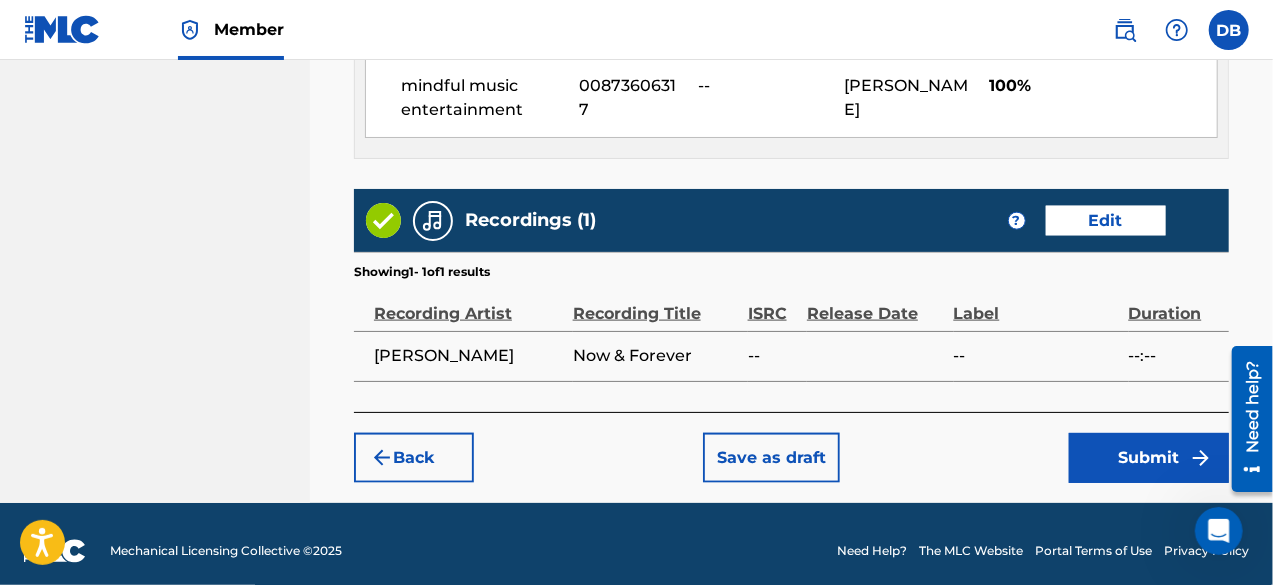 click on "Submit" at bounding box center (1149, 458) 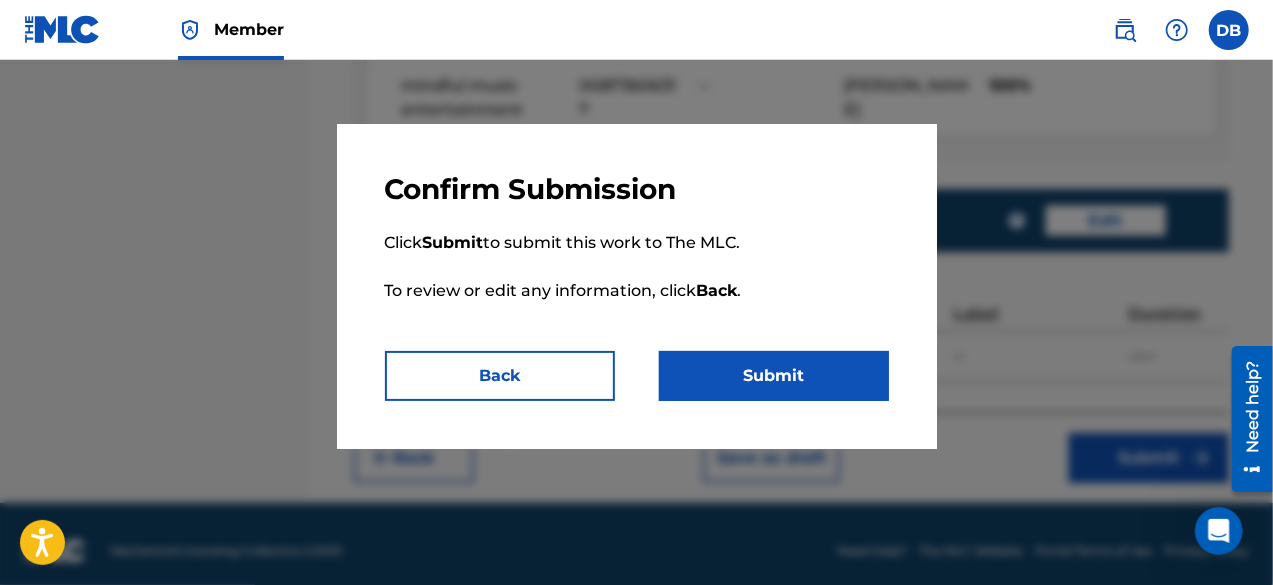 click on "Submit" at bounding box center (774, 376) 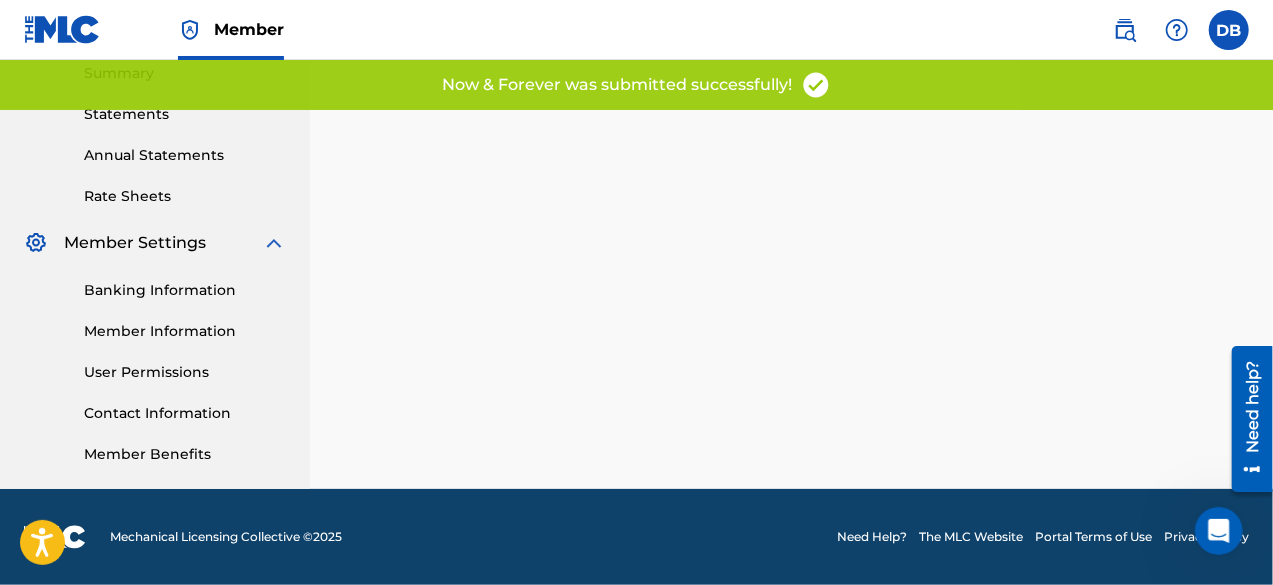 scroll, scrollTop: 0, scrollLeft: 0, axis: both 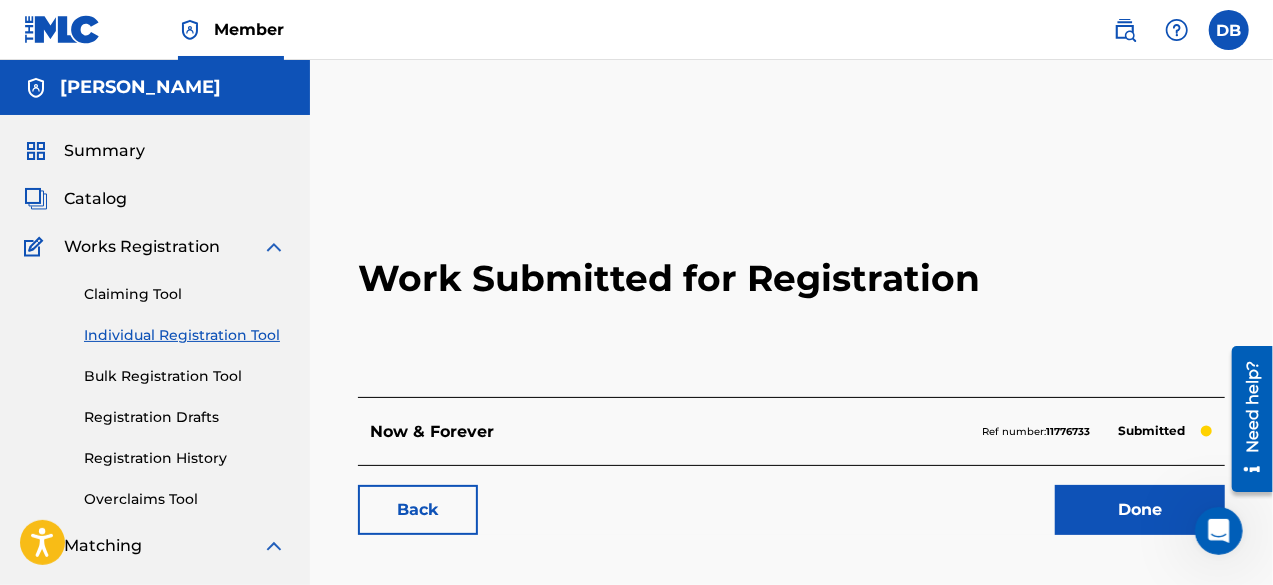 click on "Bulk Registration Tool" at bounding box center [185, 376] 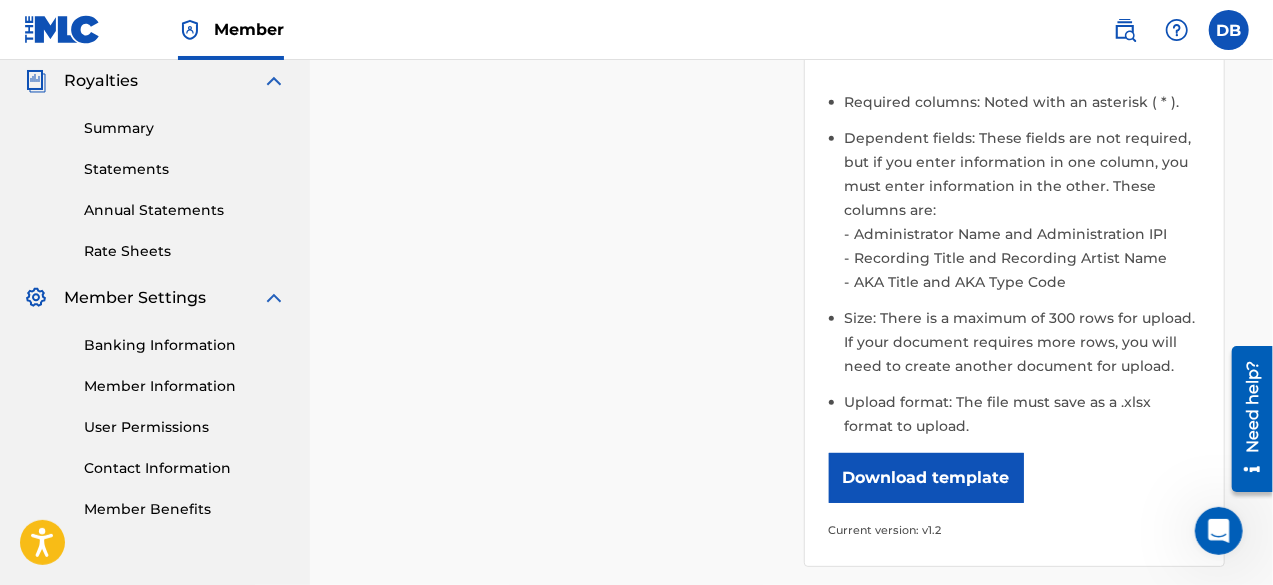 scroll, scrollTop: 631, scrollLeft: 0, axis: vertical 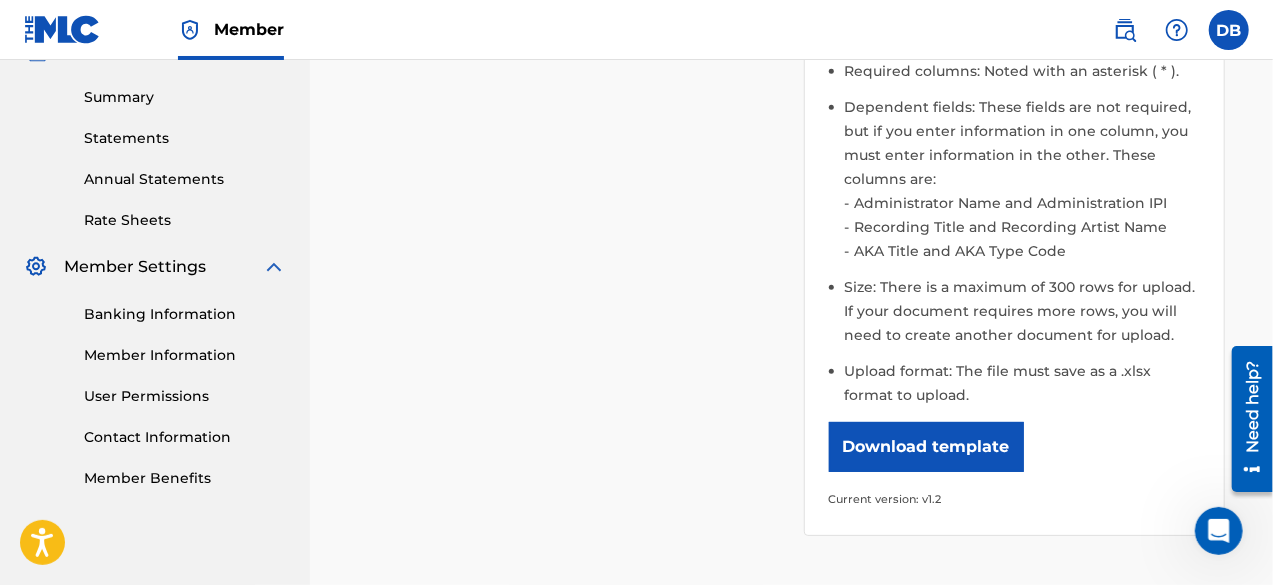 click on "Download template" at bounding box center (926, 447) 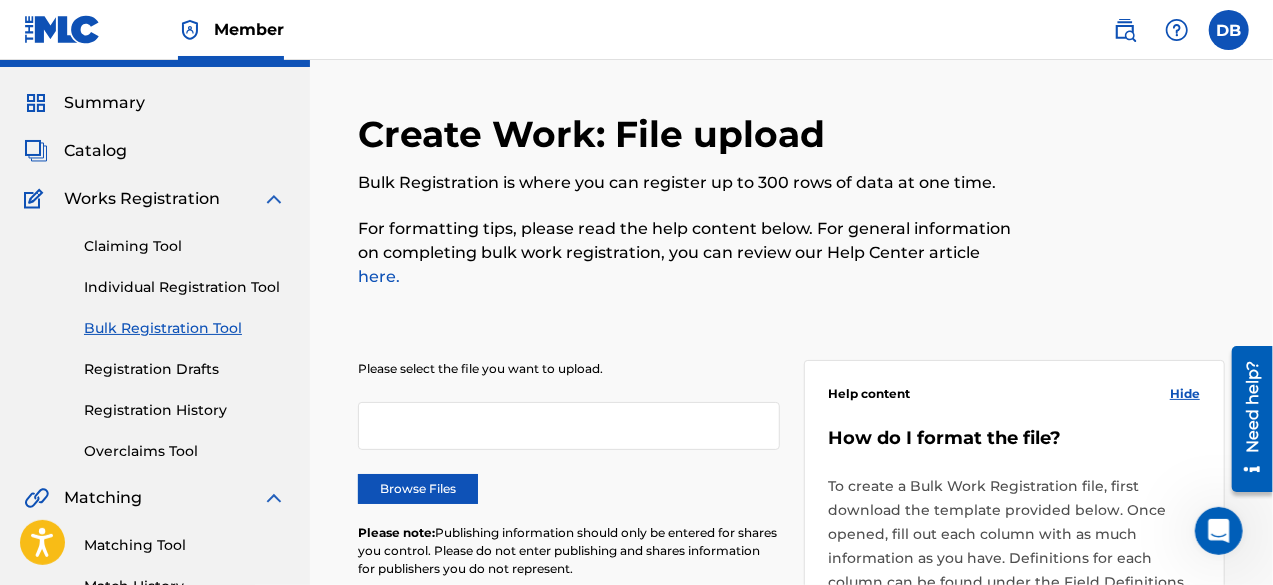 scroll, scrollTop: 0, scrollLeft: 0, axis: both 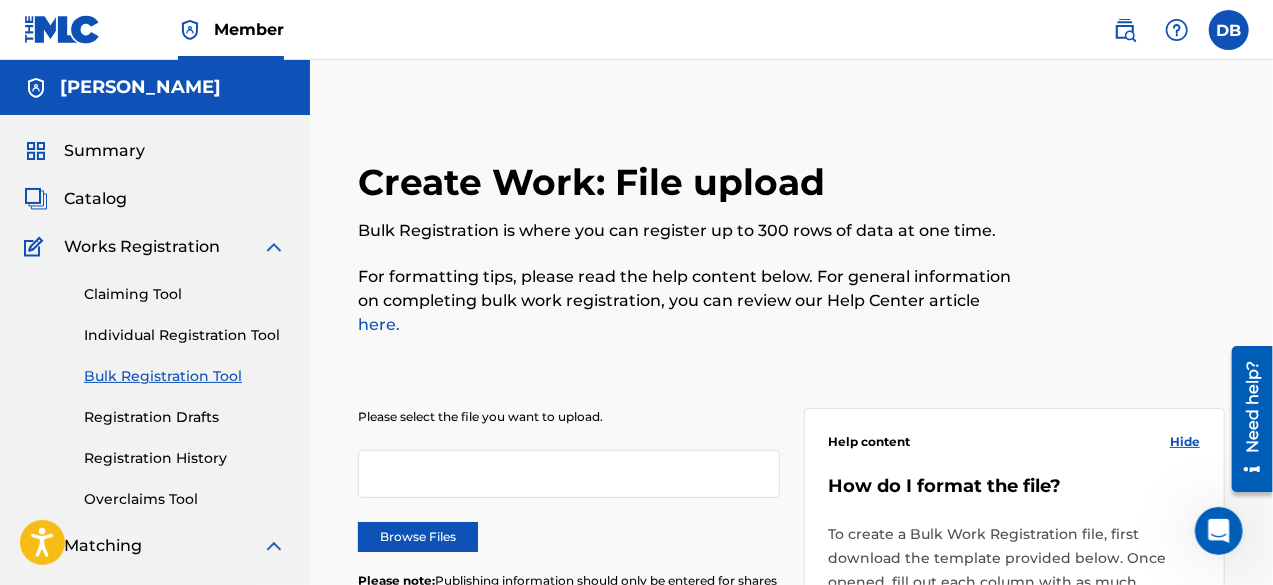 click at bounding box center [1229, 30] 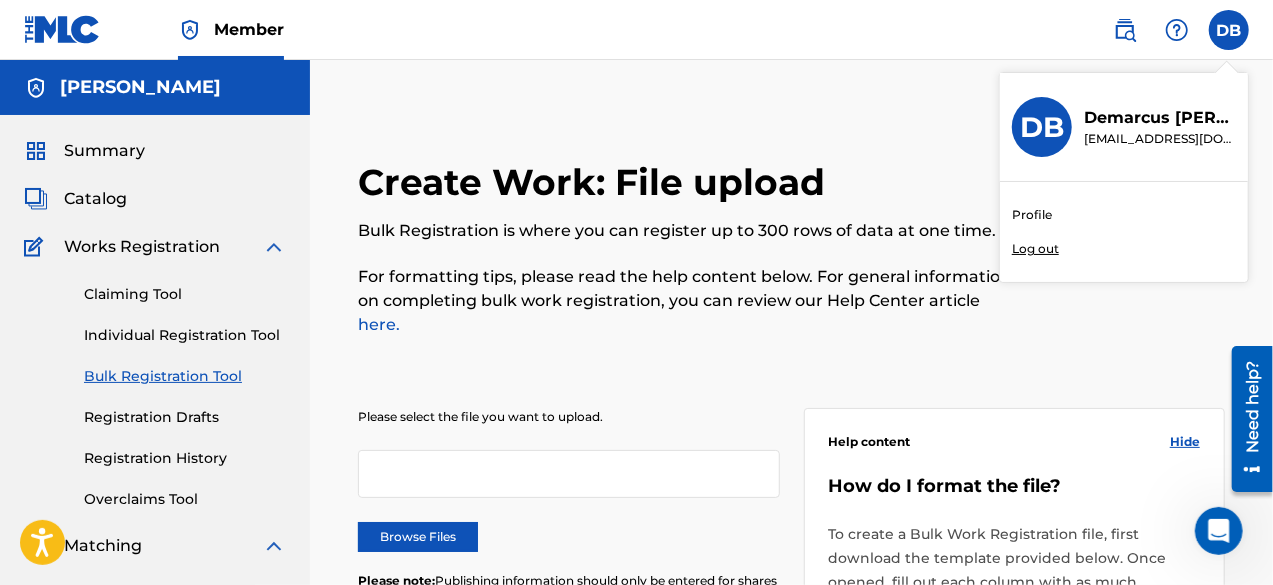 click on "Profile" at bounding box center [1032, 215] 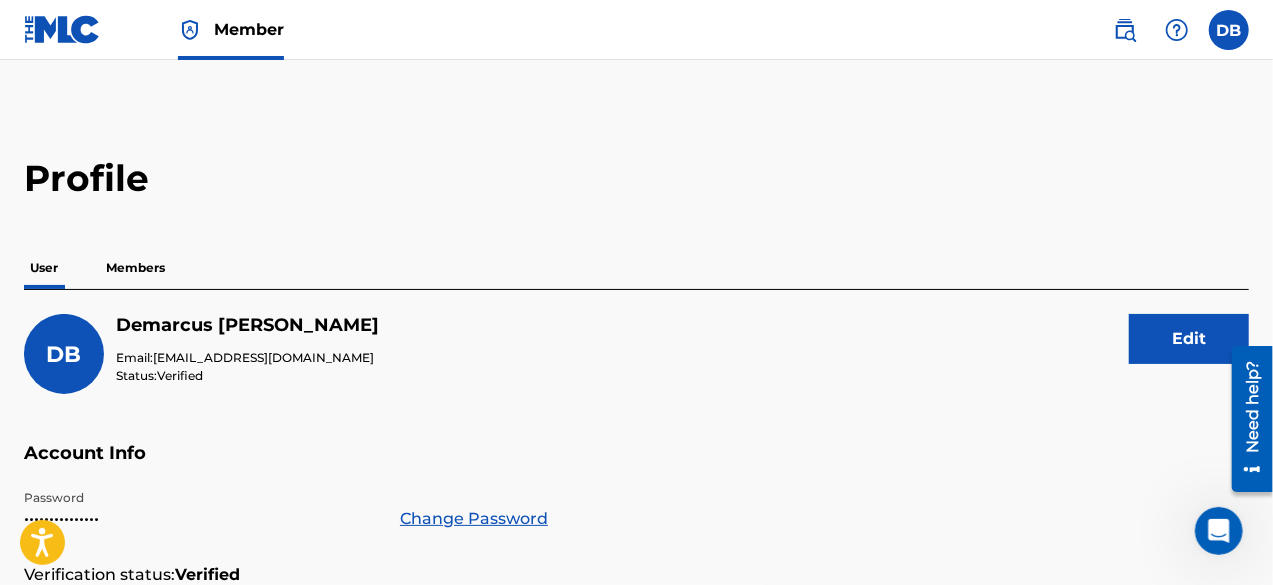click on "Members" at bounding box center [135, 268] 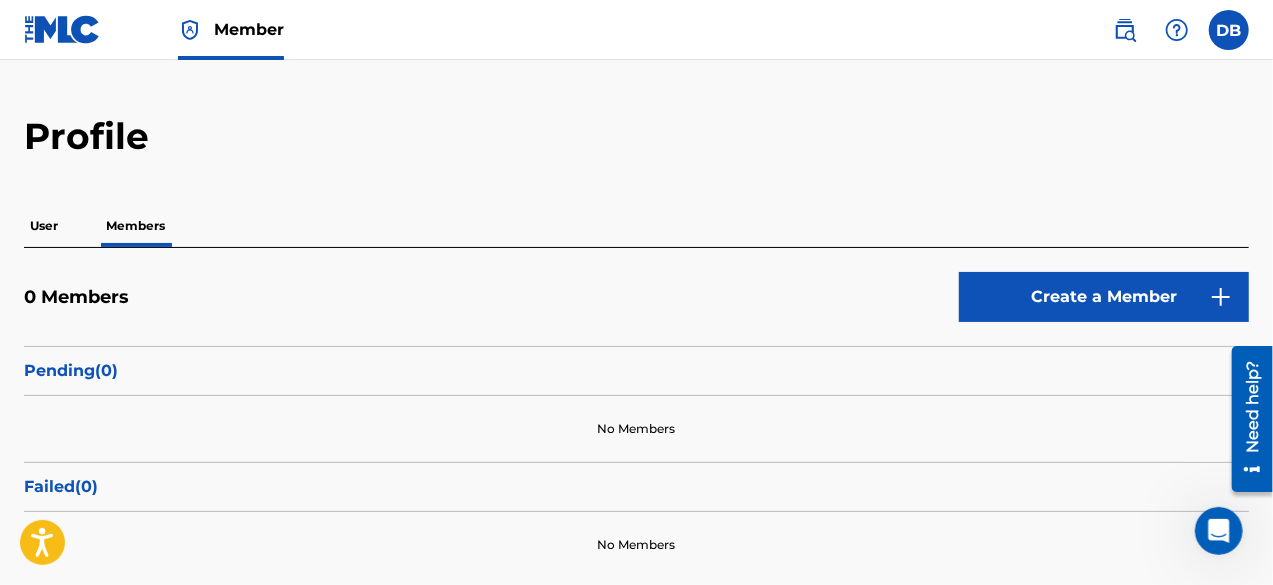 scroll, scrollTop: 0, scrollLeft: 0, axis: both 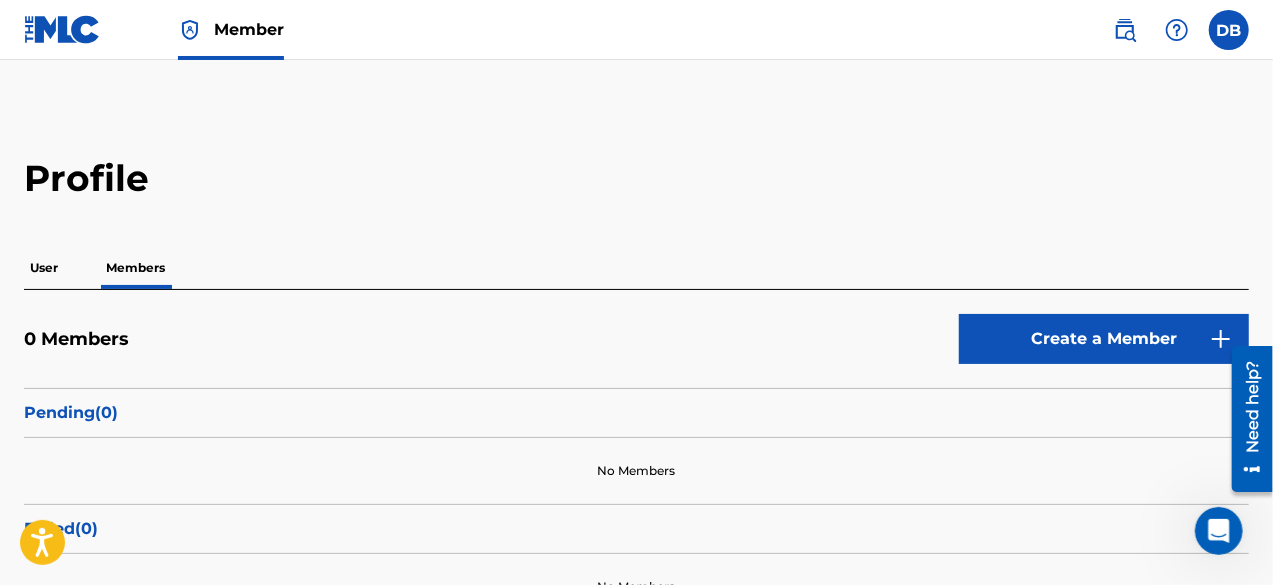 click on "User" at bounding box center (44, 268) 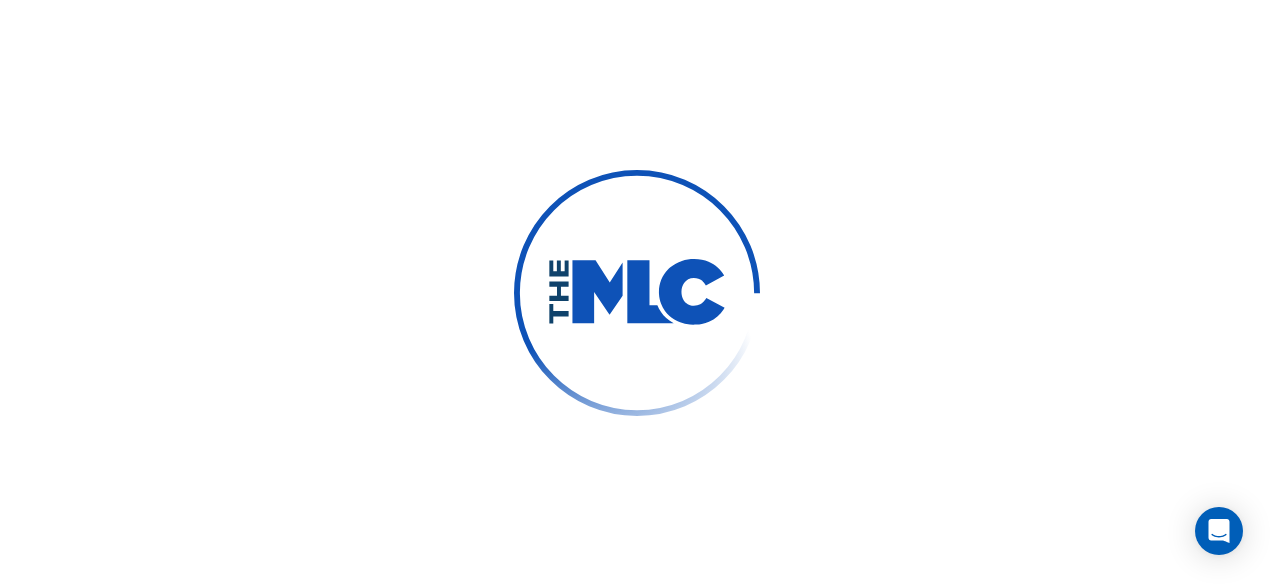 scroll, scrollTop: 0, scrollLeft: 0, axis: both 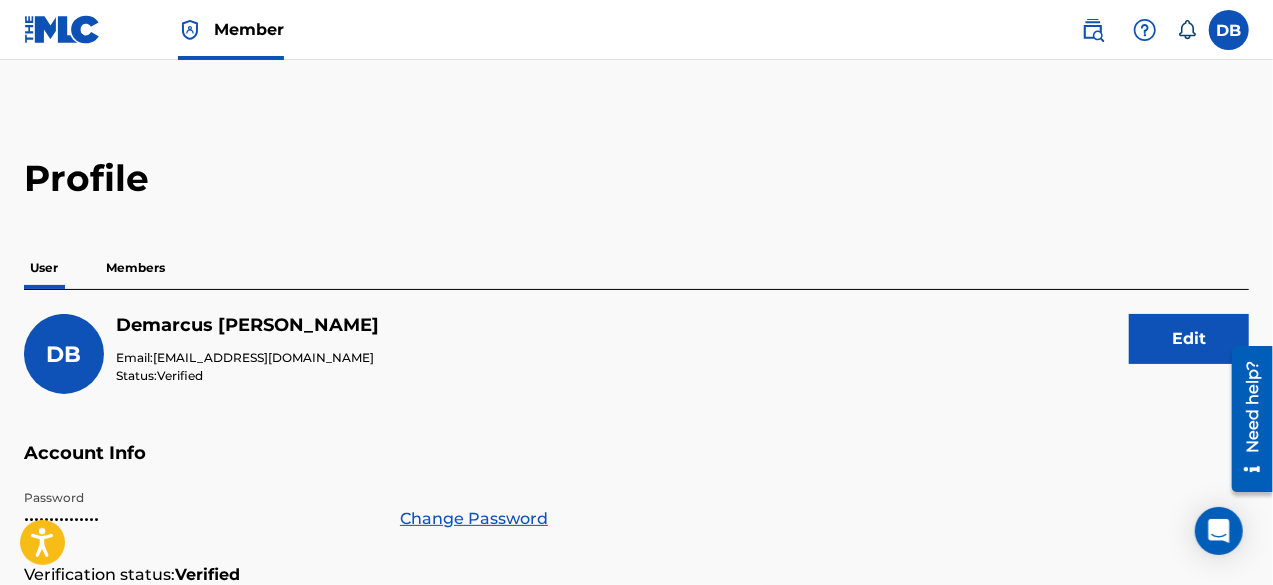 click on "Members" at bounding box center [135, 268] 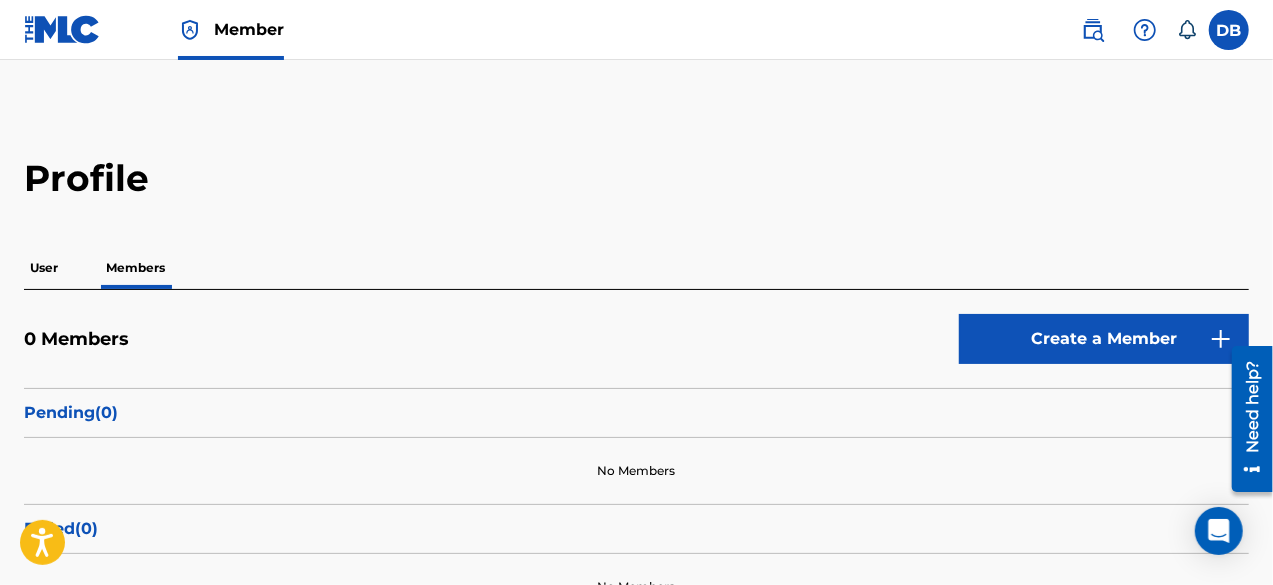 click on "Create a Member" at bounding box center [1104, 339] 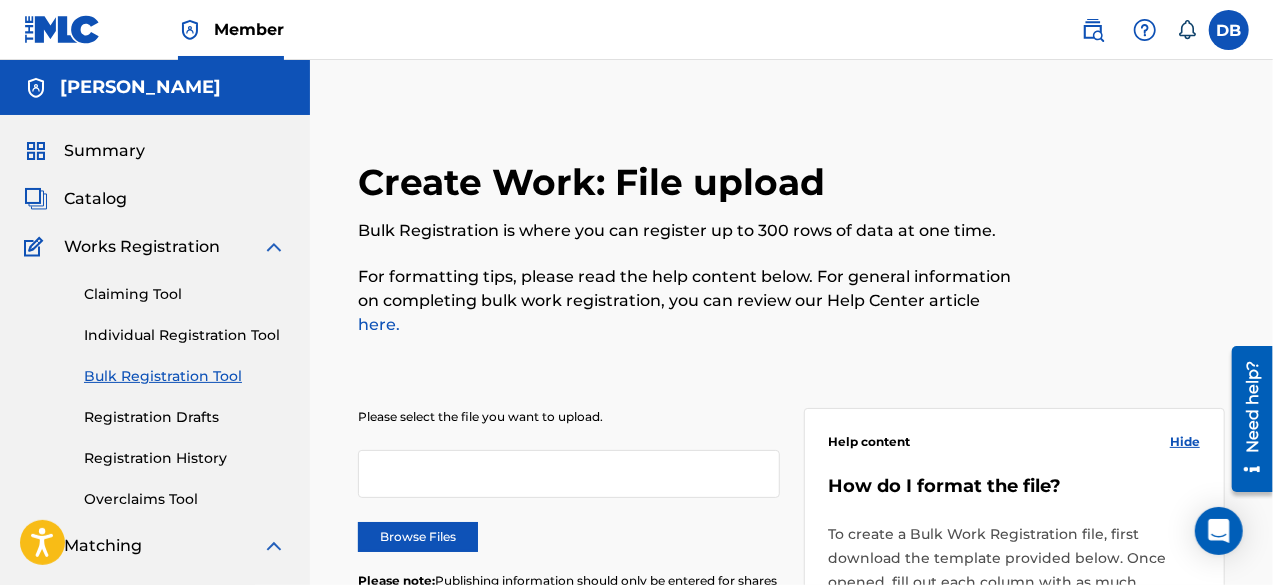 click at bounding box center (1229, 30) 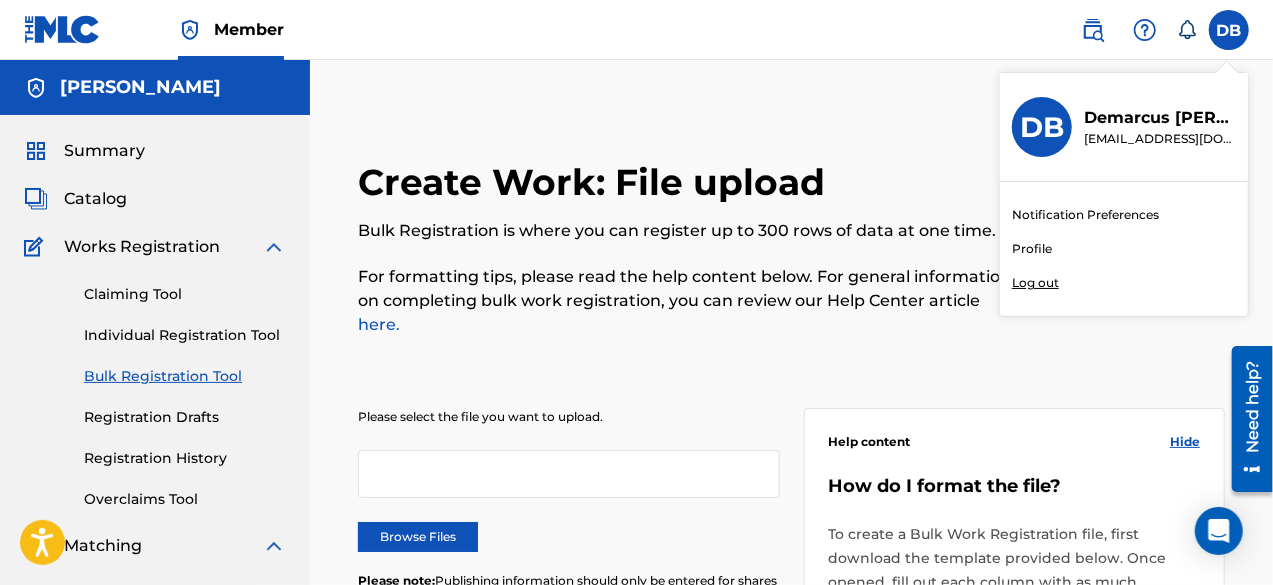 click on "DB DB Demarcus   Bailey dbailey1997@yahoo.com Notification Preferences Profile Log out" at bounding box center (1229, 30) 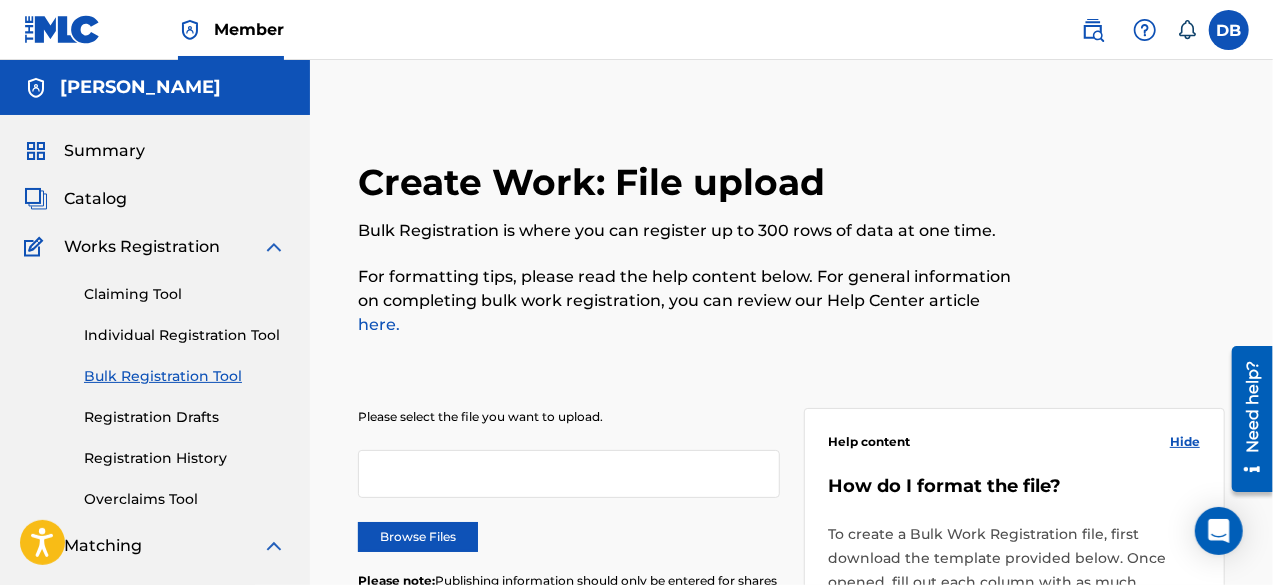click at bounding box center (1229, 30) 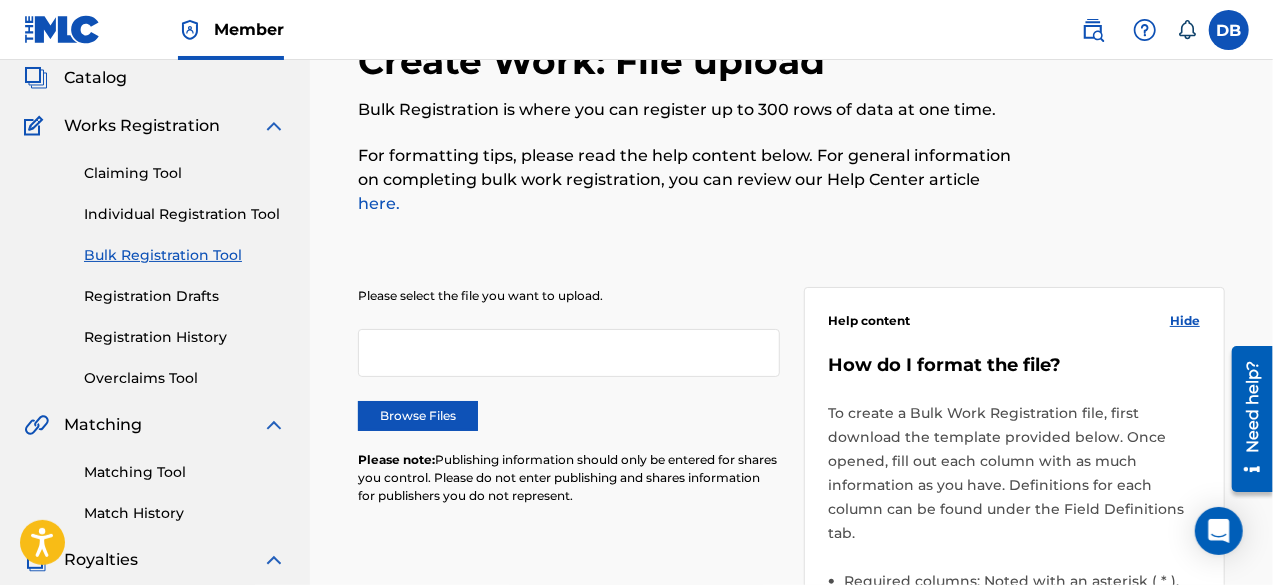 scroll, scrollTop: 118, scrollLeft: 0, axis: vertical 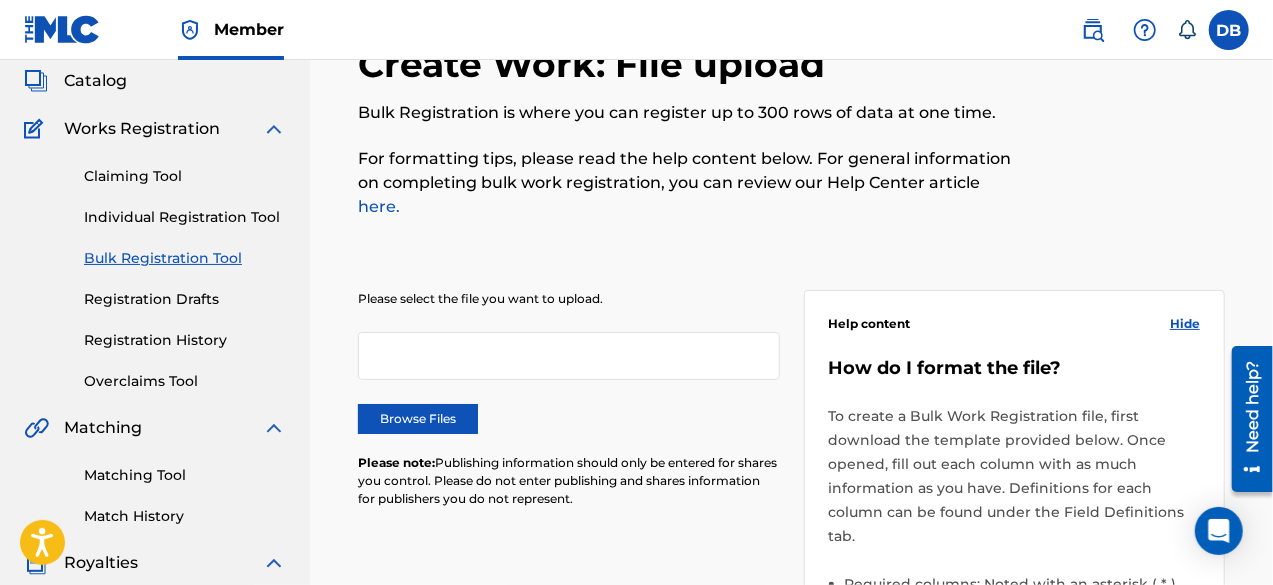 click on "Registration History" at bounding box center [185, 340] 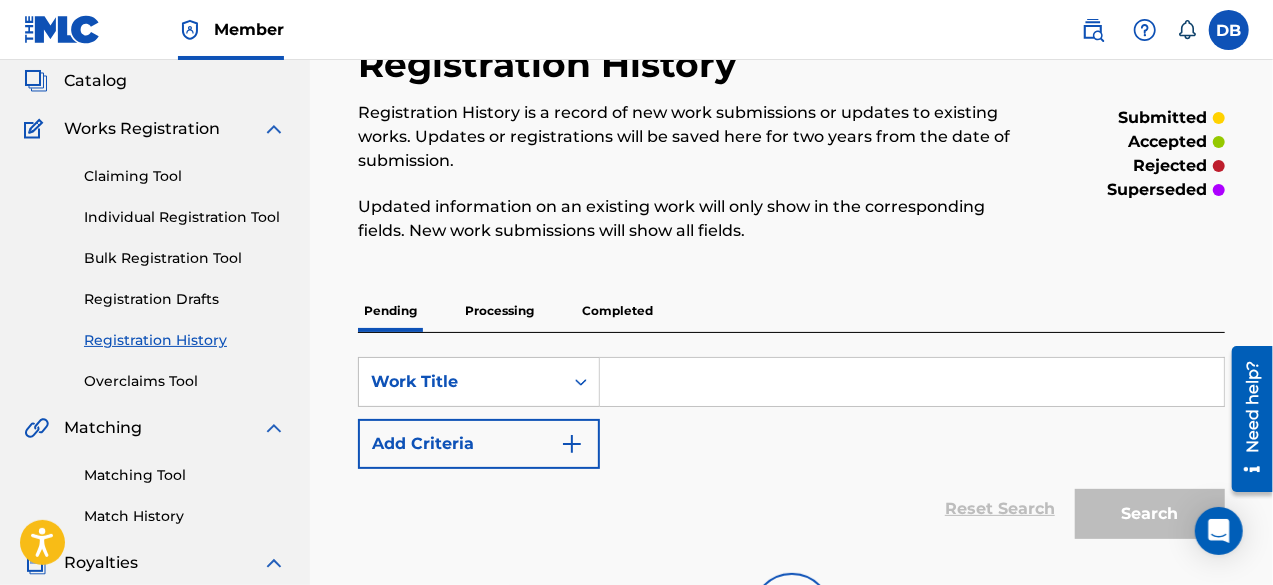 scroll, scrollTop: 0, scrollLeft: 0, axis: both 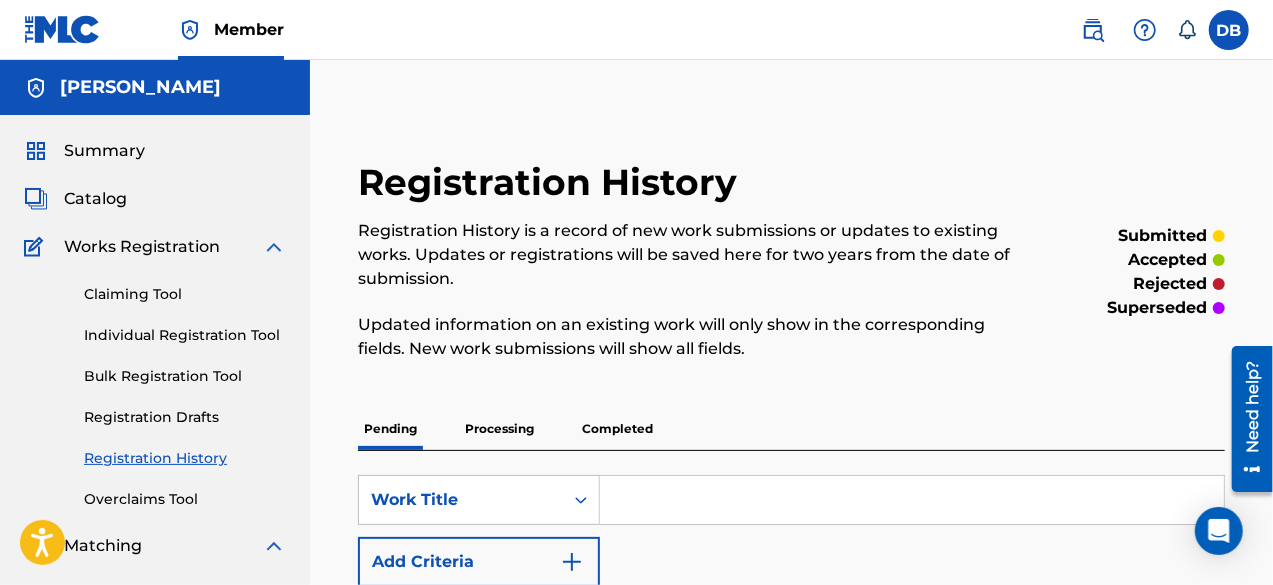 click on "Processing" at bounding box center [499, 429] 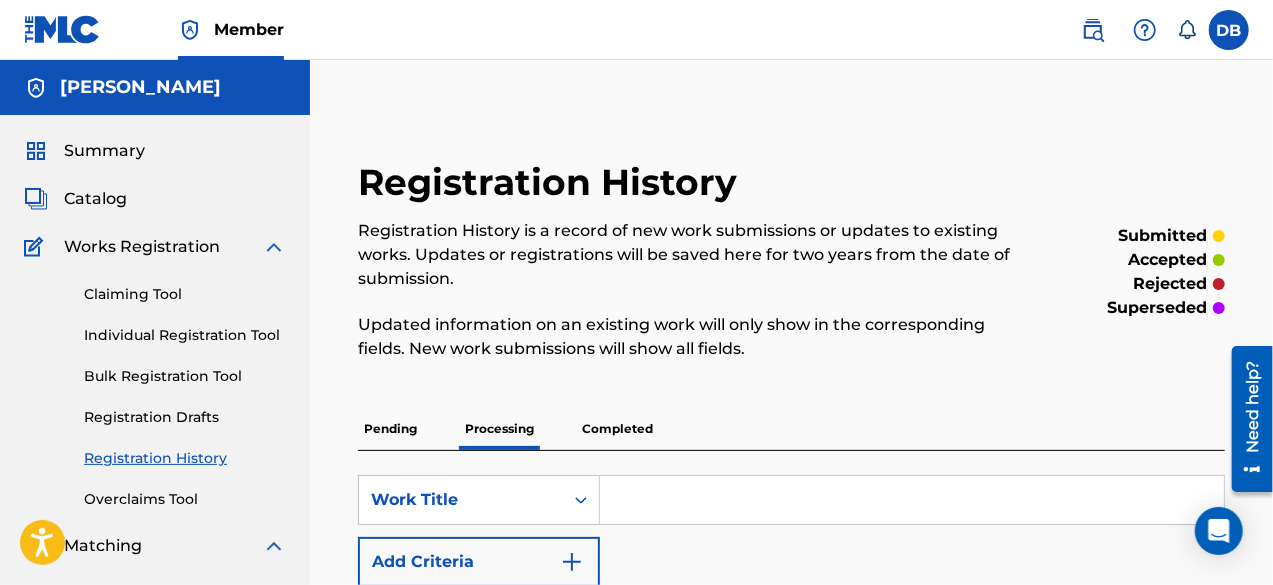 click on "Completed" at bounding box center [617, 429] 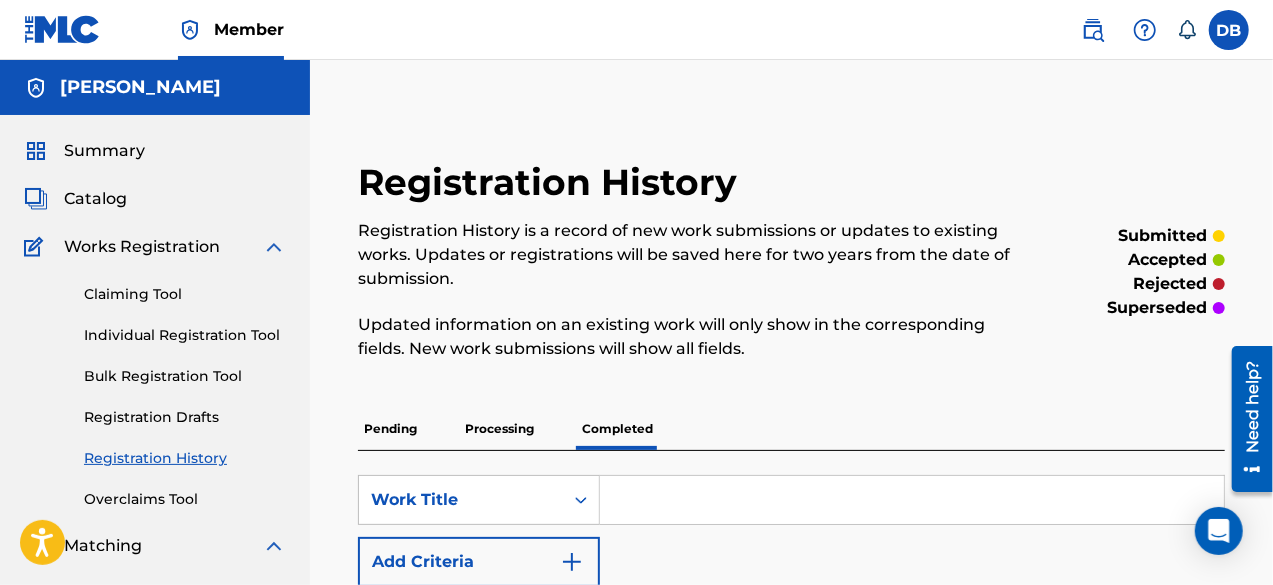 click on "Pending" at bounding box center [390, 429] 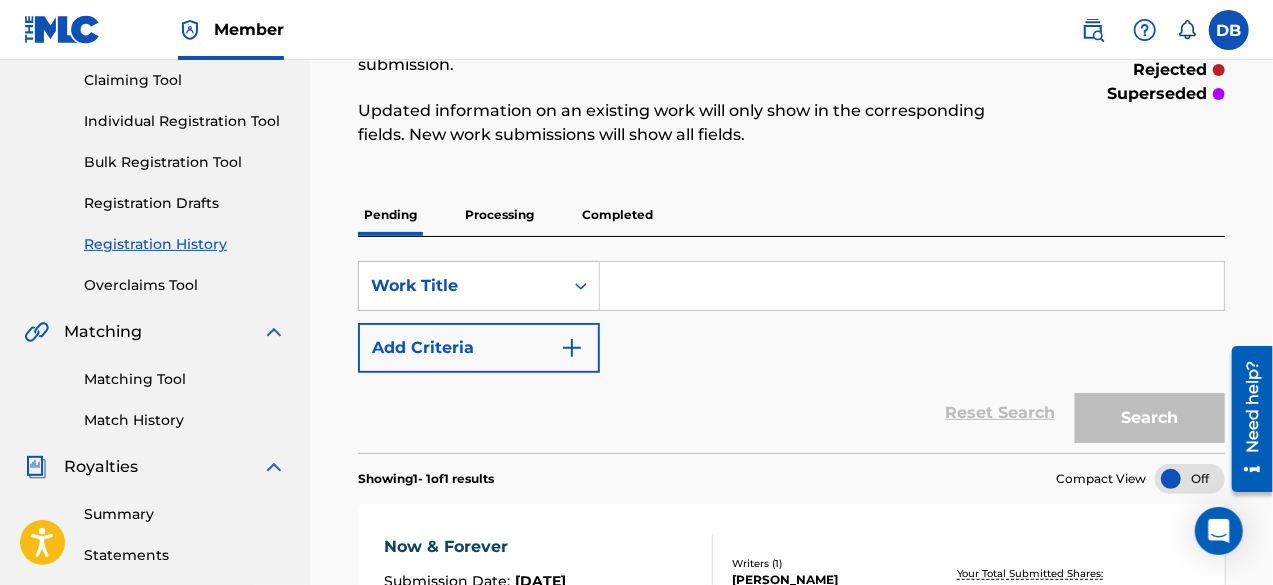 scroll, scrollTop: 217, scrollLeft: 0, axis: vertical 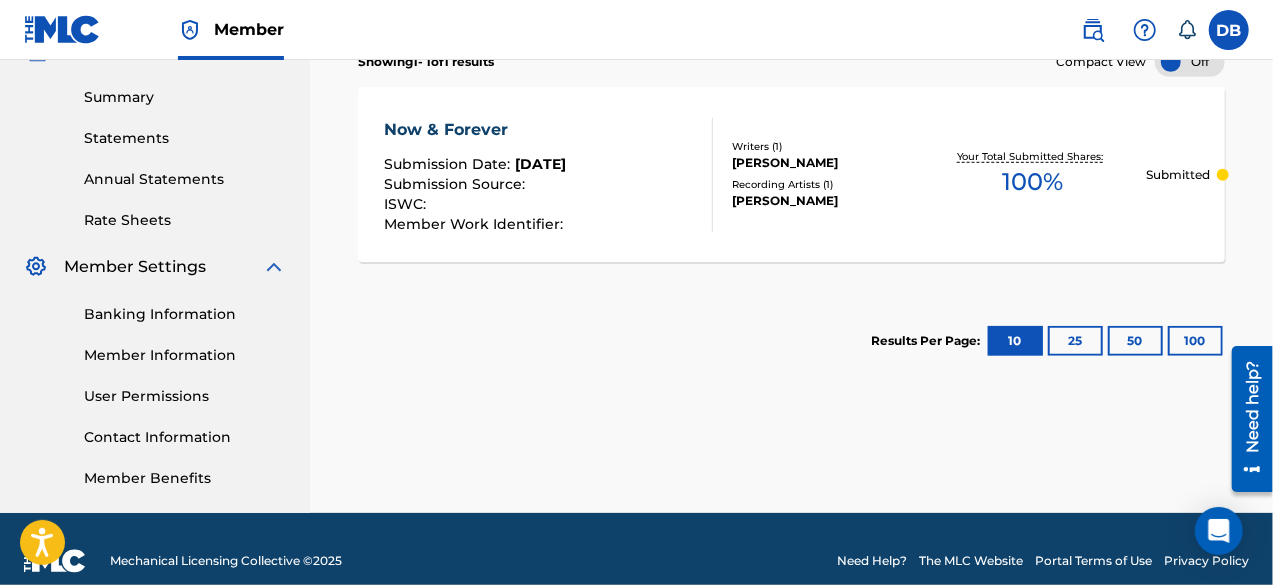 drag, startPoint x: 1276, startPoint y: 178, endPoint x: 42, endPoint y: 35, distance: 1242.258 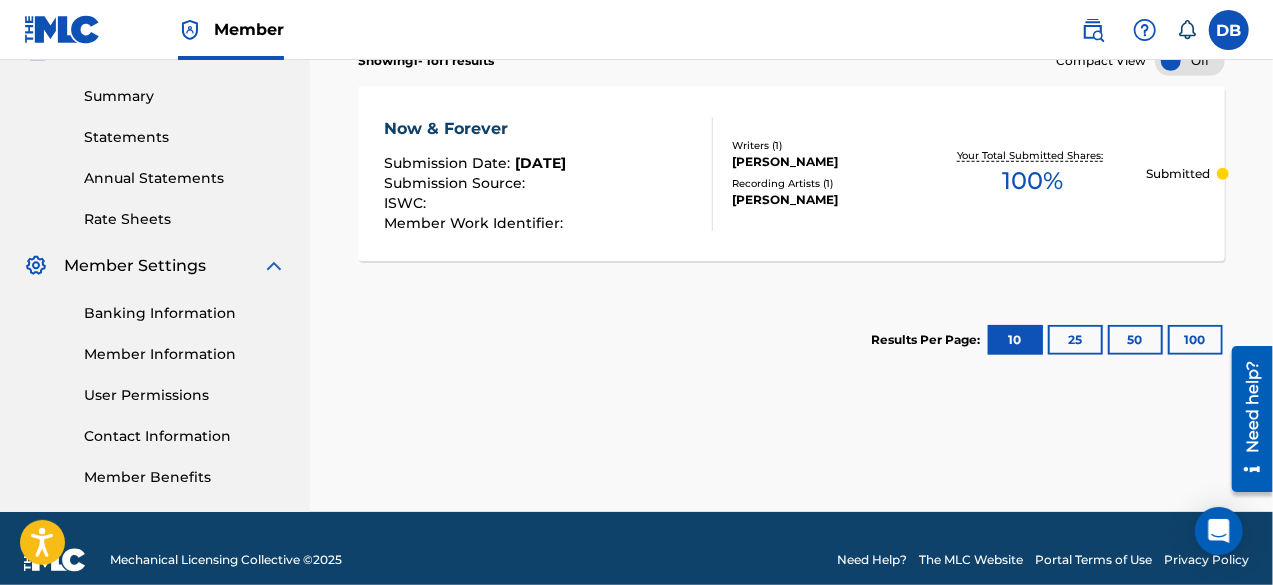 click on "Banking Information" at bounding box center [185, 313] 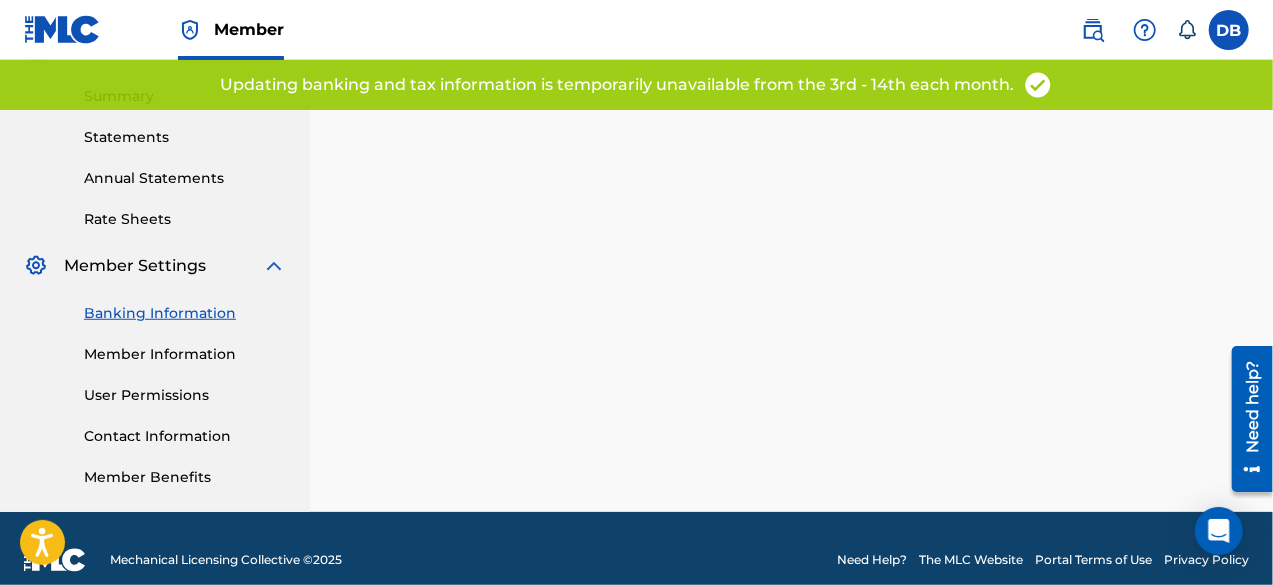 scroll, scrollTop: 0, scrollLeft: 0, axis: both 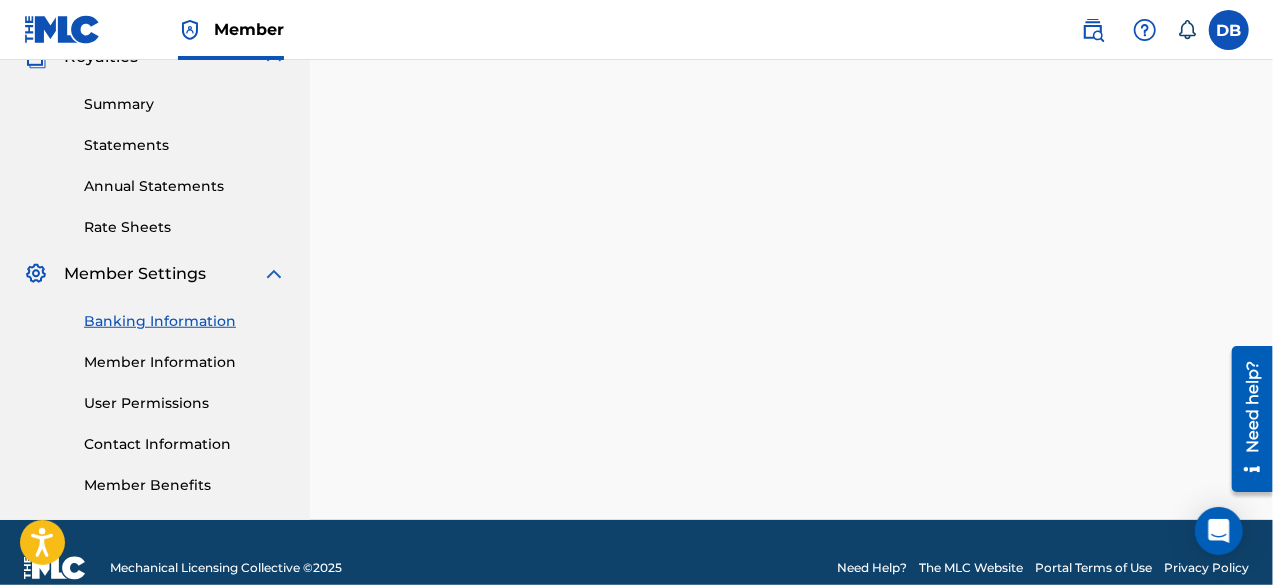 click on "Member Information" at bounding box center (185, 362) 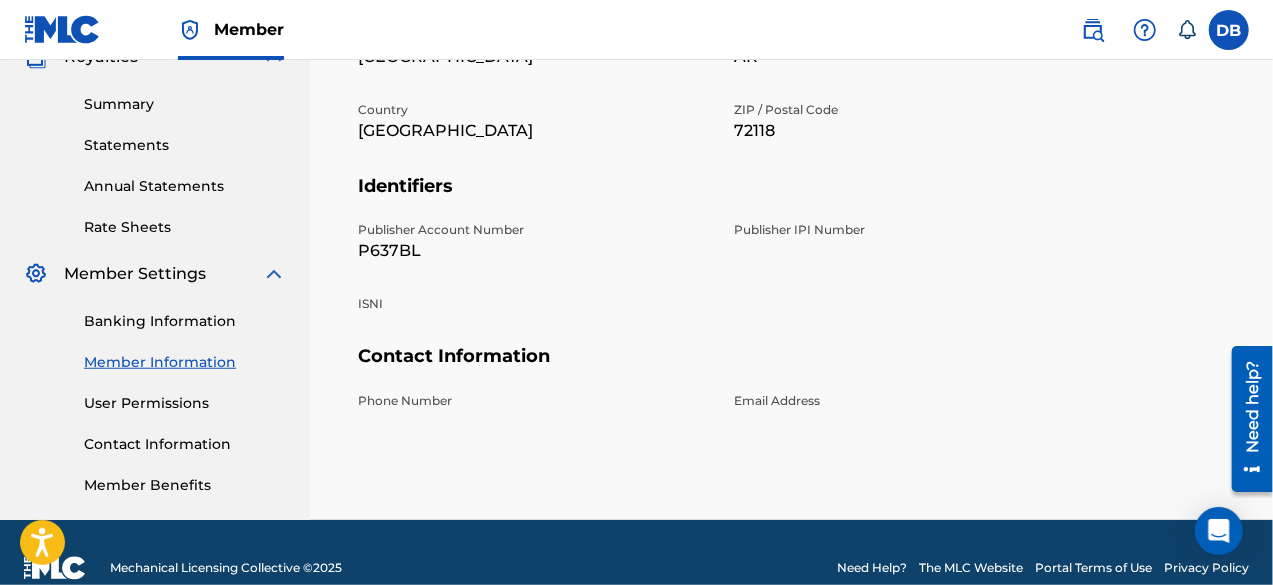 scroll, scrollTop: 0, scrollLeft: 0, axis: both 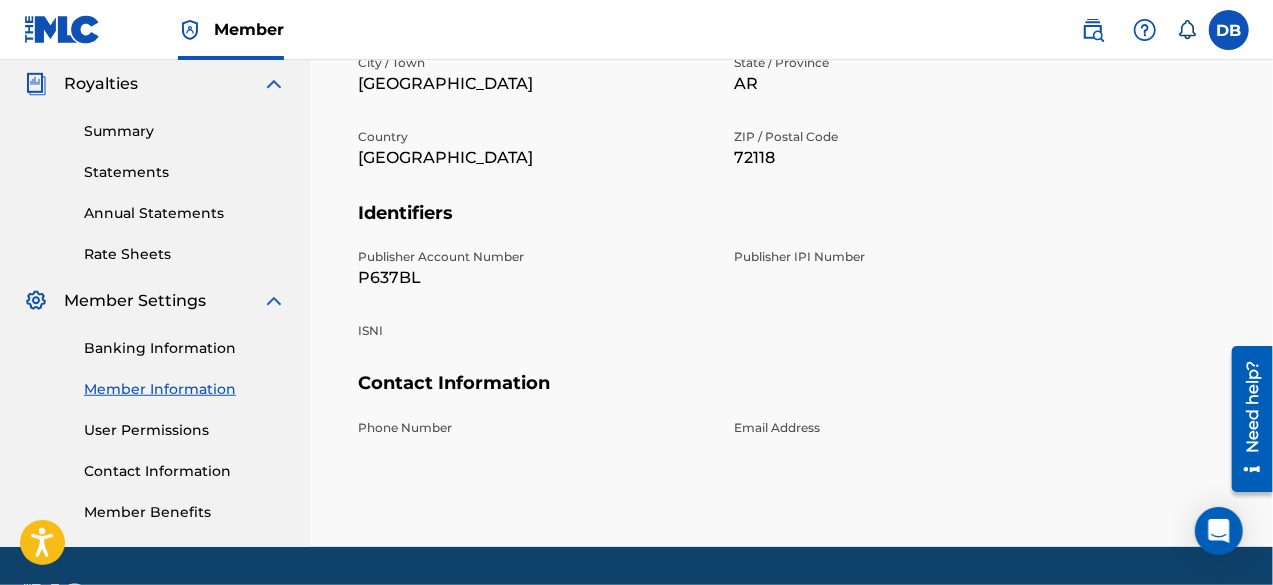 click on "P637BL" at bounding box center (534, 278) 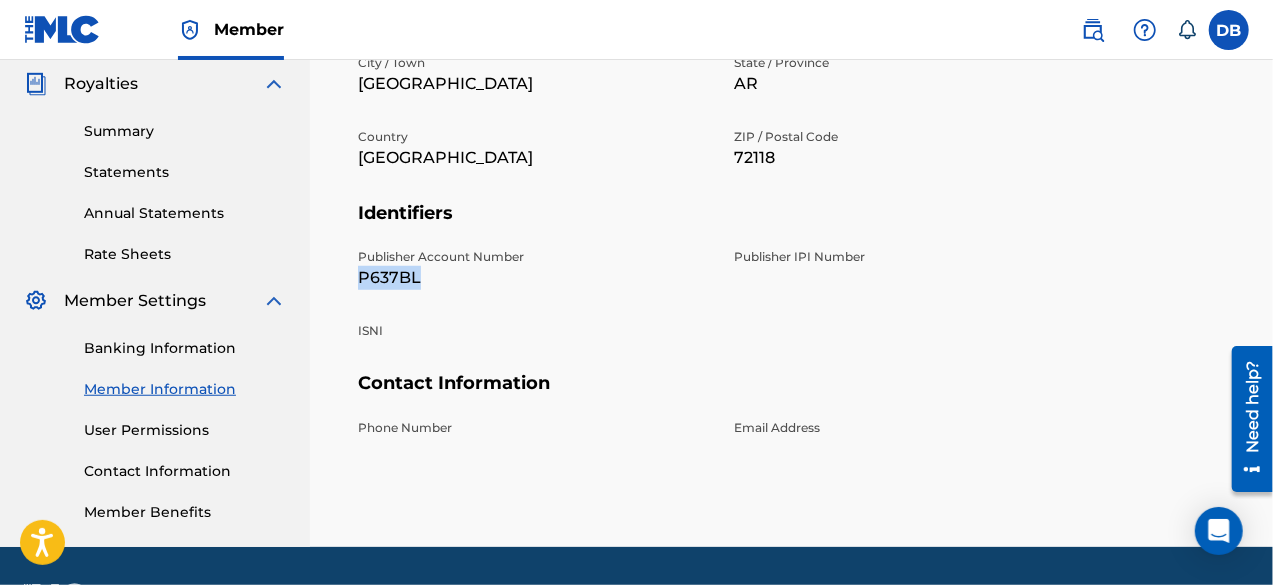 click on "P637BL" at bounding box center (534, 278) 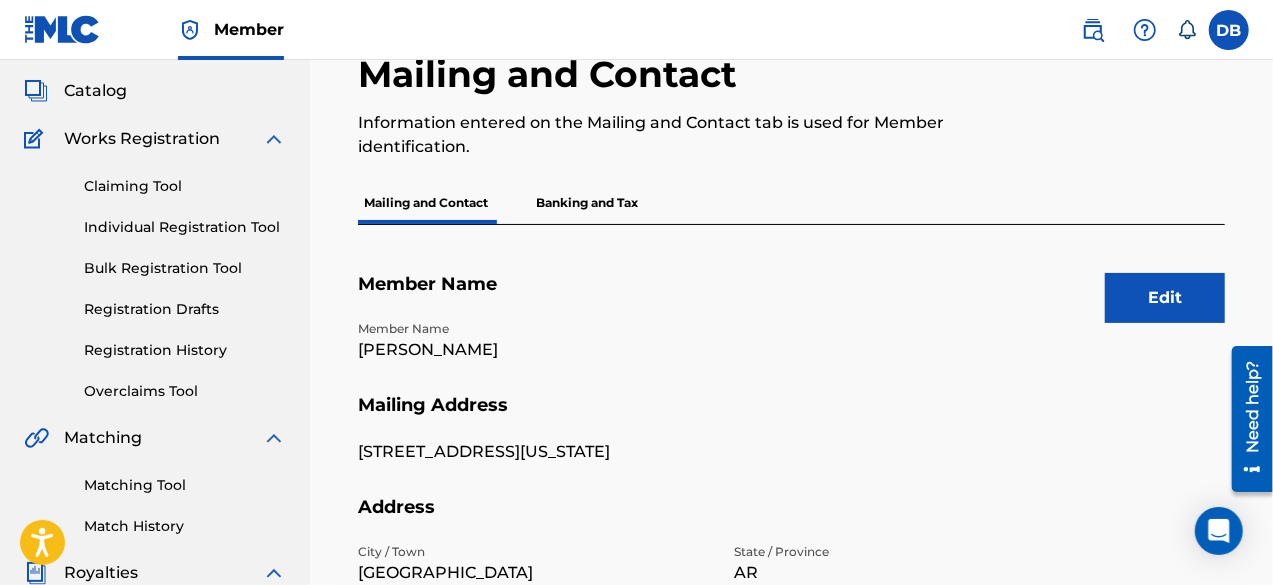 scroll, scrollTop: 87, scrollLeft: 0, axis: vertical 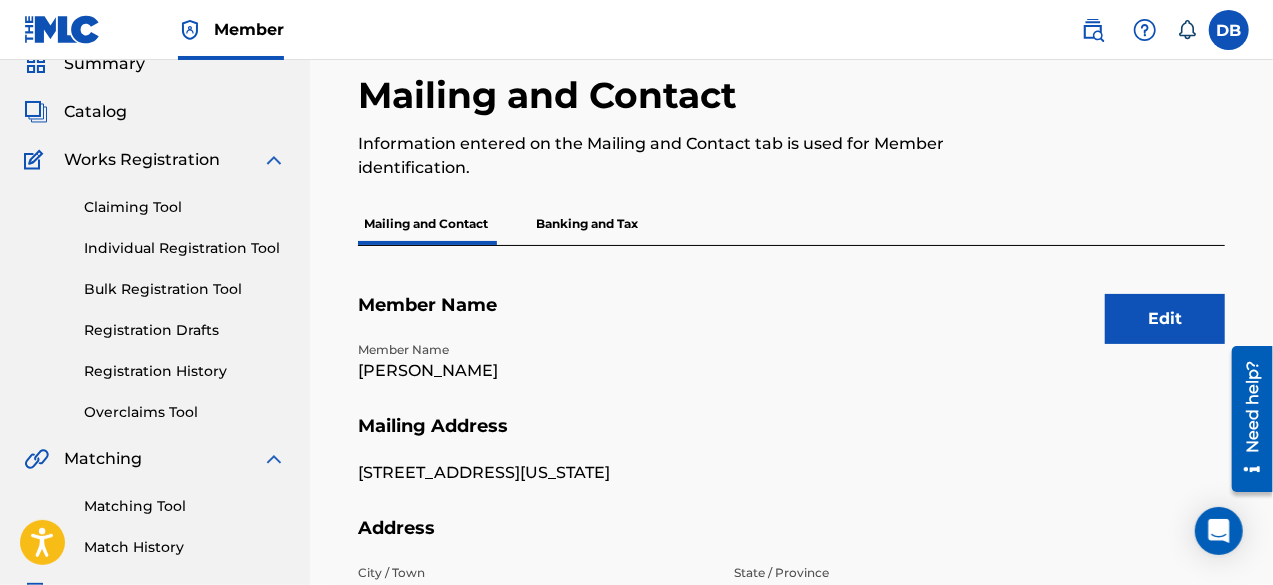click at bounding box center (1229, 30) 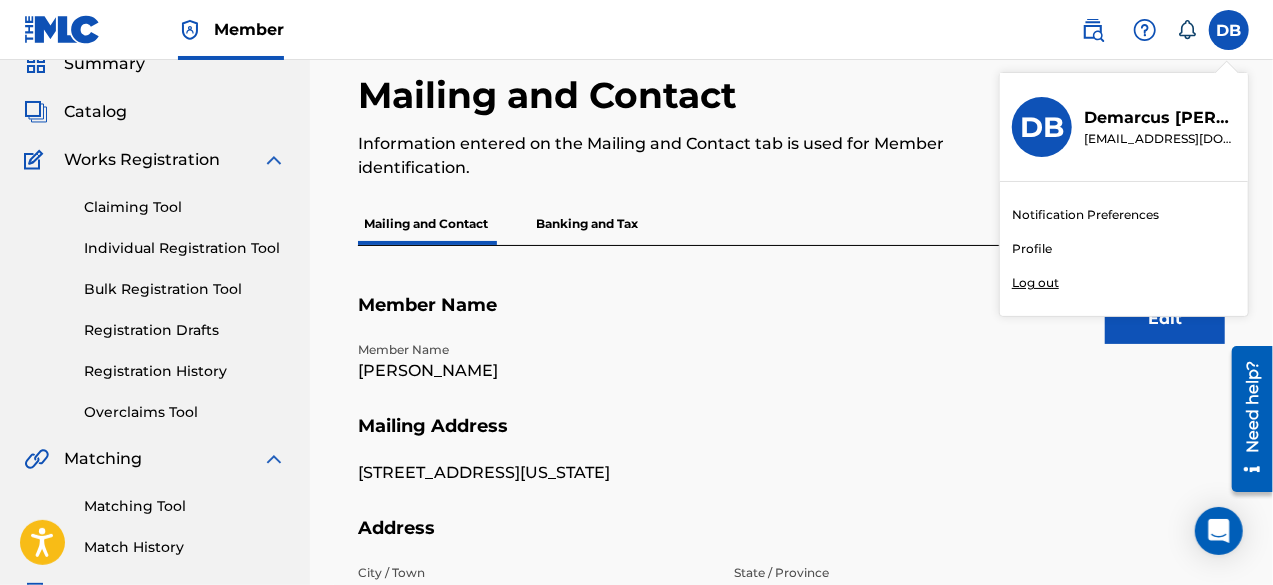 click on "Profile" at bounding box center (1032, 249) 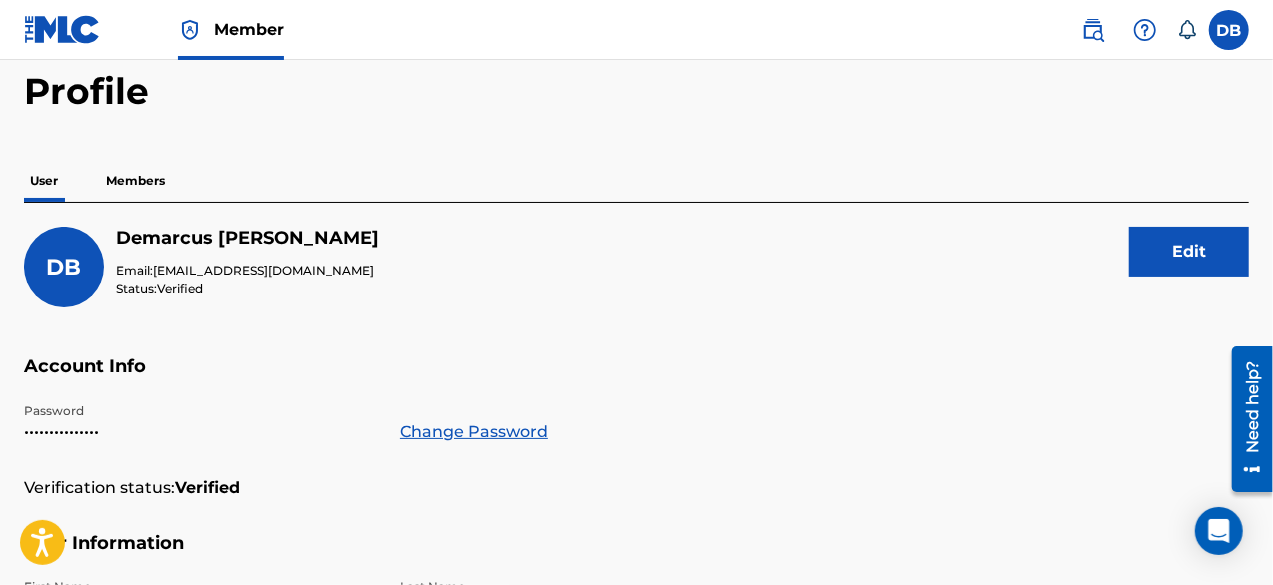 scroll, scrollTop: 0, scrollLeft: 0, axis: both 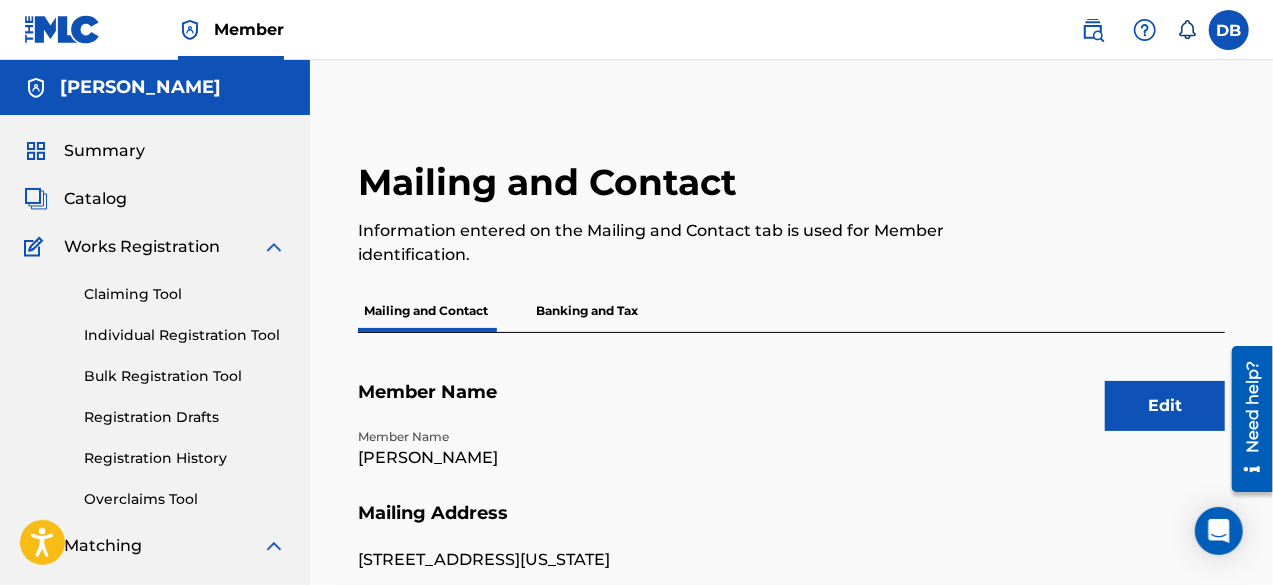 click on "Summary" at bounding box center [104, 151] 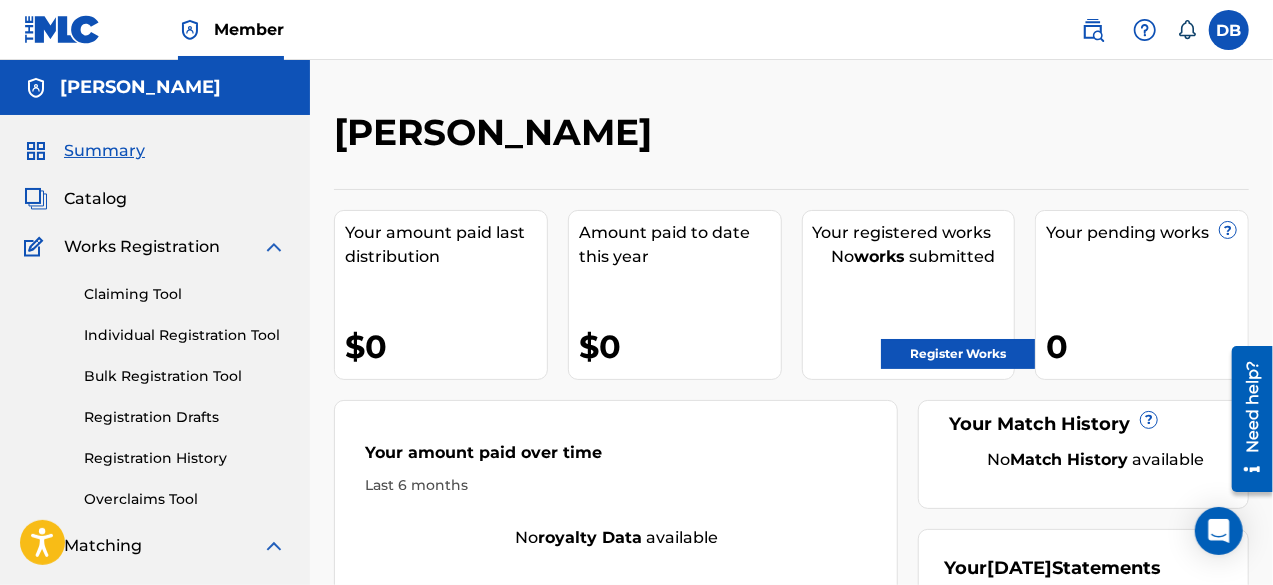 click on "Catalog" at bounding box center (95, 199) 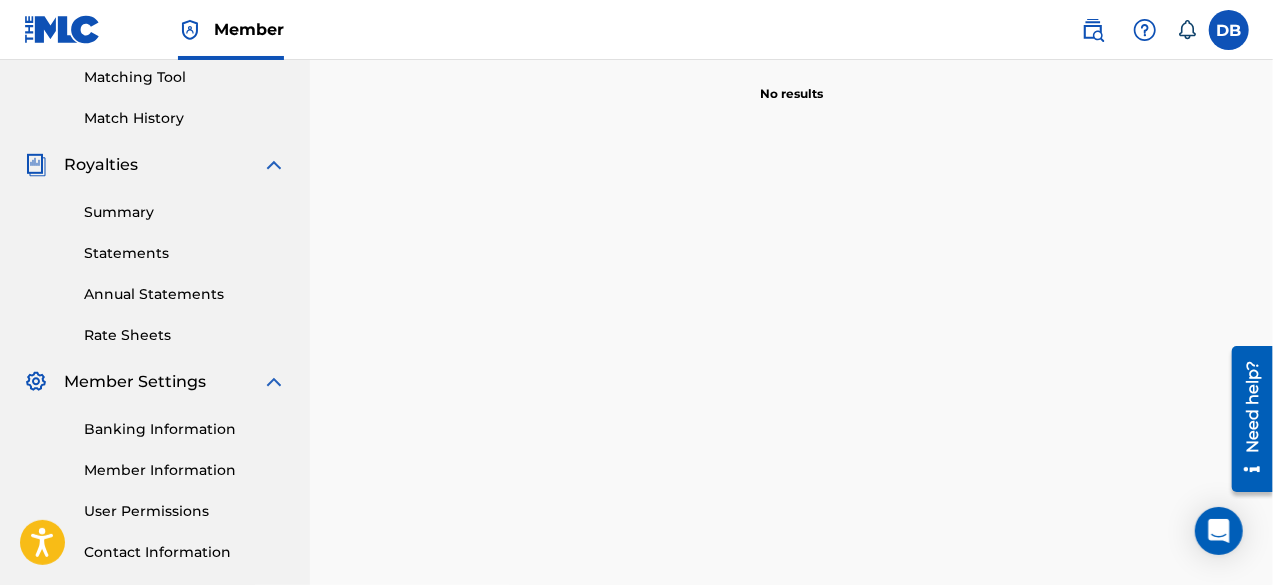 scroll, scrollTop: 516, scrollLeft: 0, axis: vertical 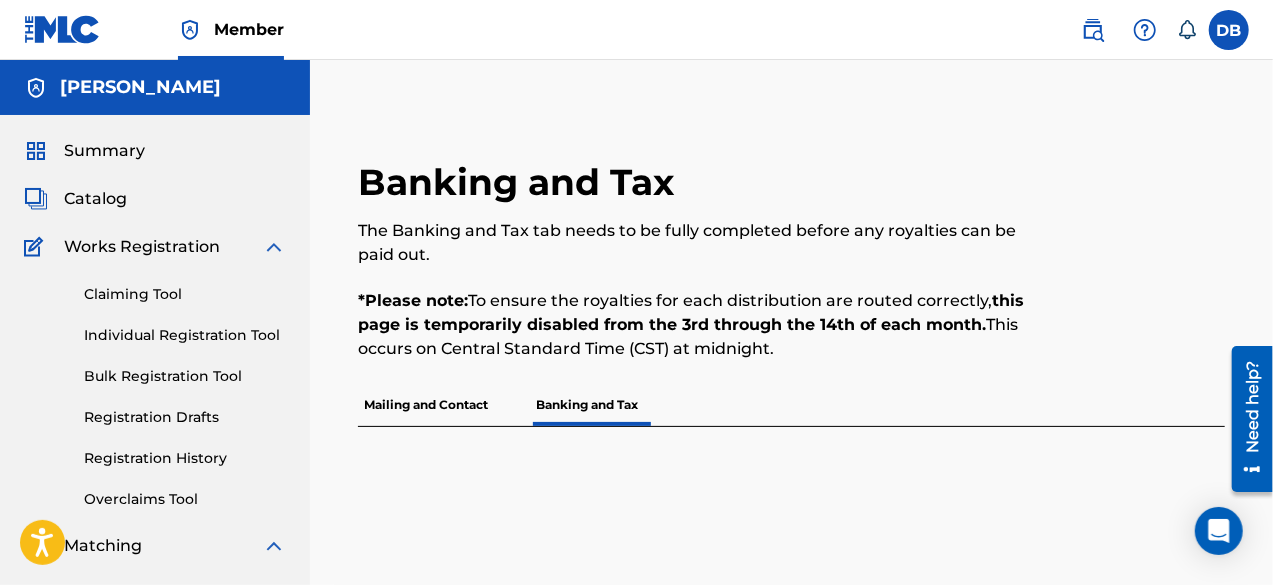 click on "[PERSON_NAME]" at bounding box center [140, 87] 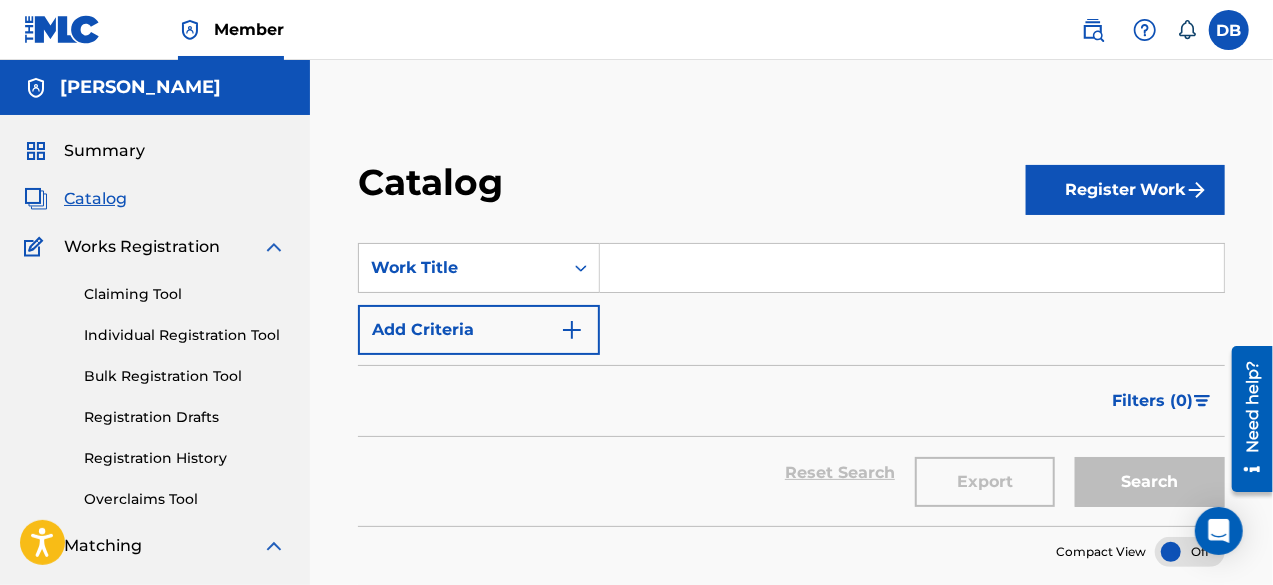 click on "Register Work" at bounding box center (1125, 190) 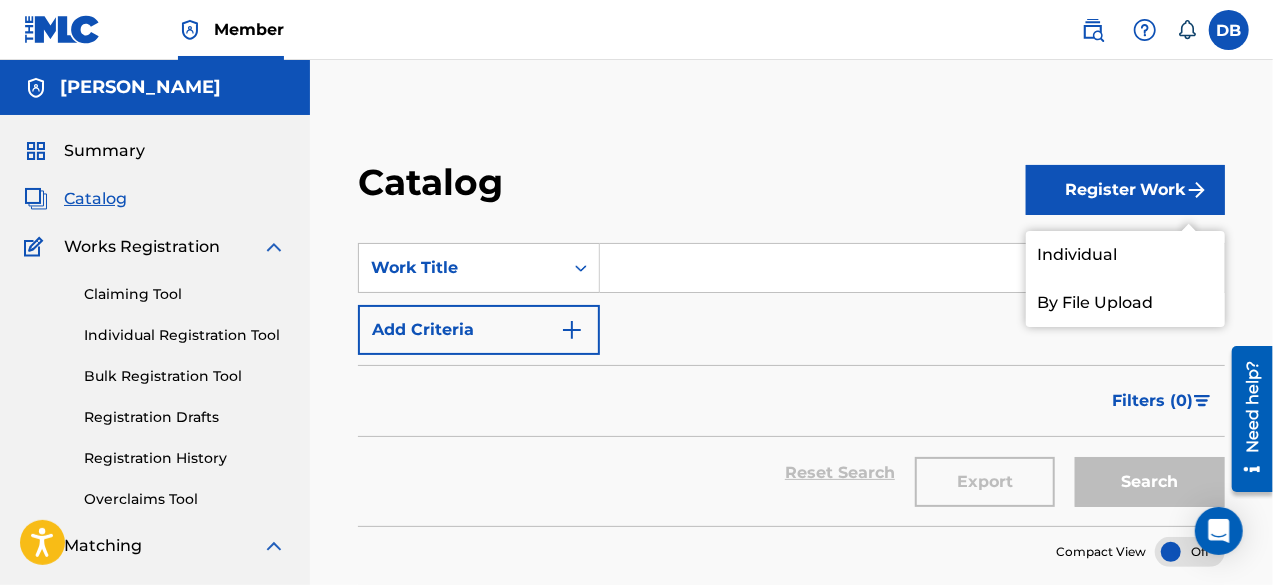 click on "By File Upload" at bounding box center [1125, 303] 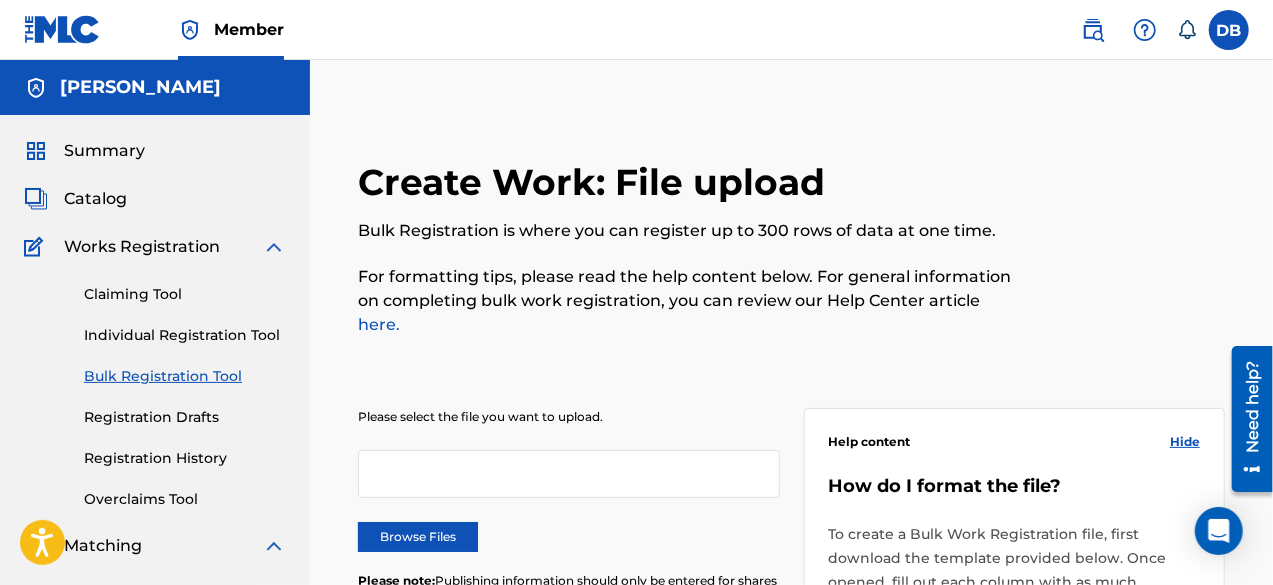 click on "Browse Files" at bounding box center (418, 537) 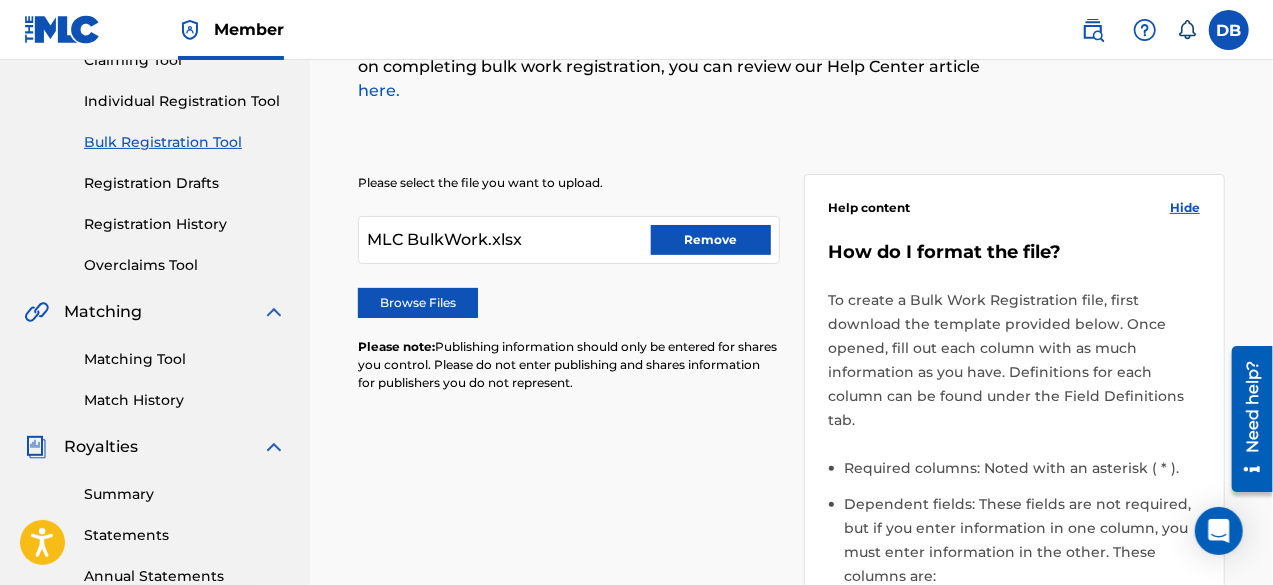 scroll, scrollTop: 232, scrollLeft: 0, axis: vertical 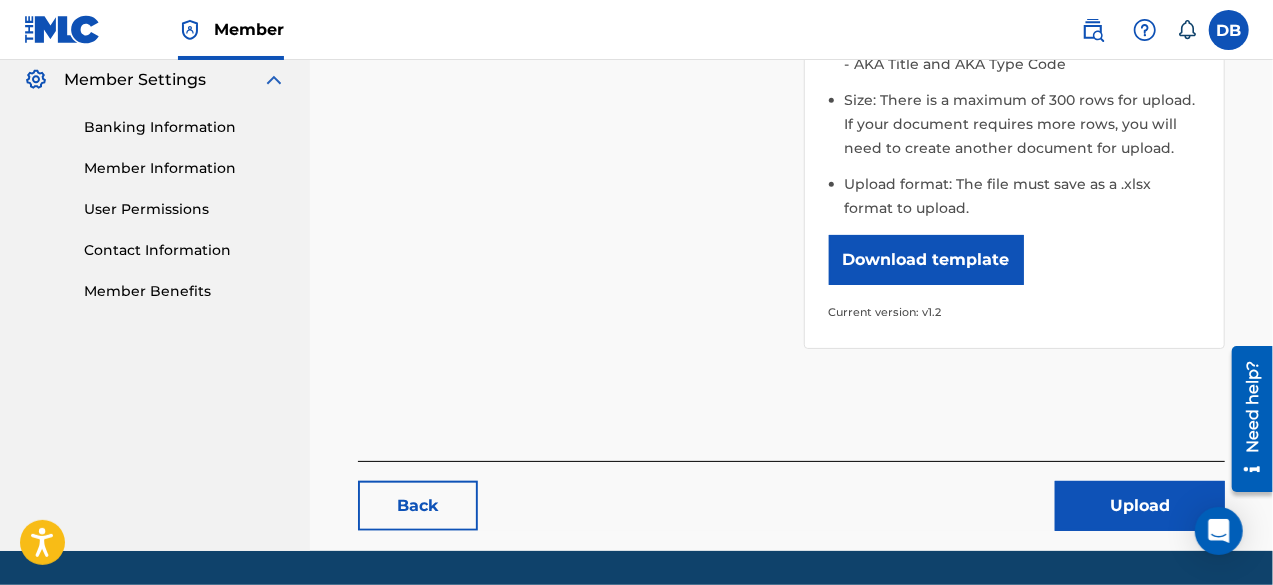 click on "Upload" at bounding box center (1140, 506) 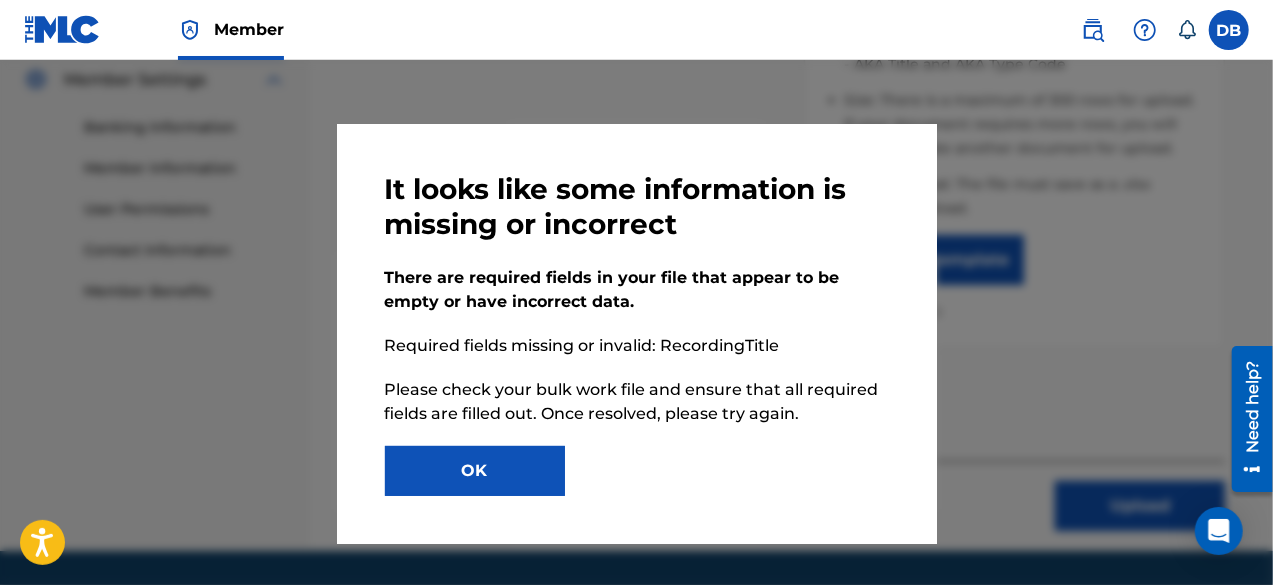 click on "OK" at bounding box center (475, 471) 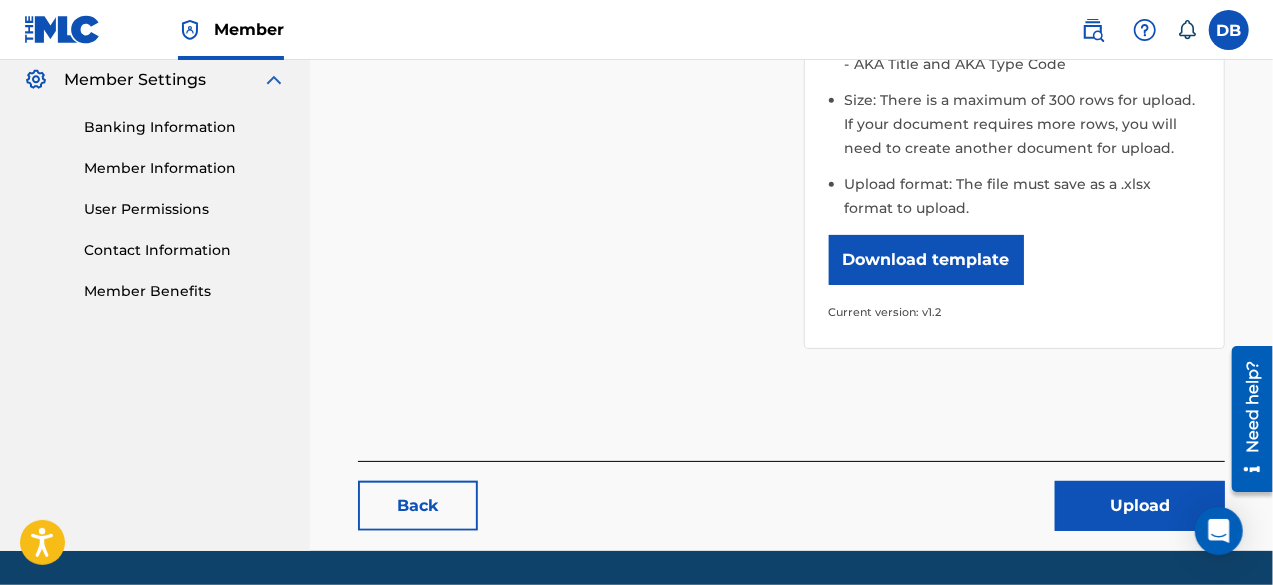 scroll, scrollTop: 306, scrollLeft: 0, axis: vertical 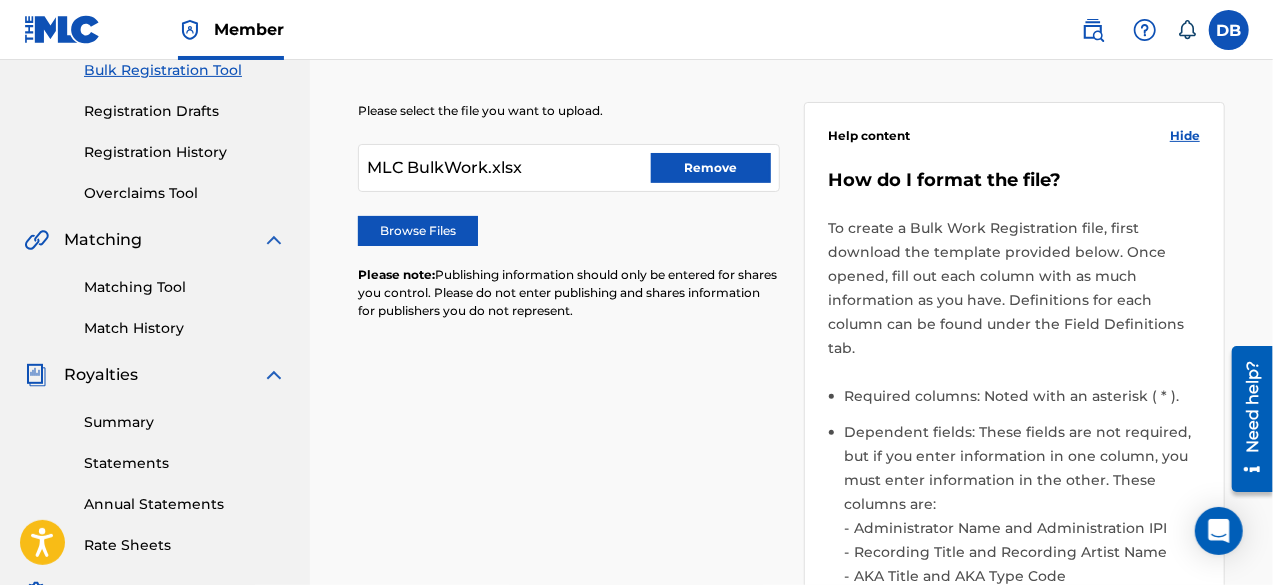 click on "Remove" at bounding box center (711, 168) 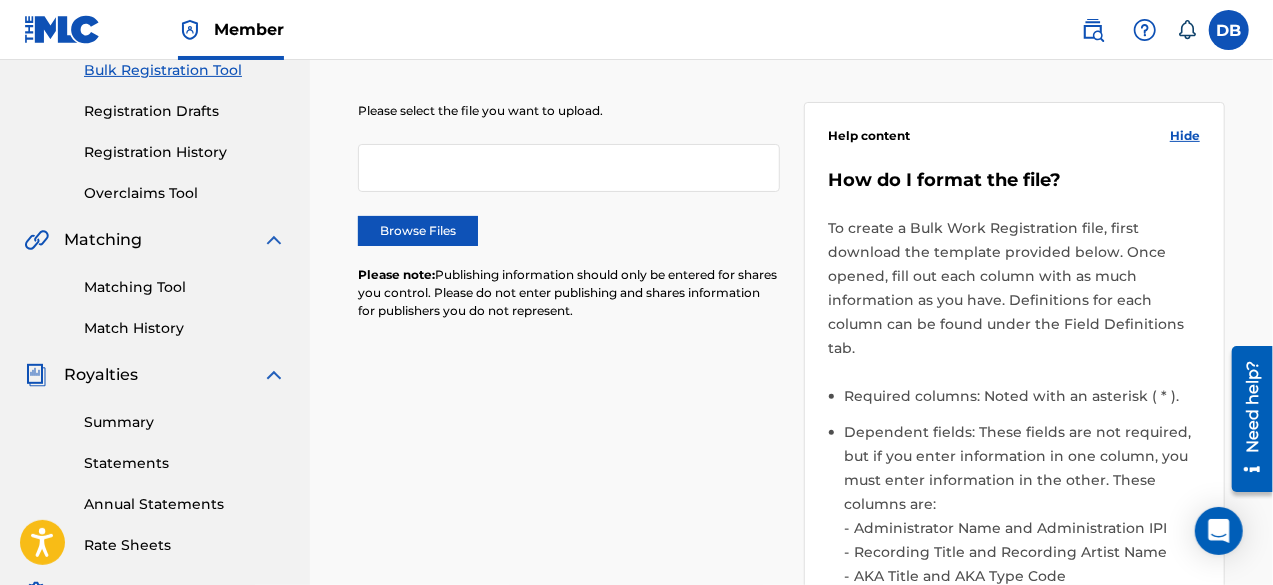click on "Browse Files" at bounding box center [418, 231] 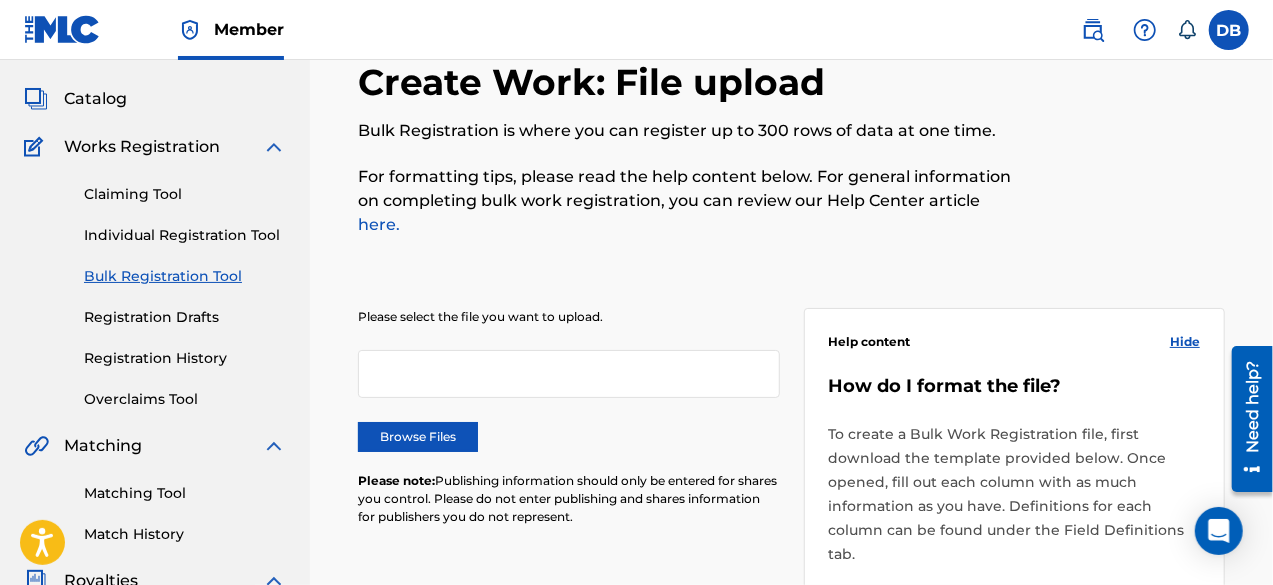 scroll, scrollTop: 93, scrollLeft: 0, axis: vertical 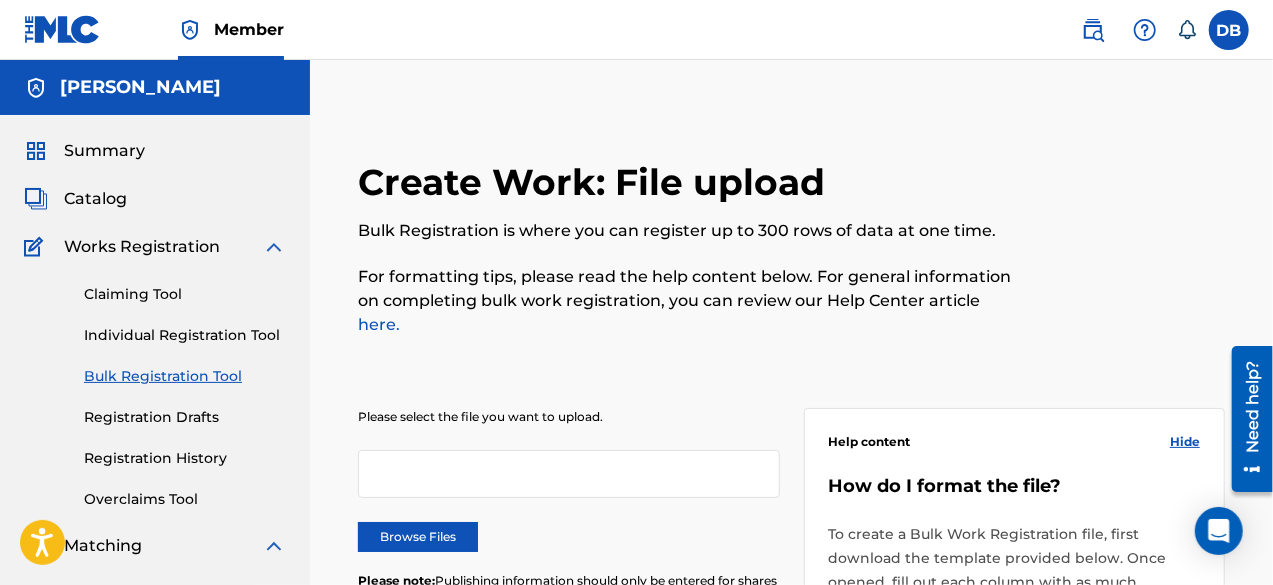 click on "Browse Files" at bounding box center [418, 537] 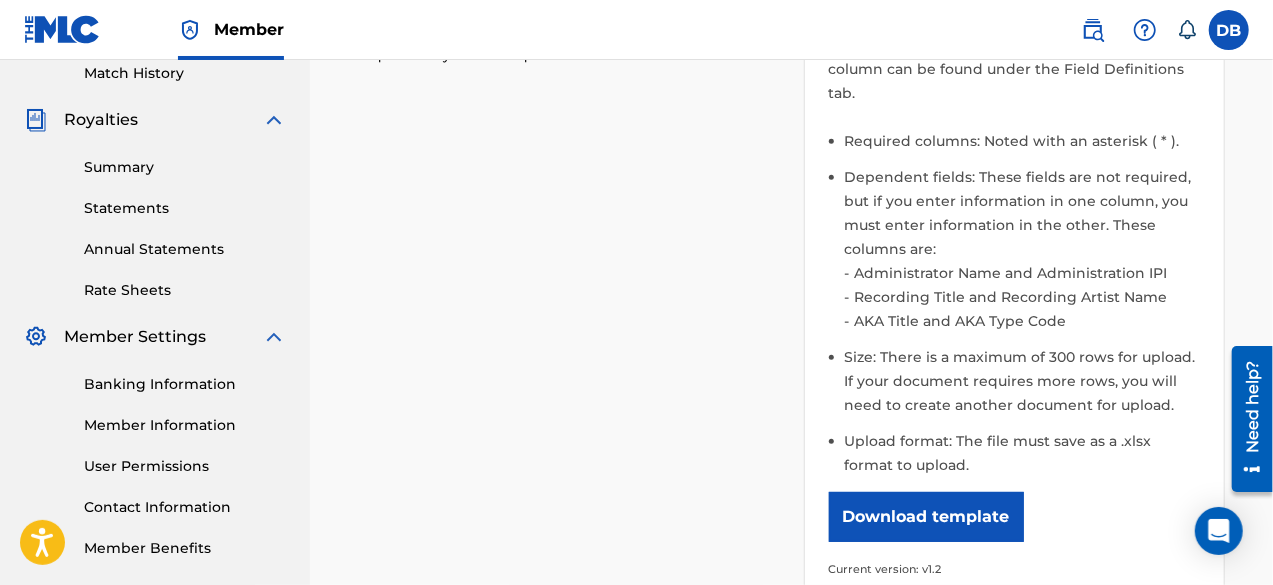 scroll, scrollTop: 564, scrollLeft: 0, axis: vertical 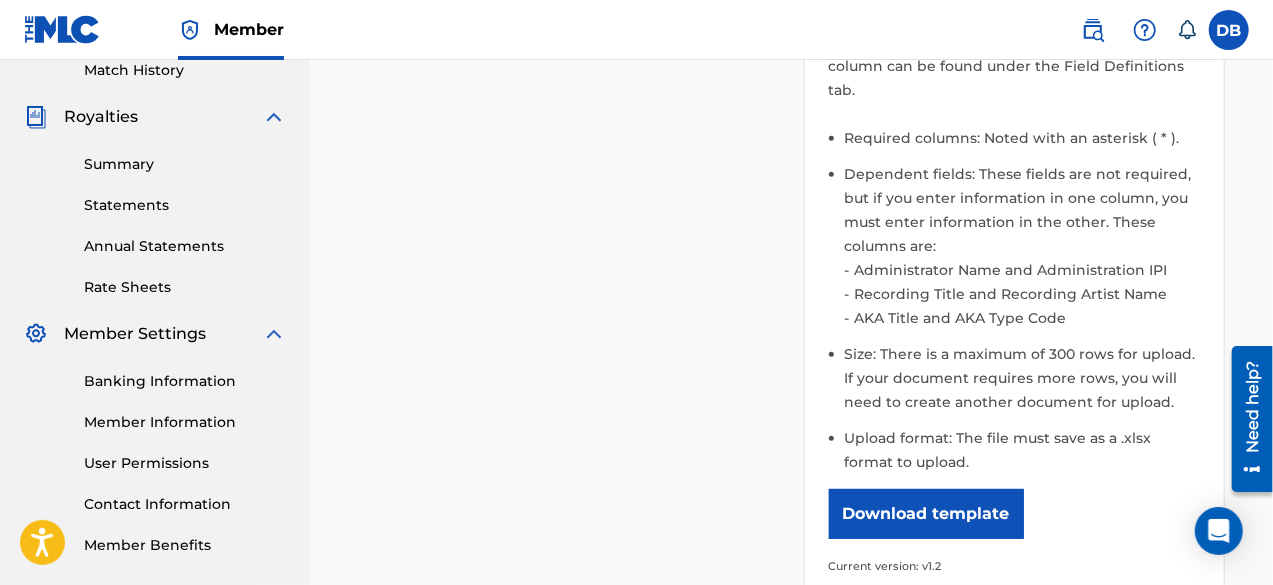 click on "Download template" at bounding box center [926, 514] 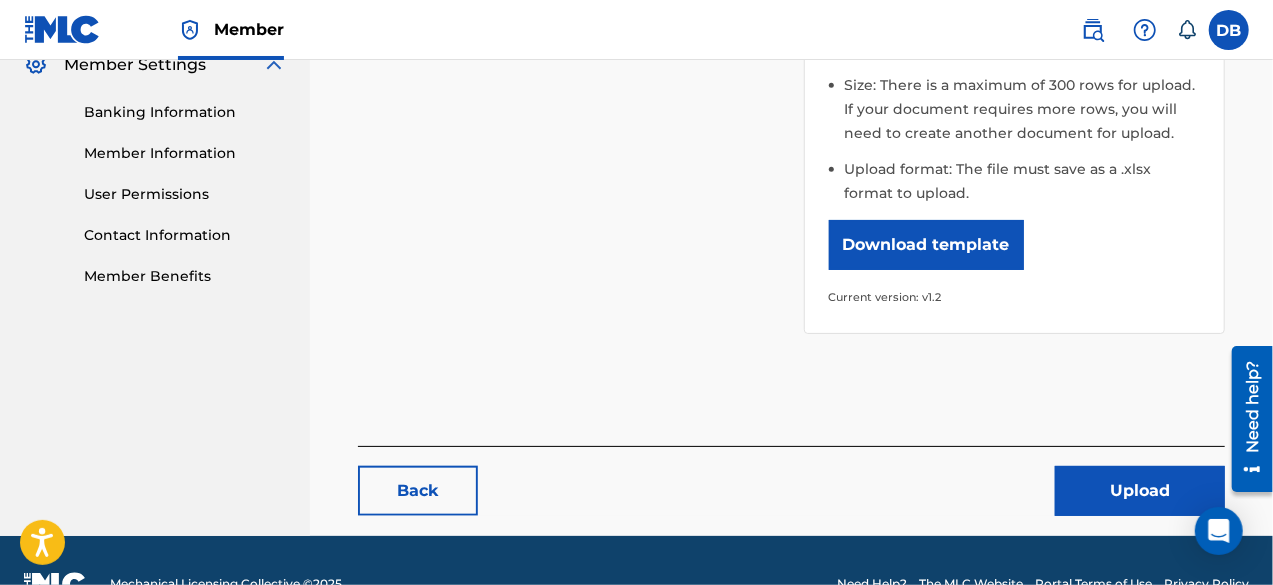 scroll, scrollTop: 854, scrollLeft: 0, axis: vertical 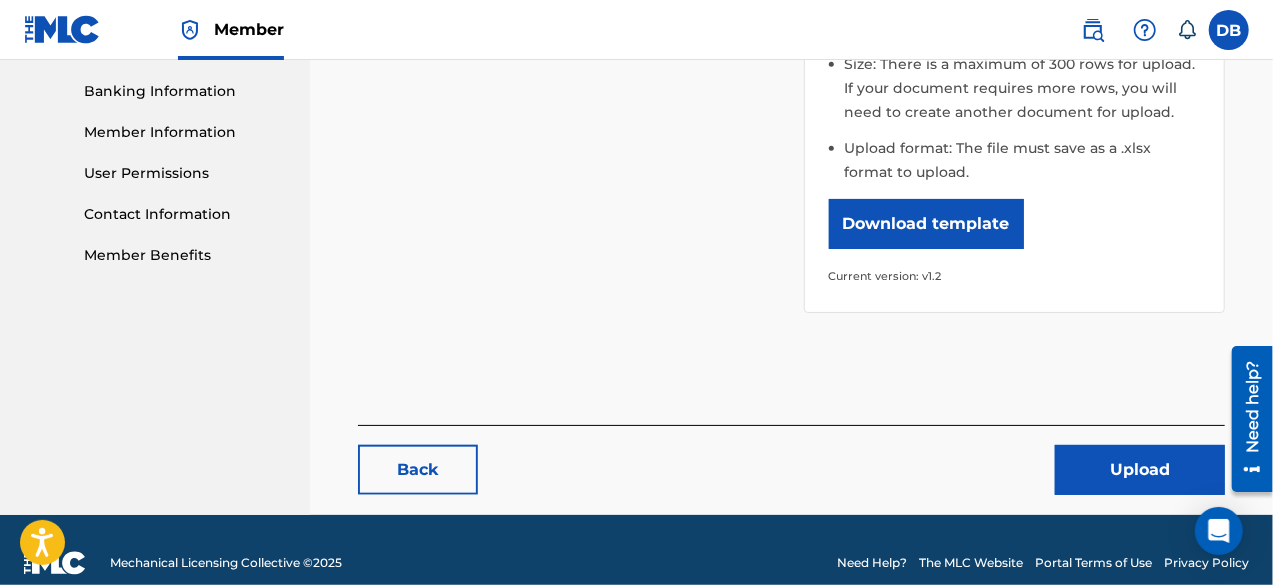 click on "Upload" at bounding box center (1140, 470) 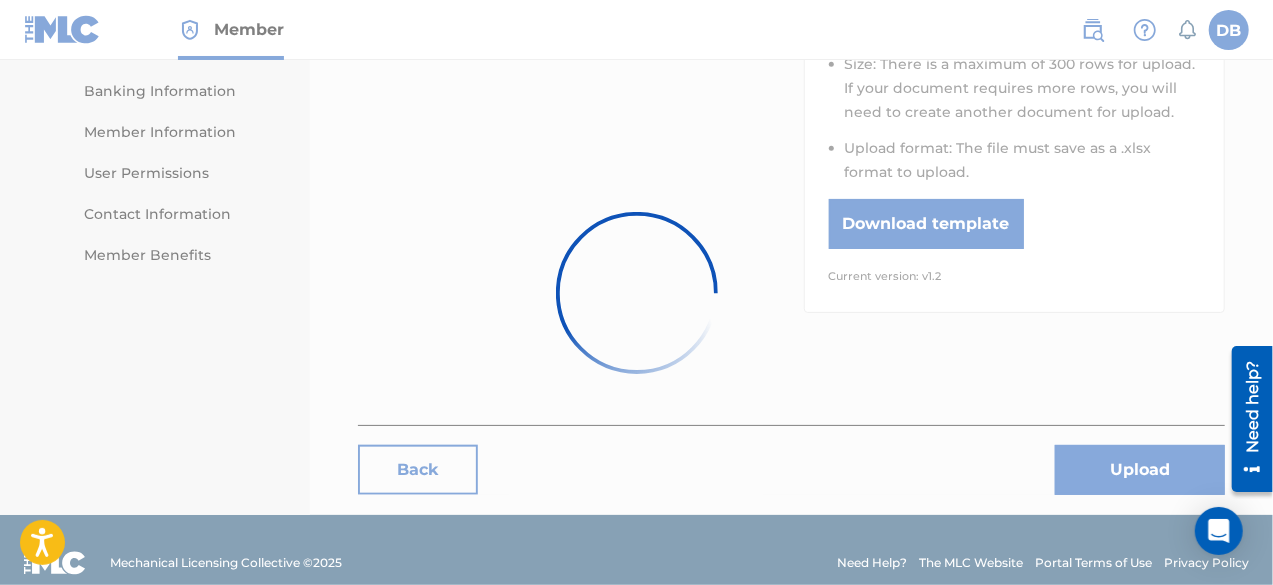 scroll, scrollTop: 0, scrollLeft: 0, axis: both 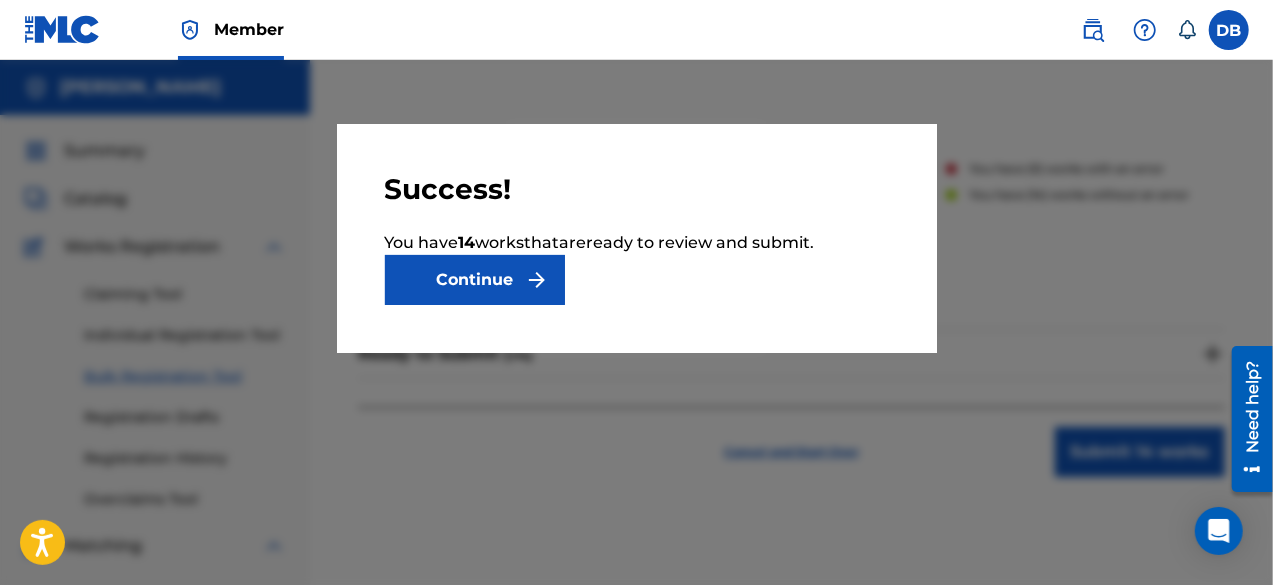 click at bounding box center (537, 280) 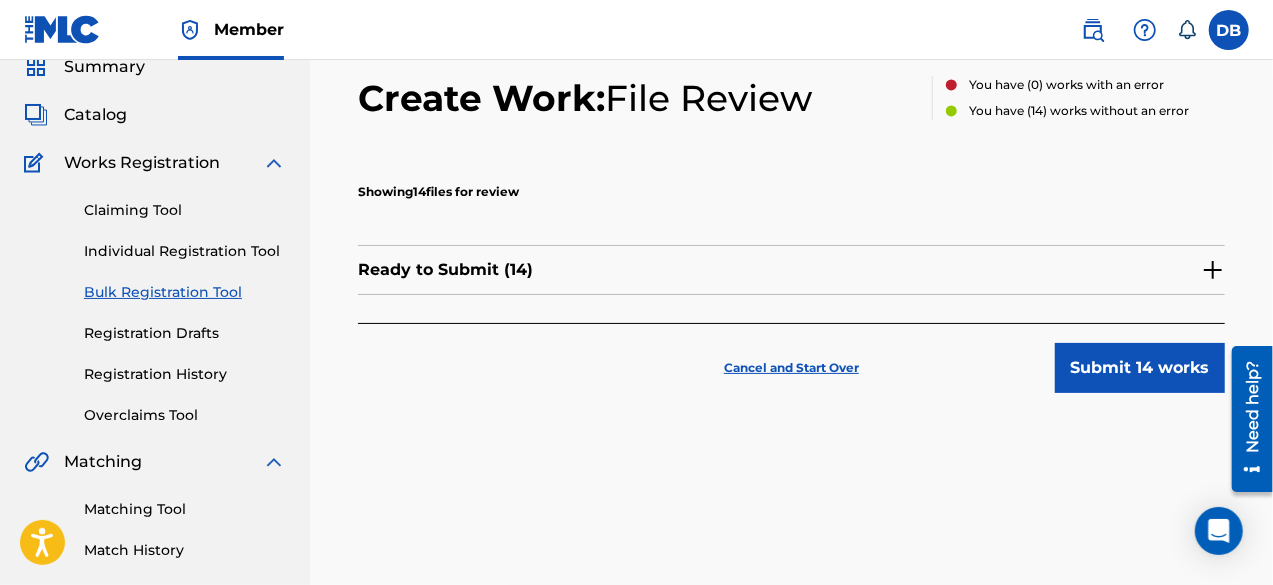 scroll, scrollTop: 105, scrollLeft: 0, axis: vertical 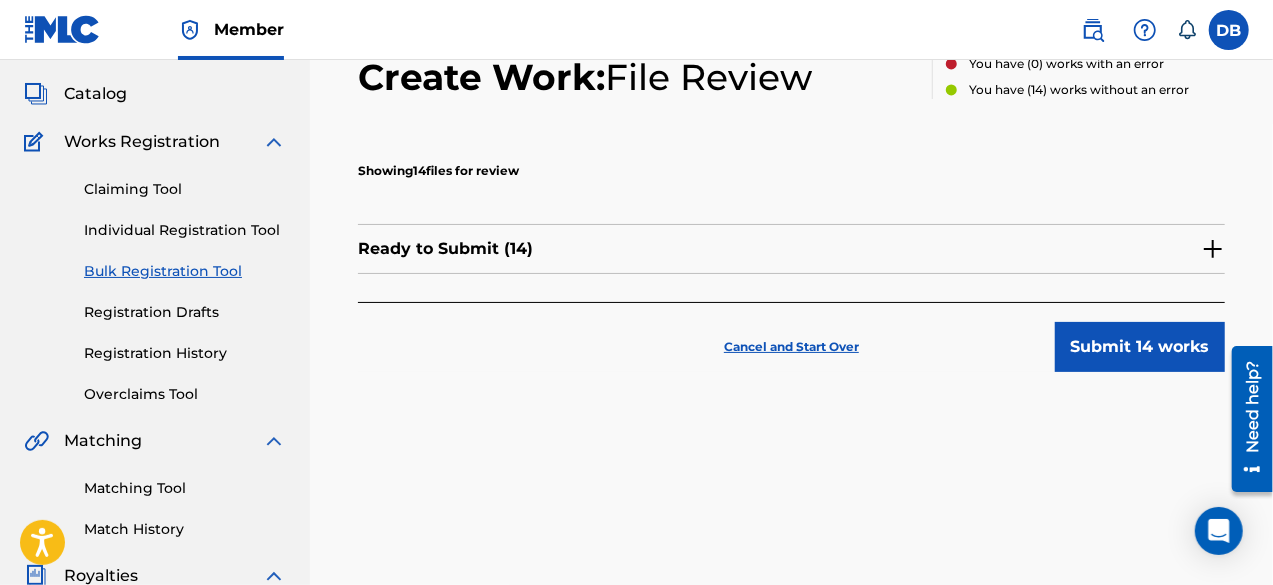 click on "Ready to Submit (  14  )" at bounding box center [445, 249] 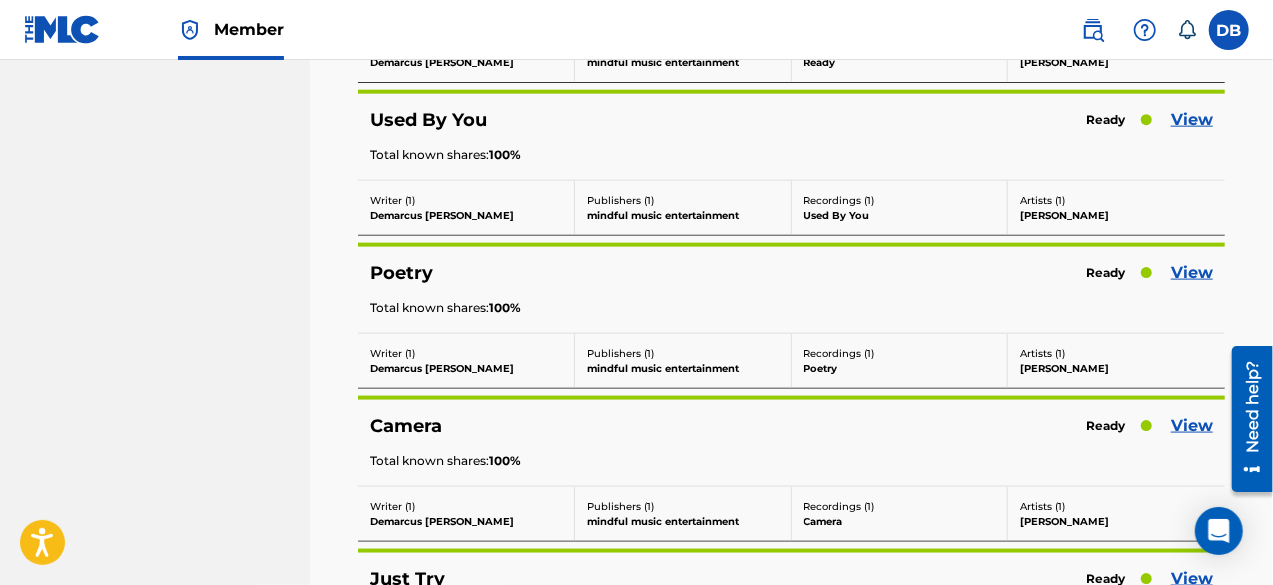 scroll, scrollTop: 1226, scrollLeft: 0, axis: vertical 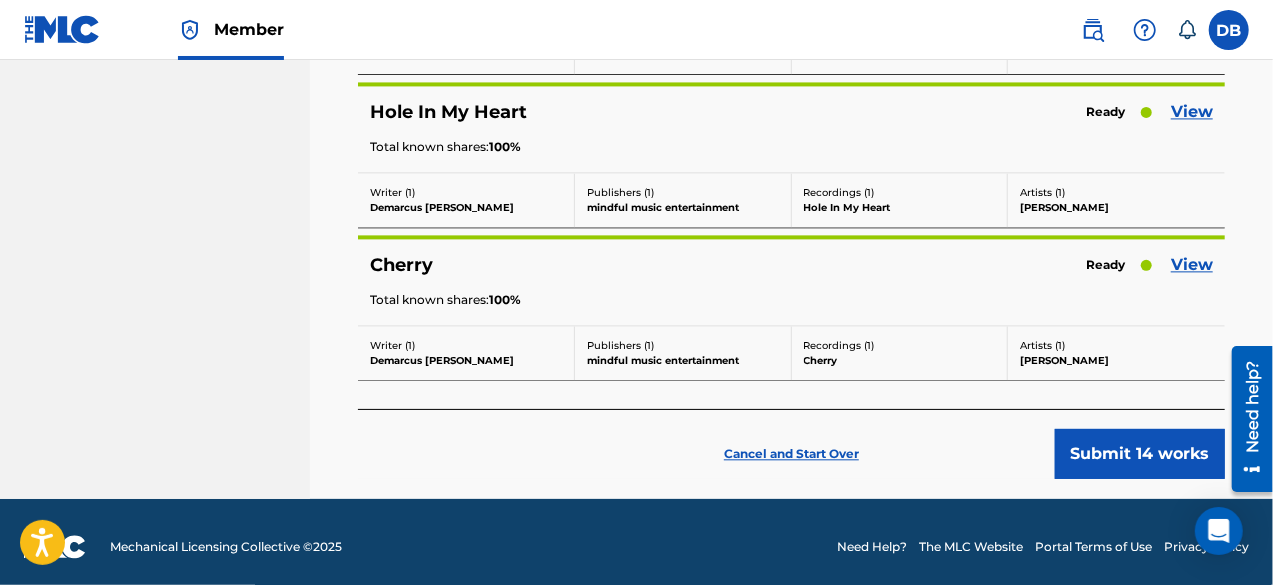 drag, startPoint x: 1276, startPoint y: 338, endPoint x: 52, endPoint y: 147, distance: 1238.8127 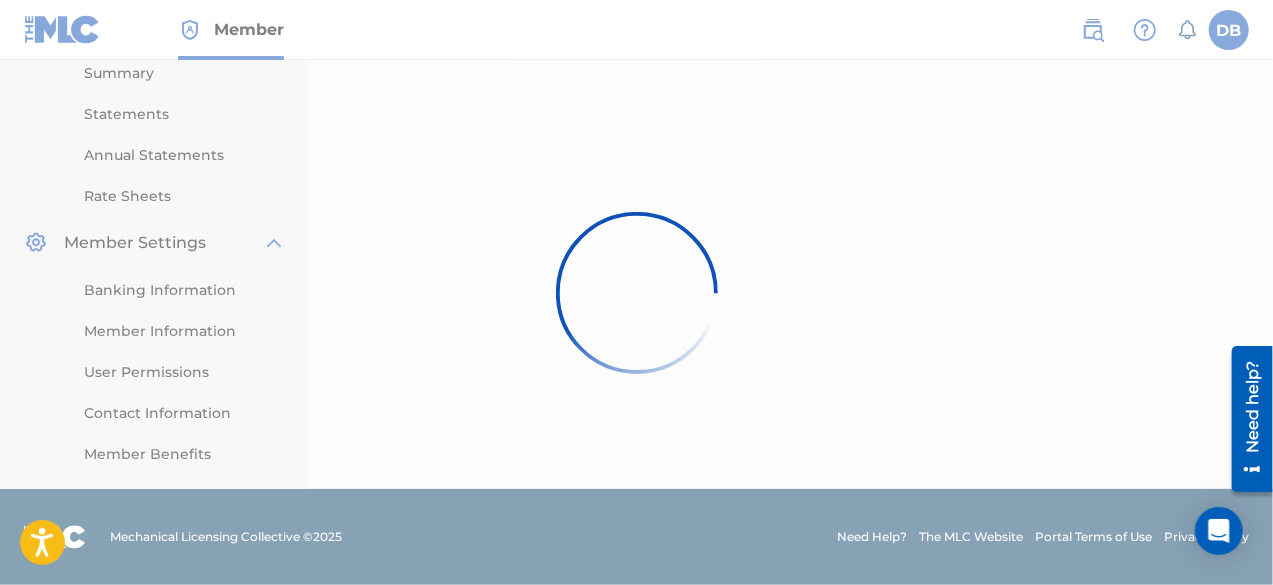 scroll, scrollTop: 0, scrollLeft: 0, axis: both 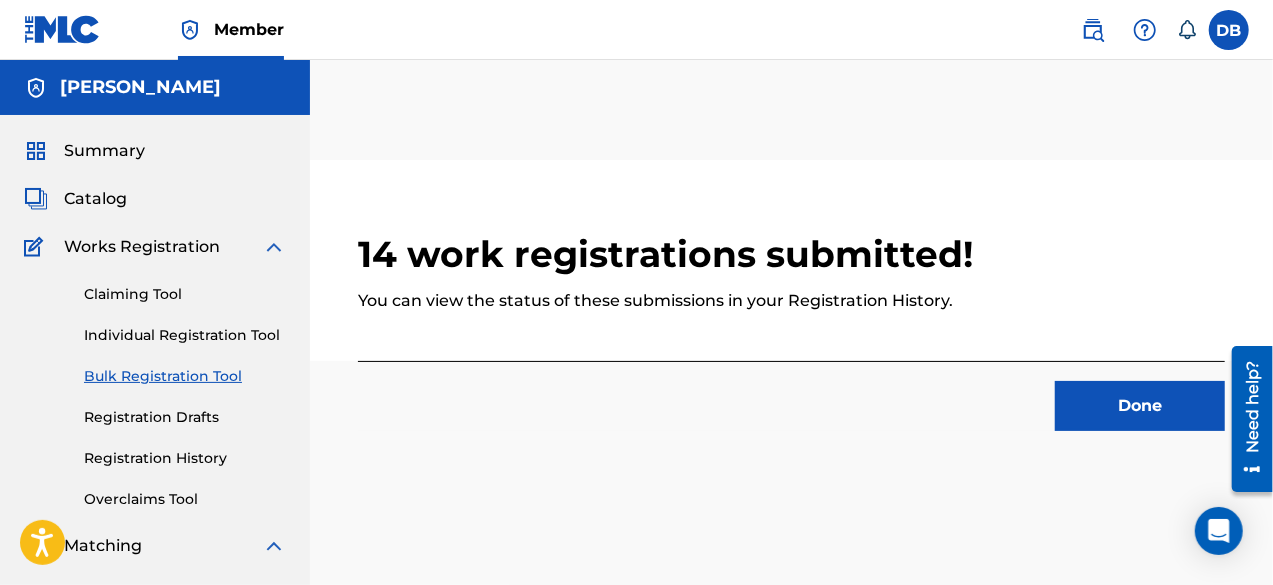 click on "Done" at bounding box center [1140, 406] 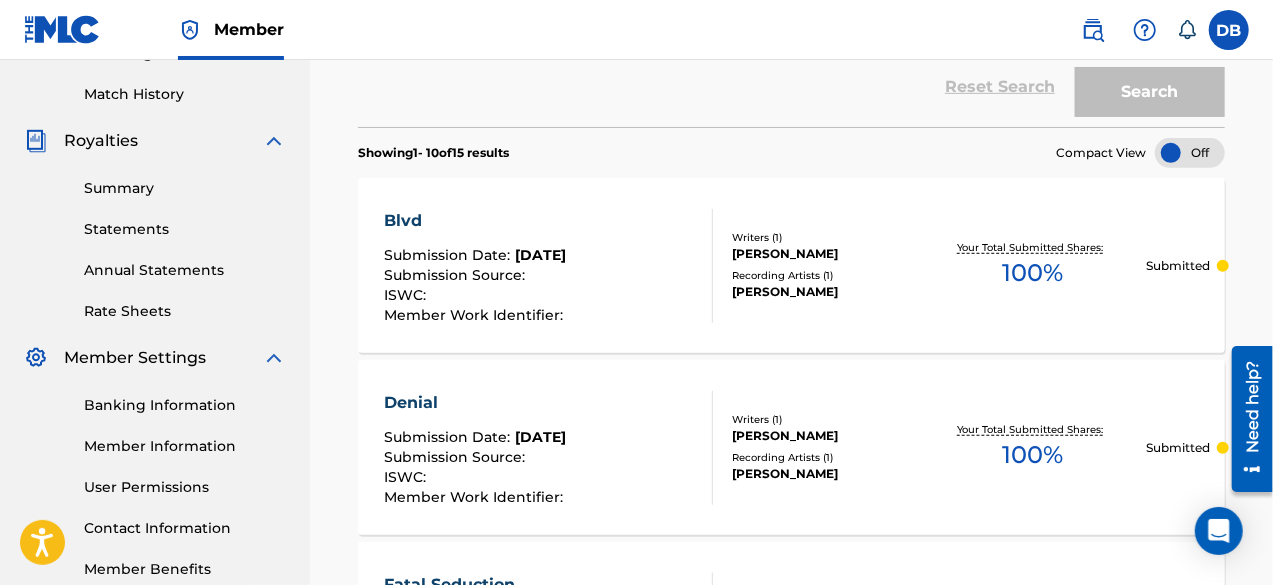 scroll, scrollTop: 584, scrollLeft: 0, axis: vertical 